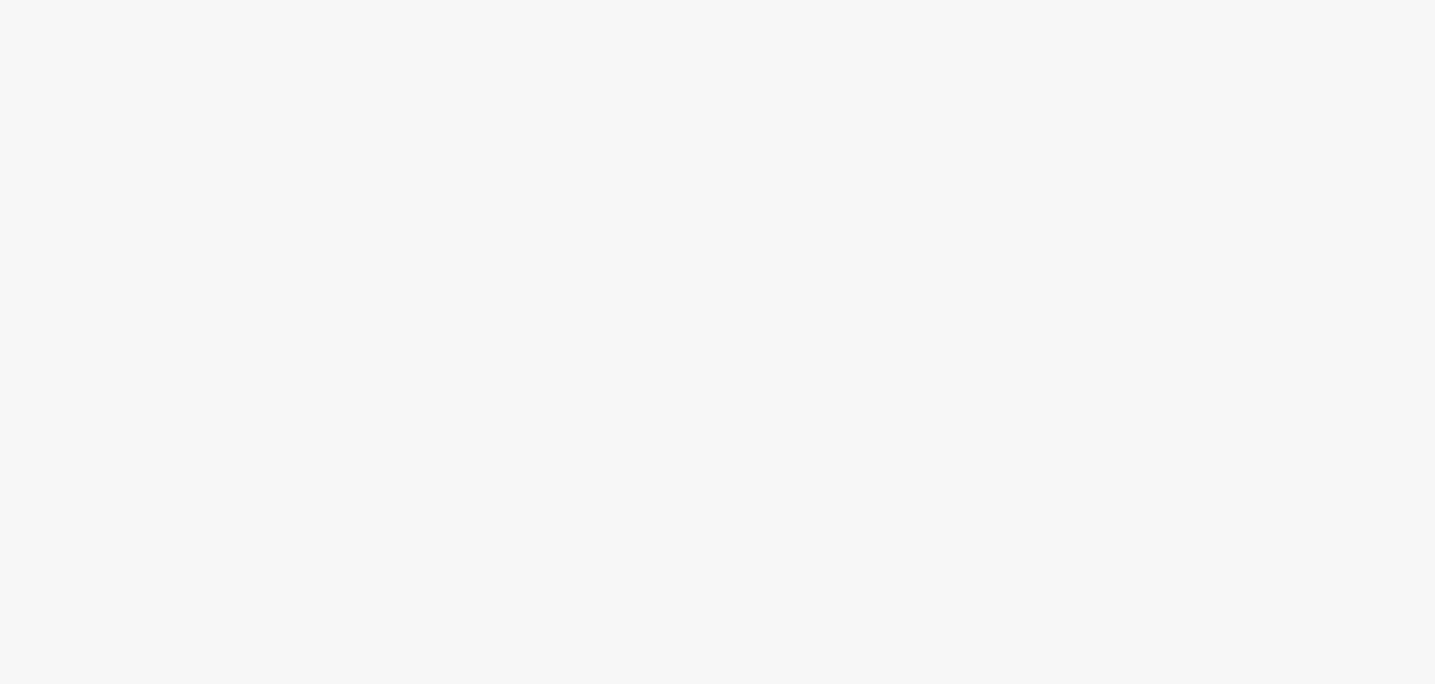 scroll, scrollTop: 0, scrollLeft: 0, axis: both 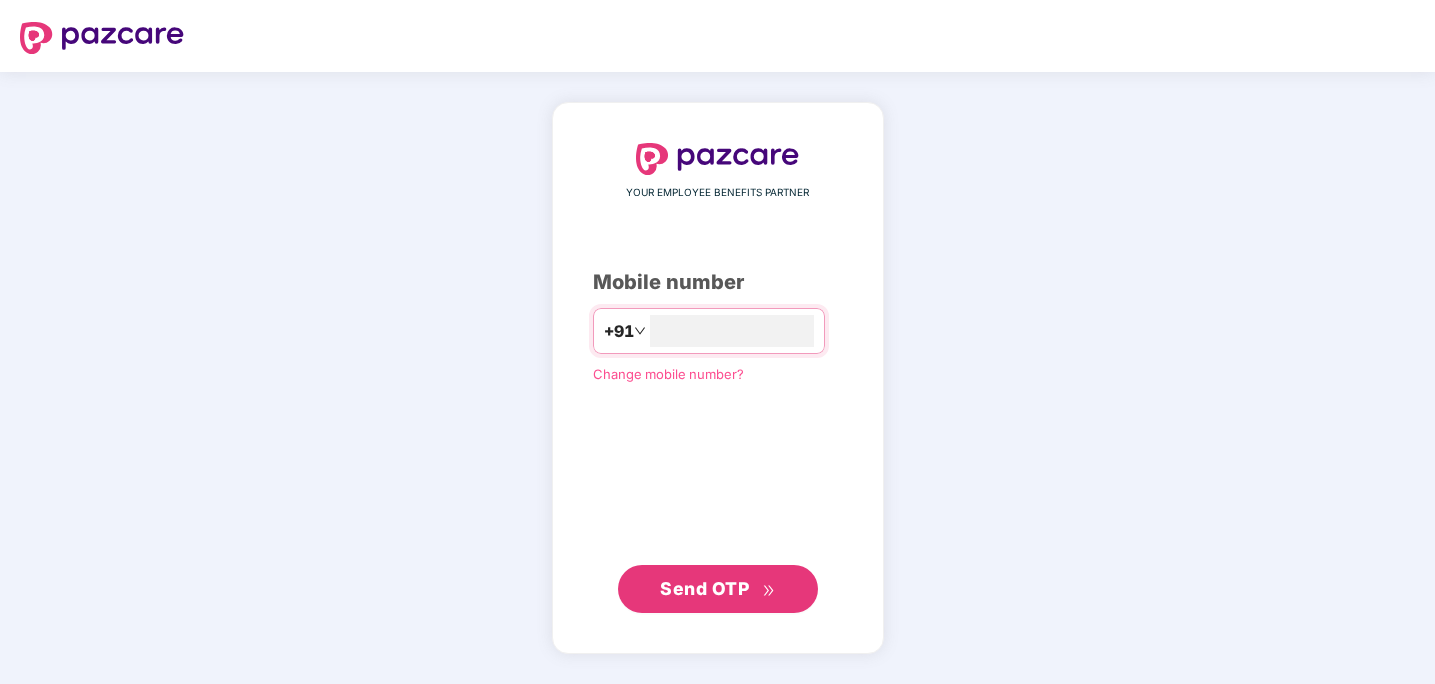 type on "**********" 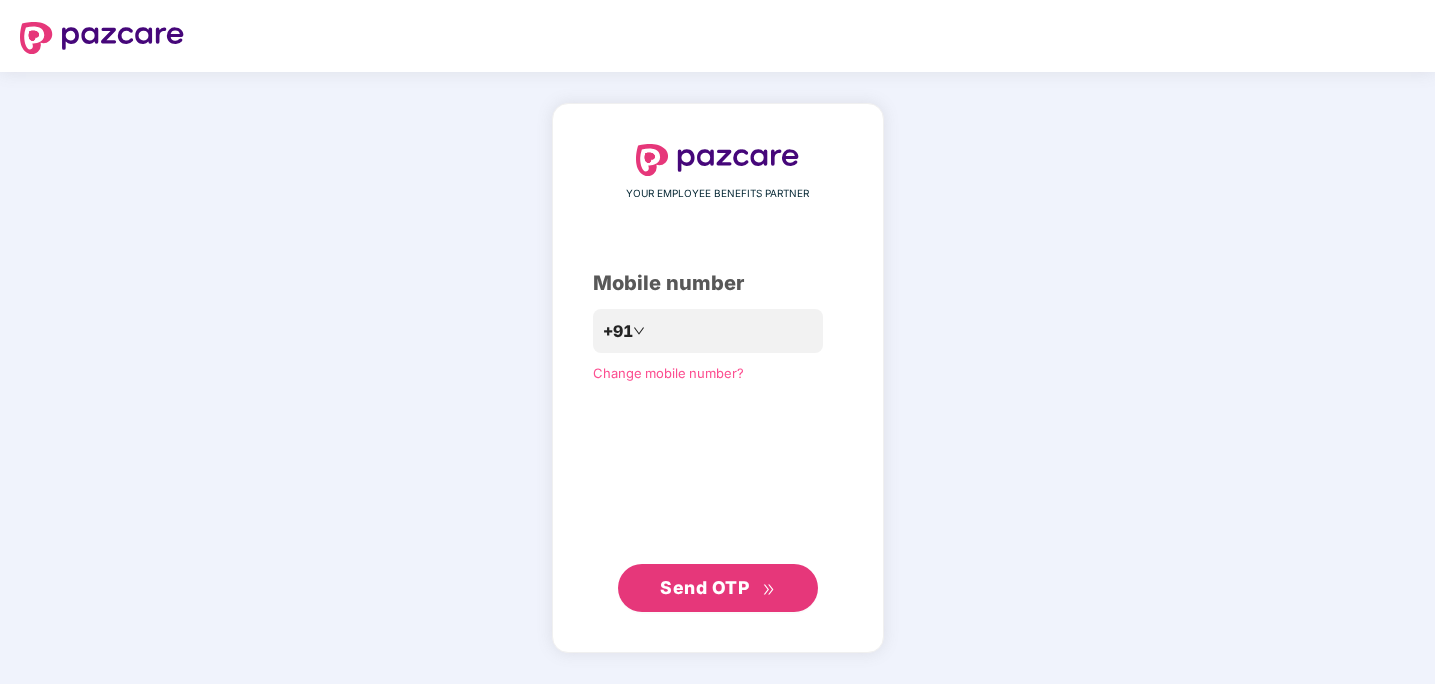click on "Send OTP" at bounding box center [717, 588] 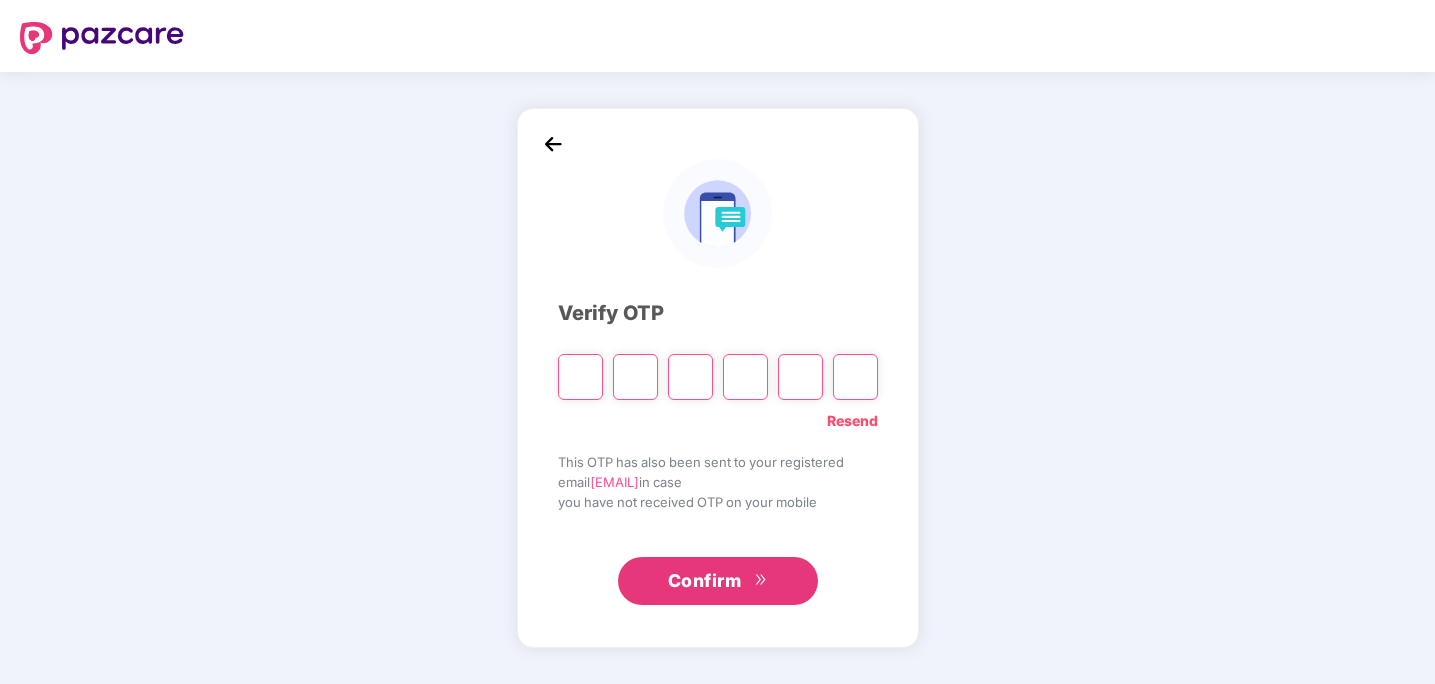 click at bounding box center [580, 377] 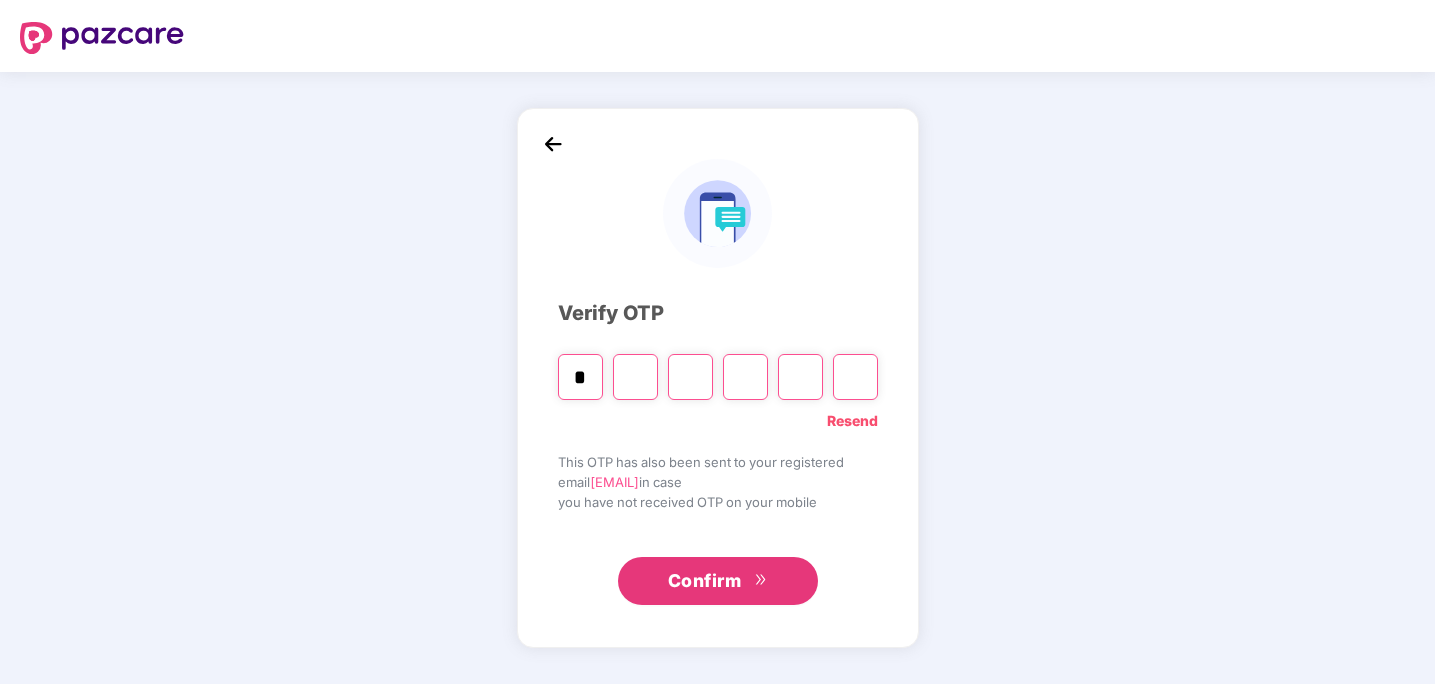 type on "*" 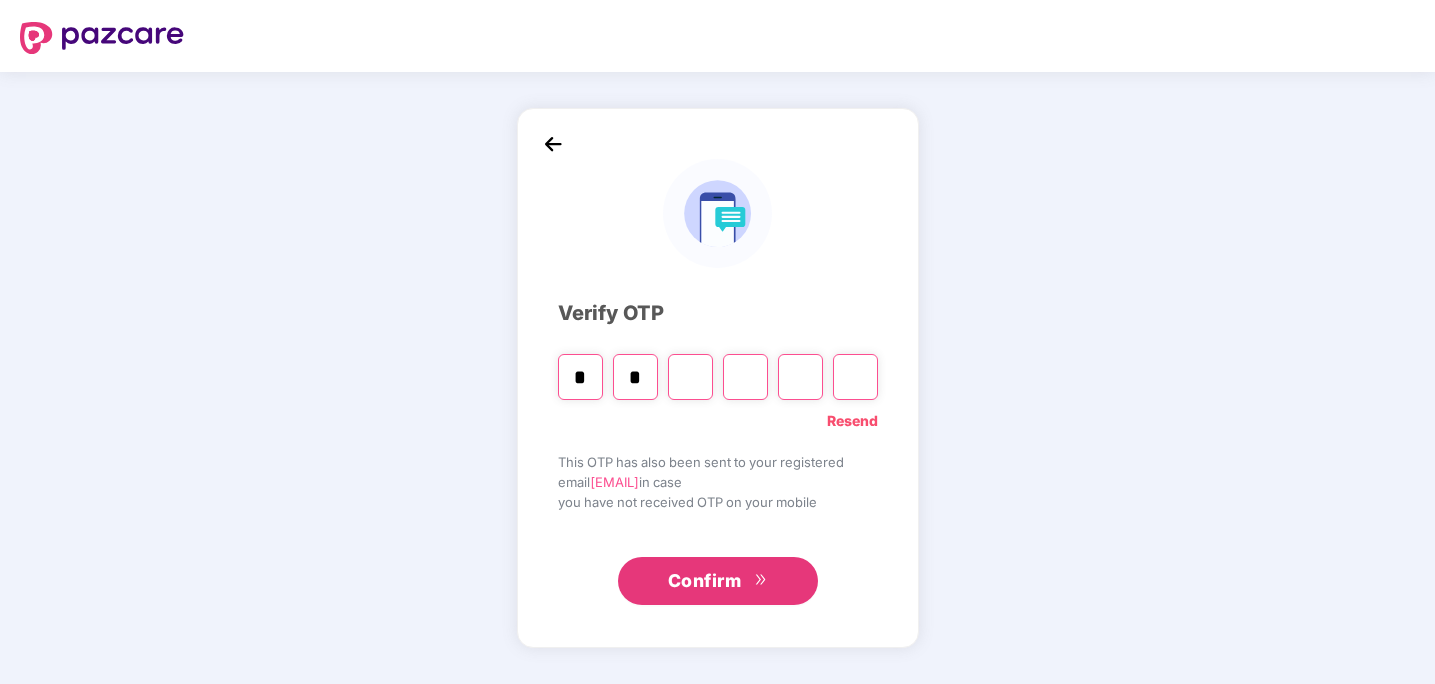 type on "*" 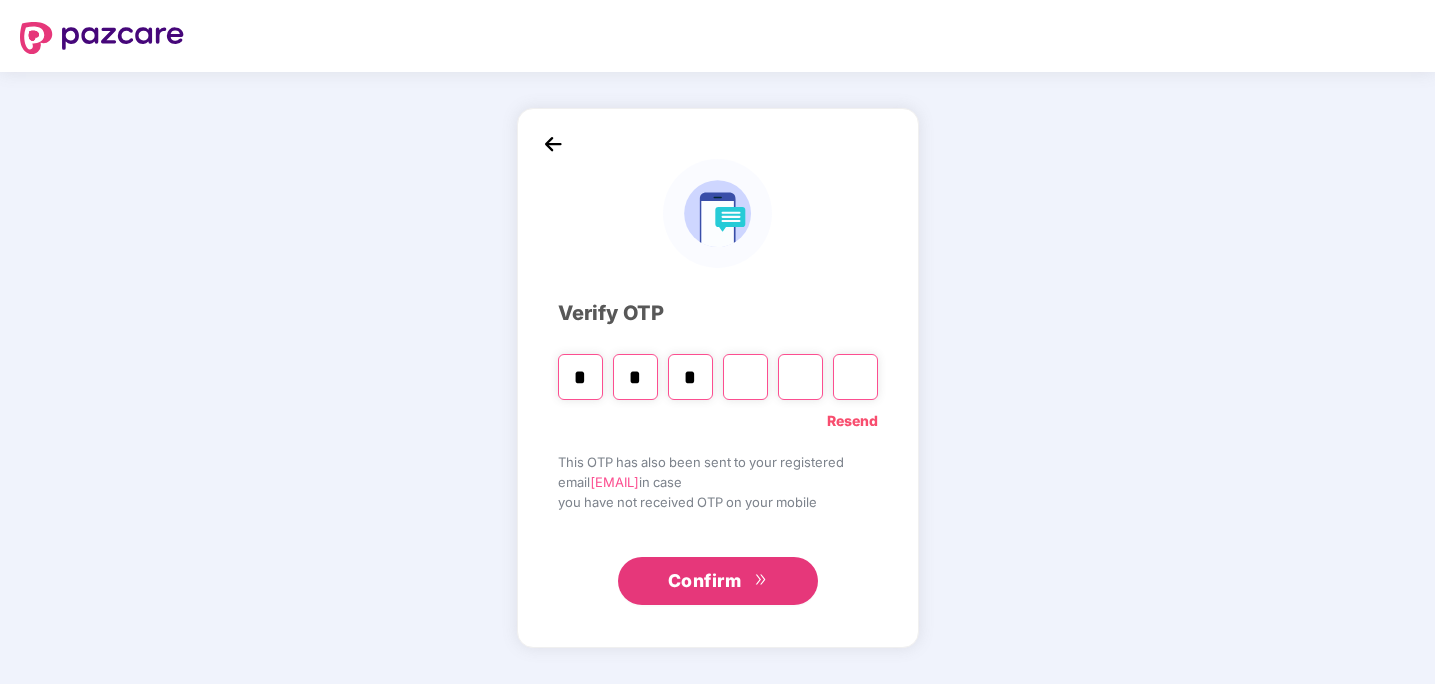 type on "*" 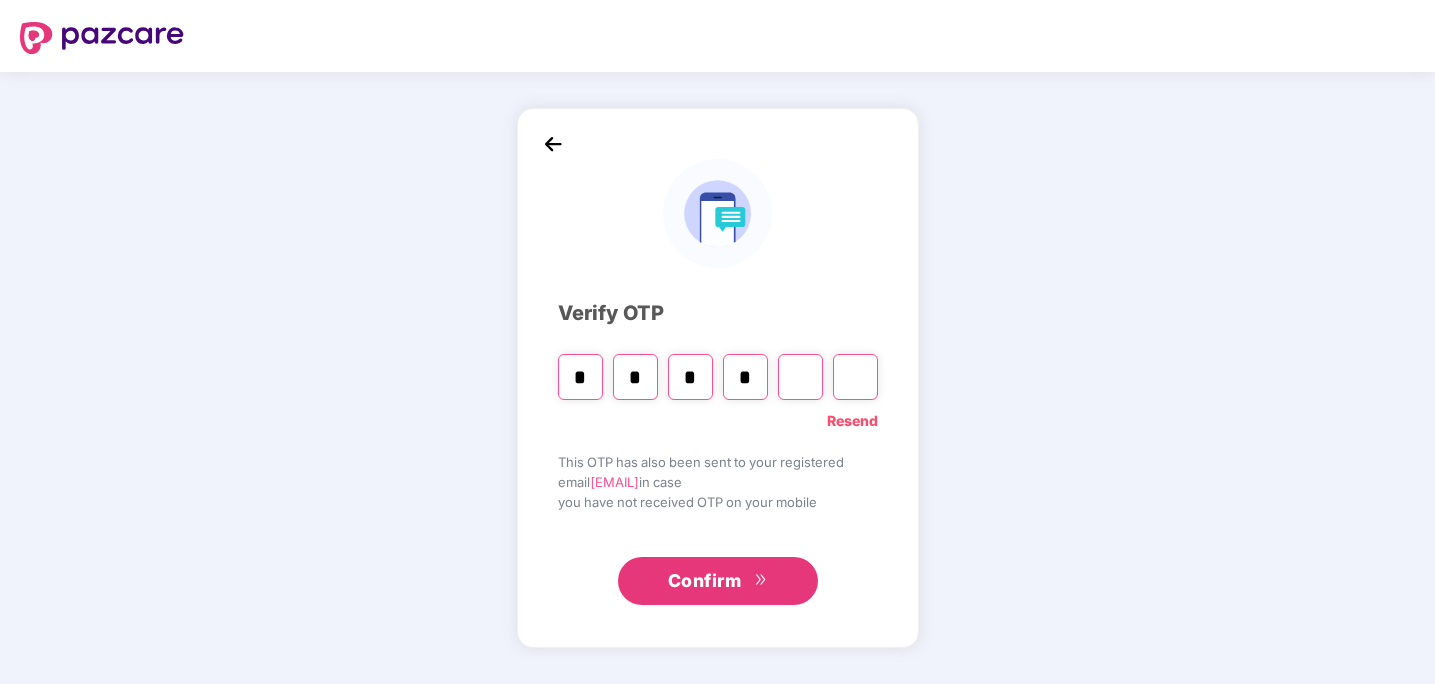 type on "*" 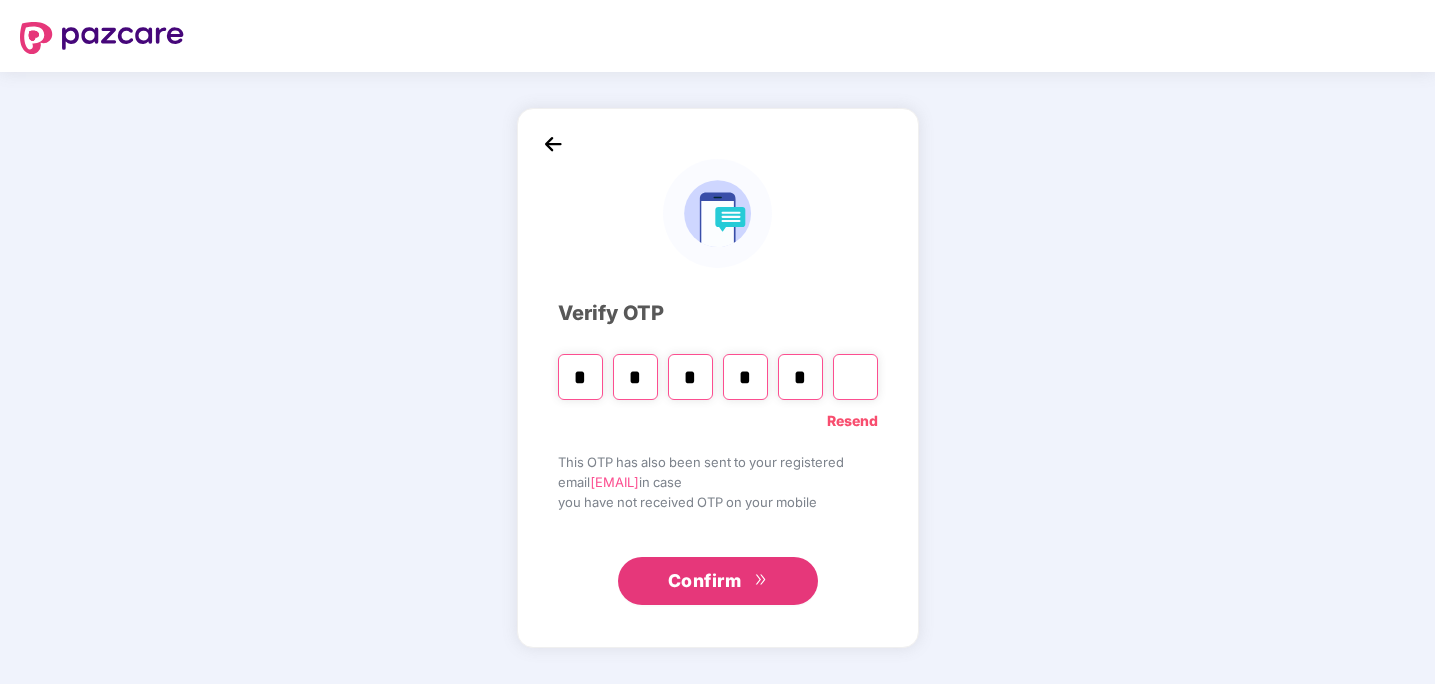 type on "*" 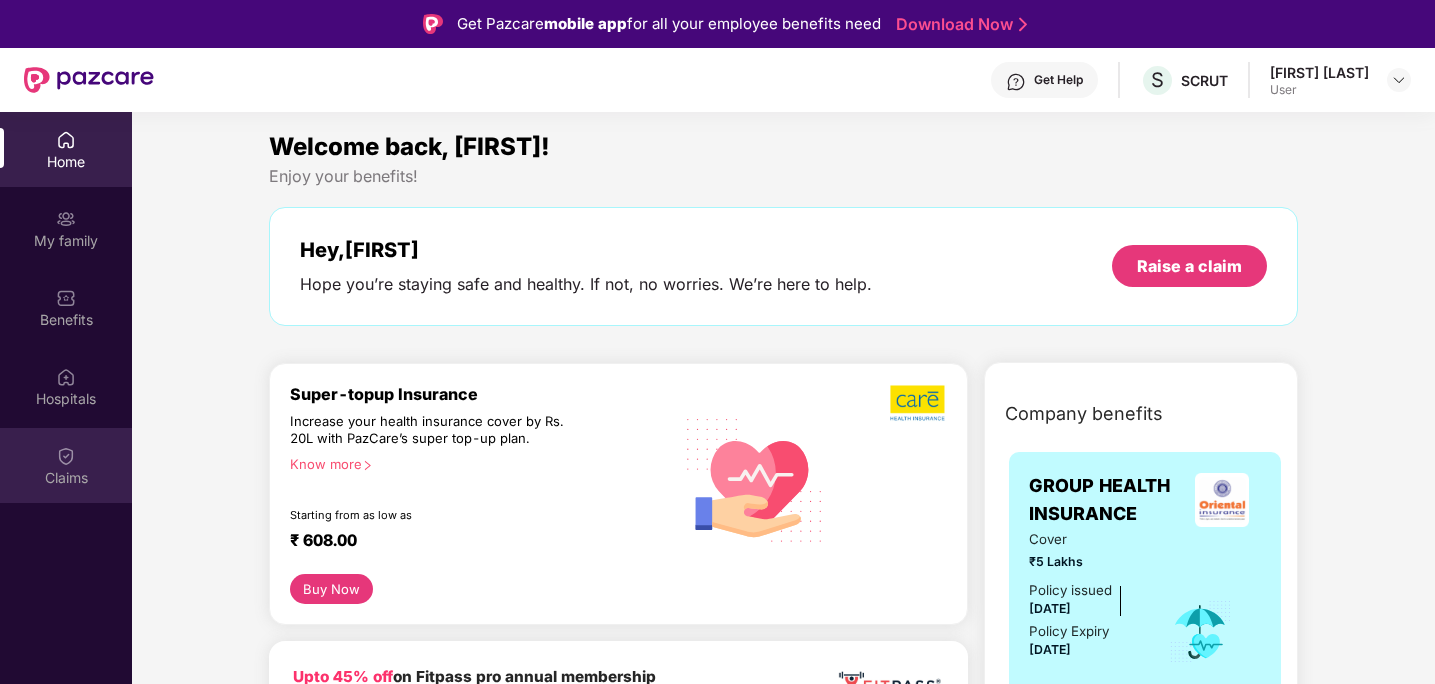 click on "Claims" at bounding box center [66, 478] 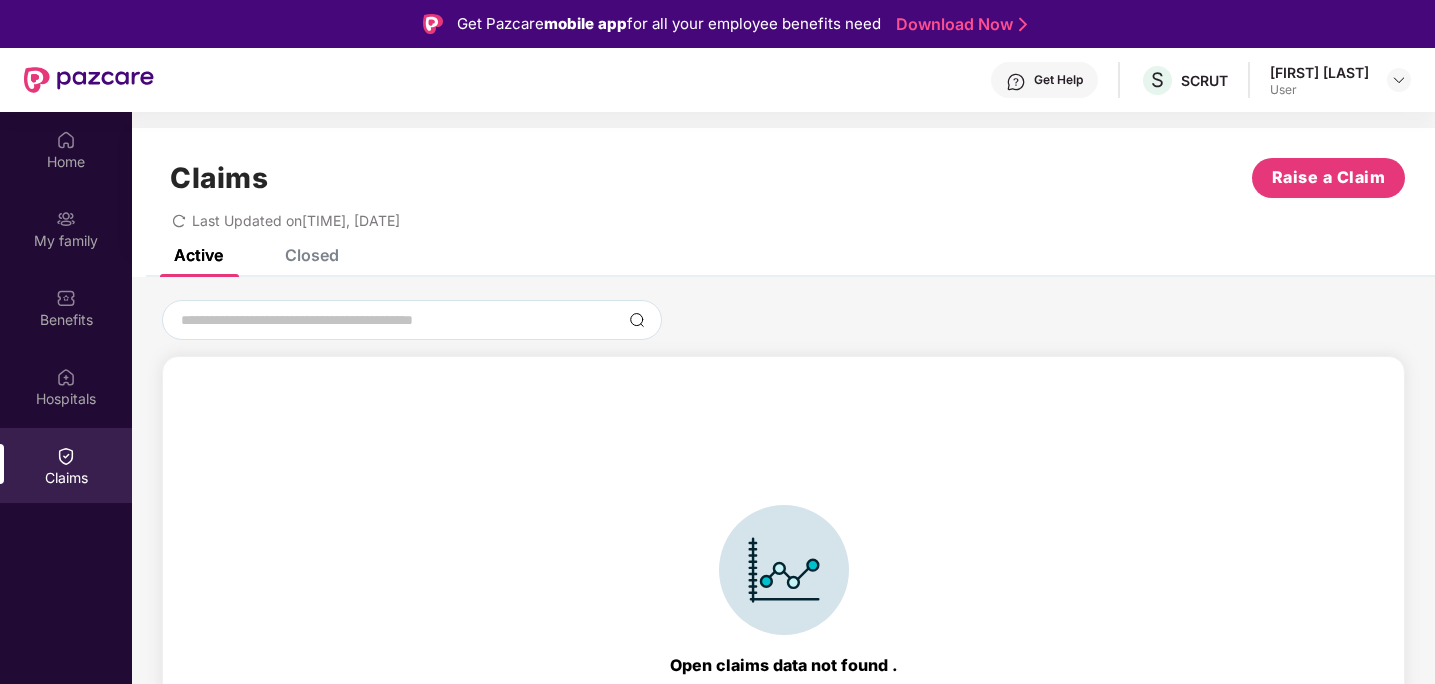 click on "Closed" at bounding box center (312, 255) 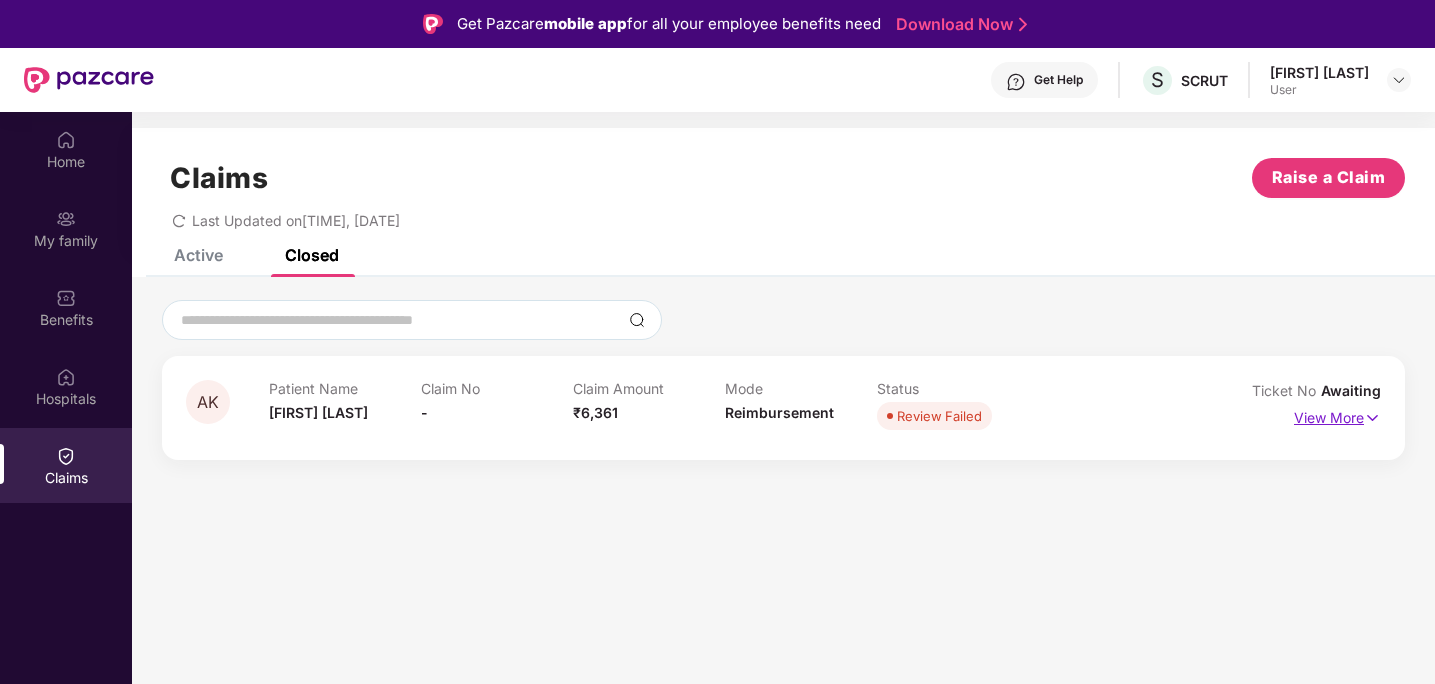 click on "View More" at bounding box center (1337, 415) 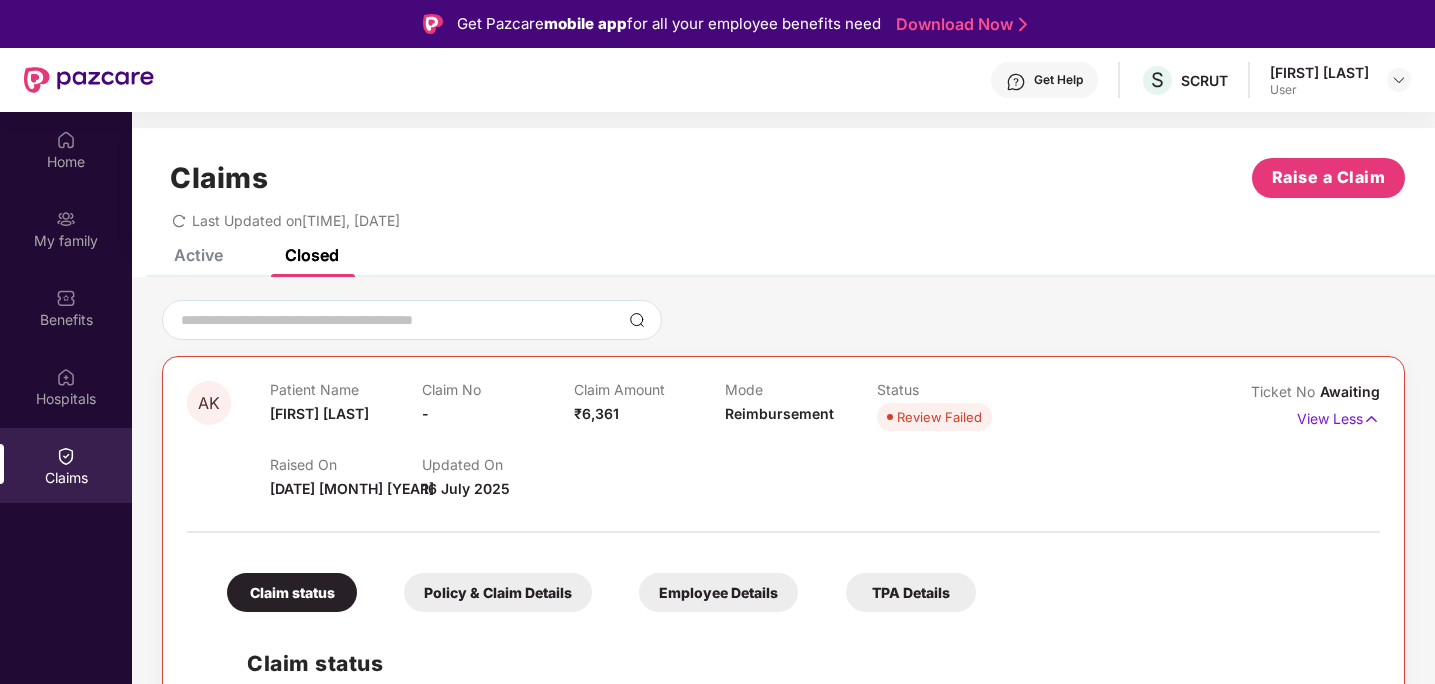 scroll, scrollTop: 89, scrollLeft: 0, axis: vertical 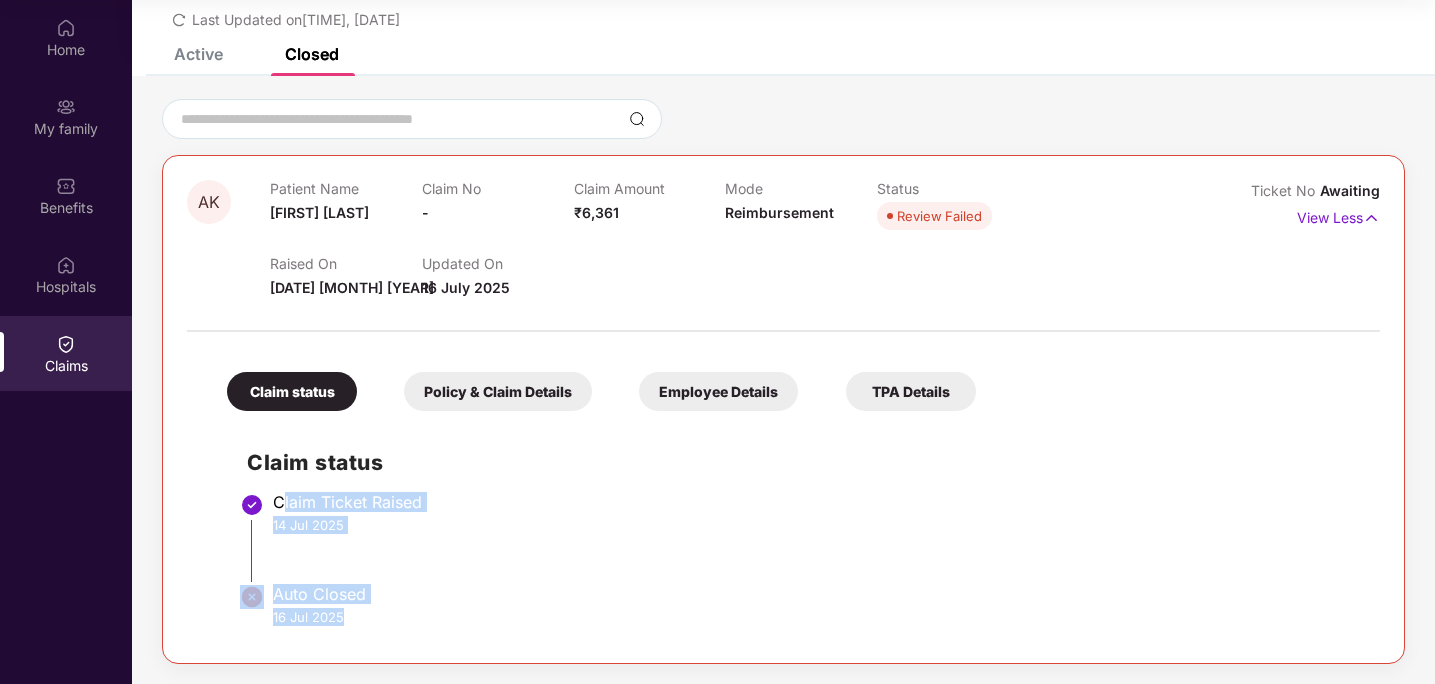 drag, startPoint x: 279, startPoint y: 504, endPoint x: 419, endPoint y: 607, distance: 173.80736 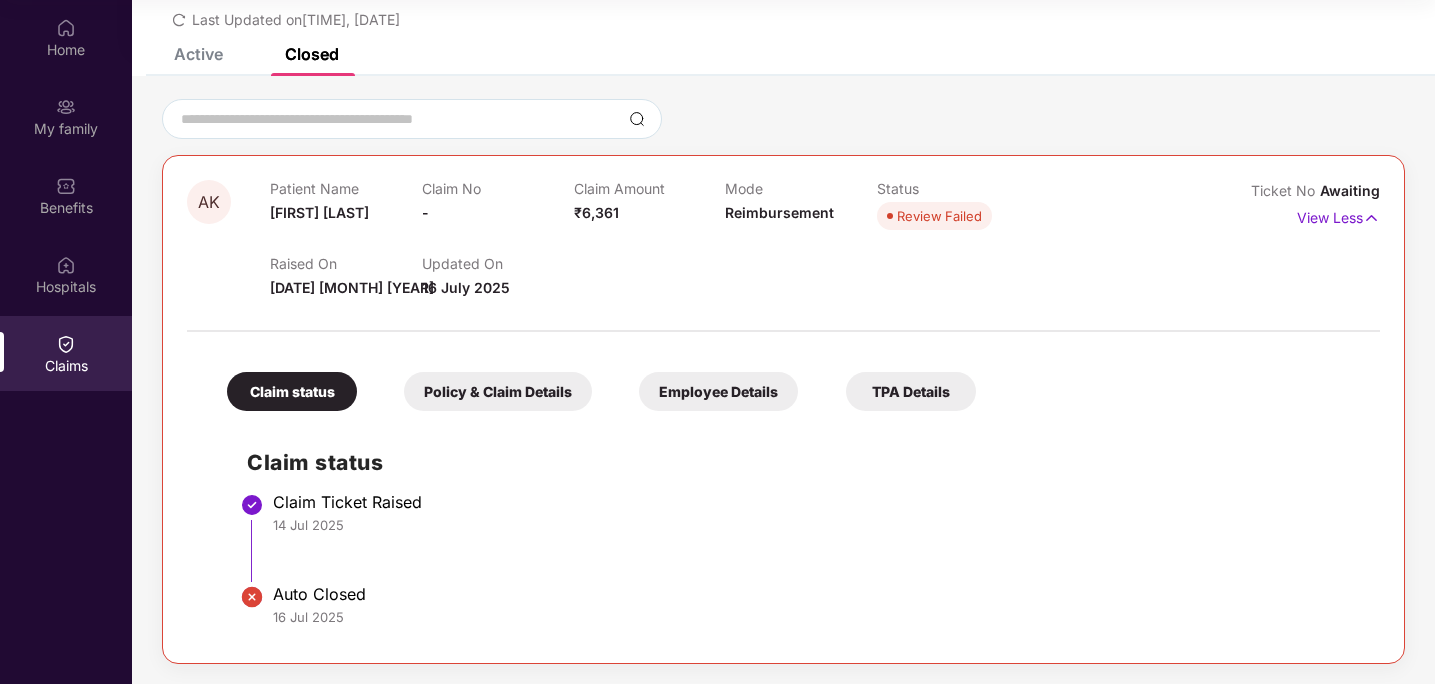 scroll, scrollTop: 0, scrollLeft: 0, axis: both 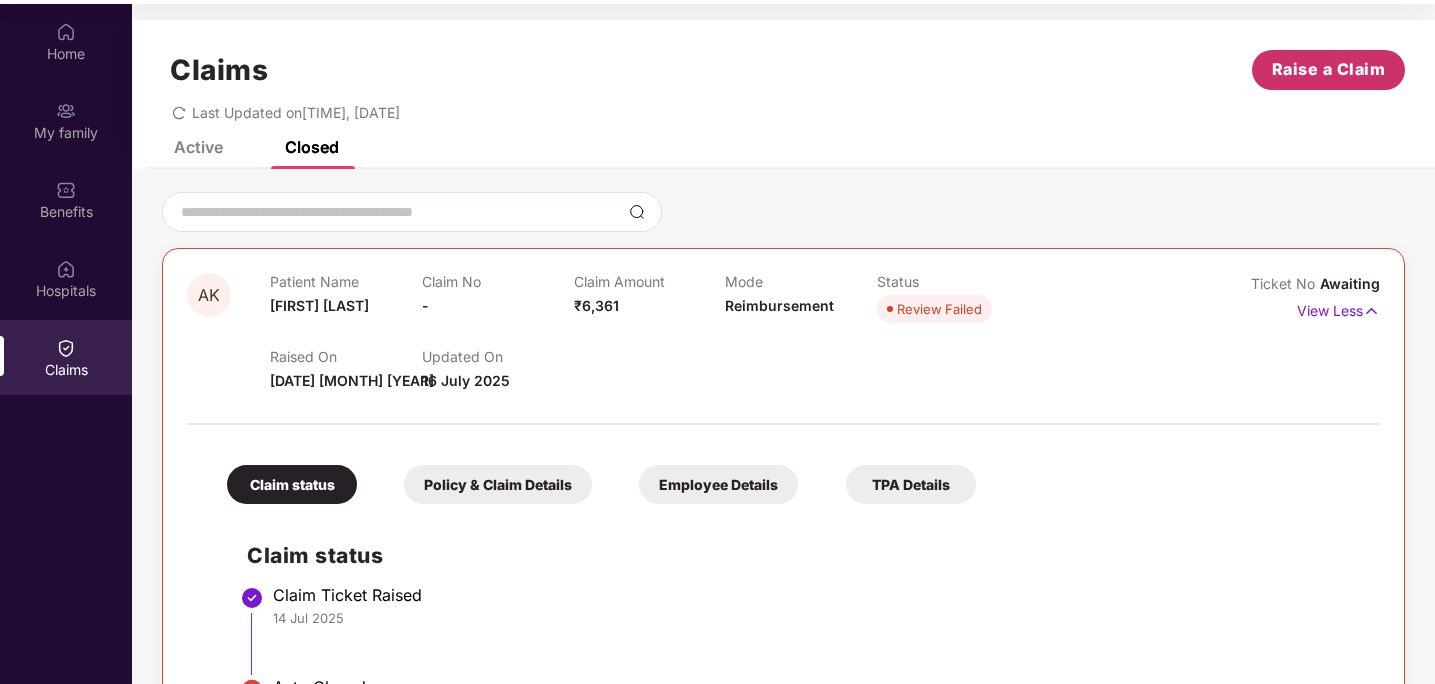 click on "Raise a Claim" at bounding box center [1329, 69] 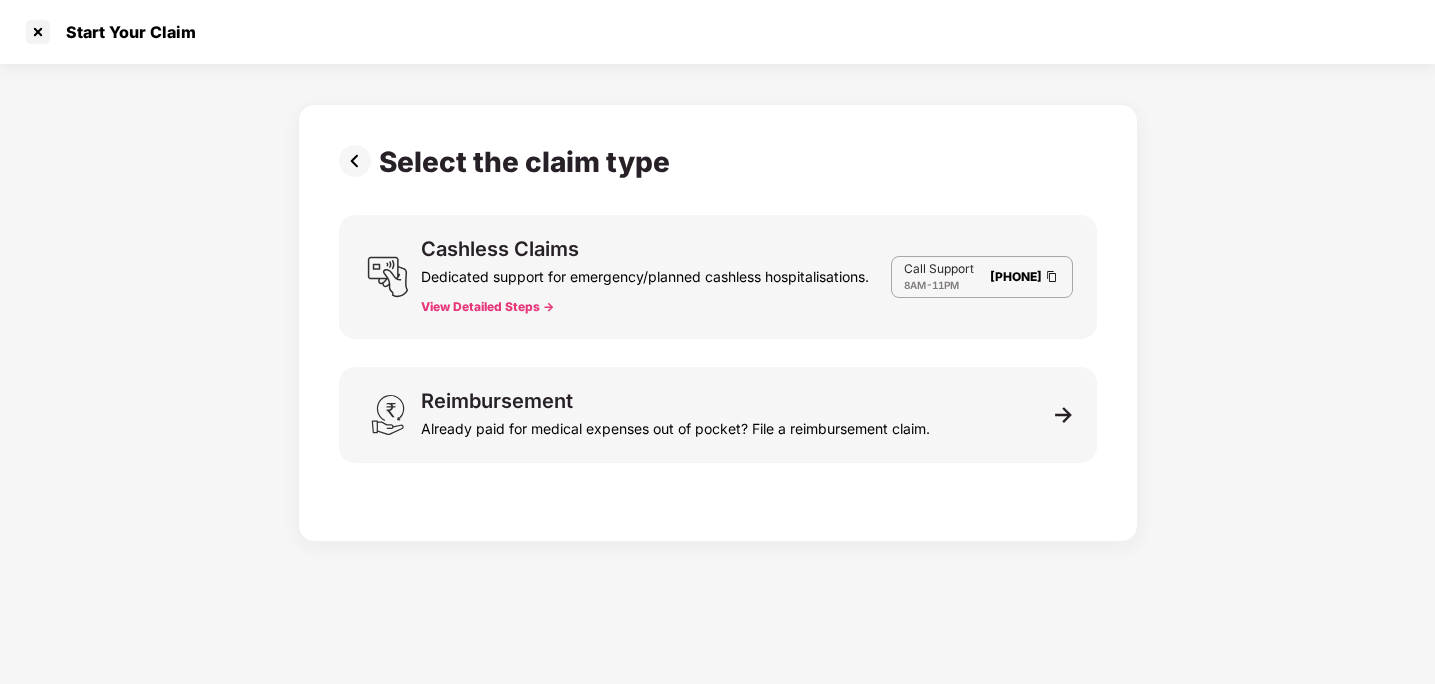 scroll, scrollTop: 44, scrollLeft: 0, axis: vertical 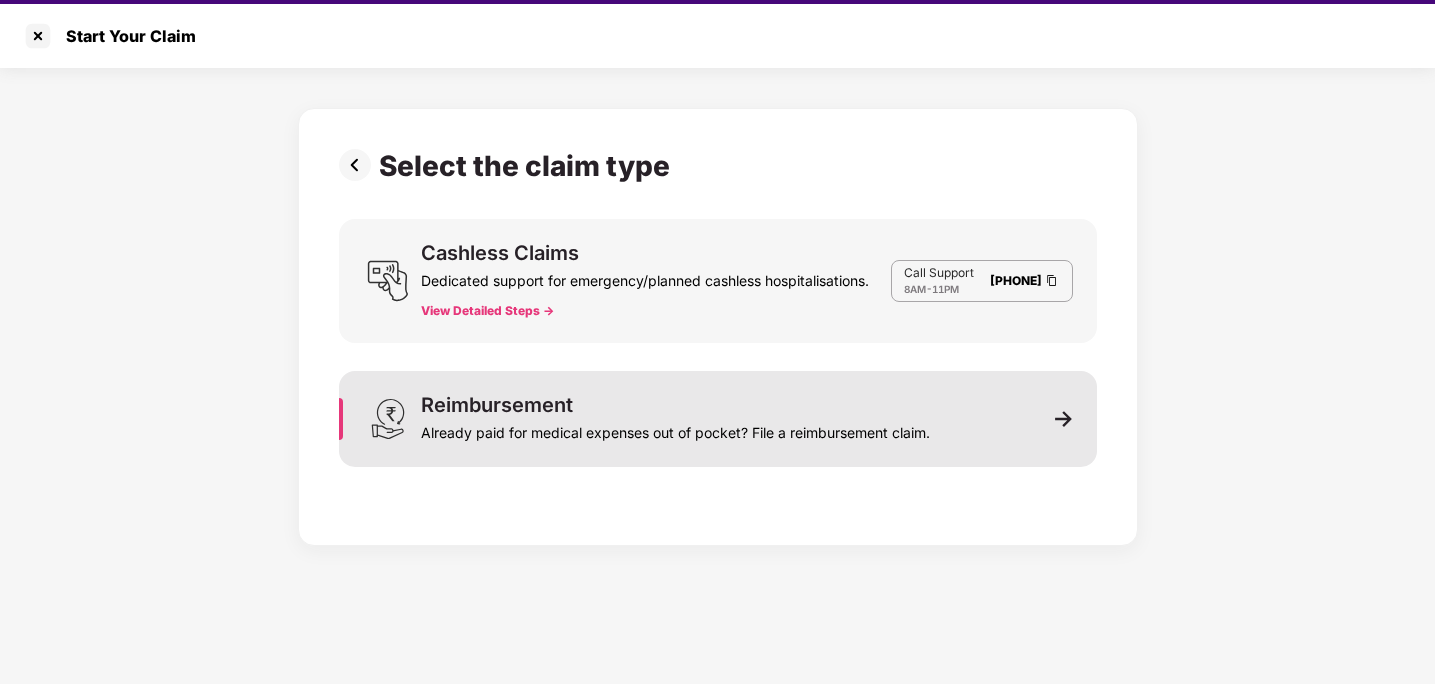 click on "Already paid for medical expenses out of pocket? File a reimbursement claim." at bounding box center (675, 429) 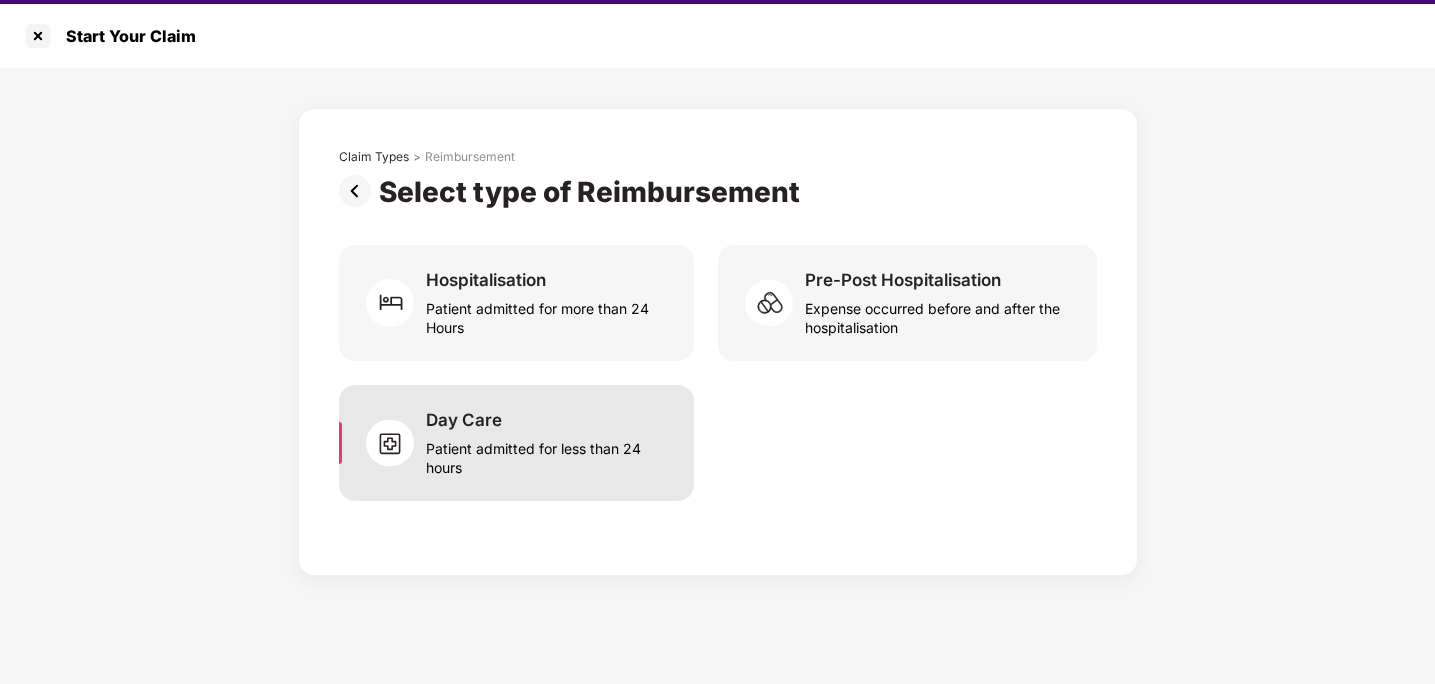 click on "Patient admitted for less than 24 hours" at bounding box center [547, 454] 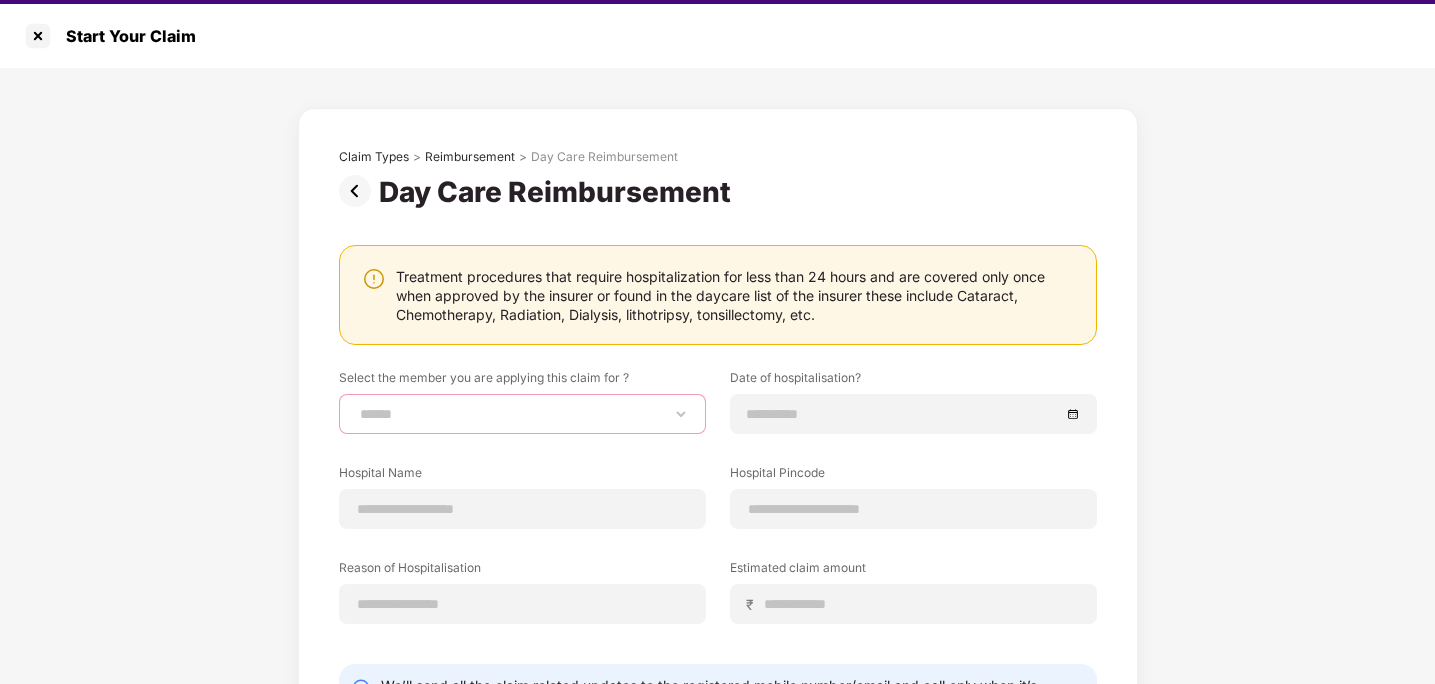 click on "**********" at bounding box center (522, 414) 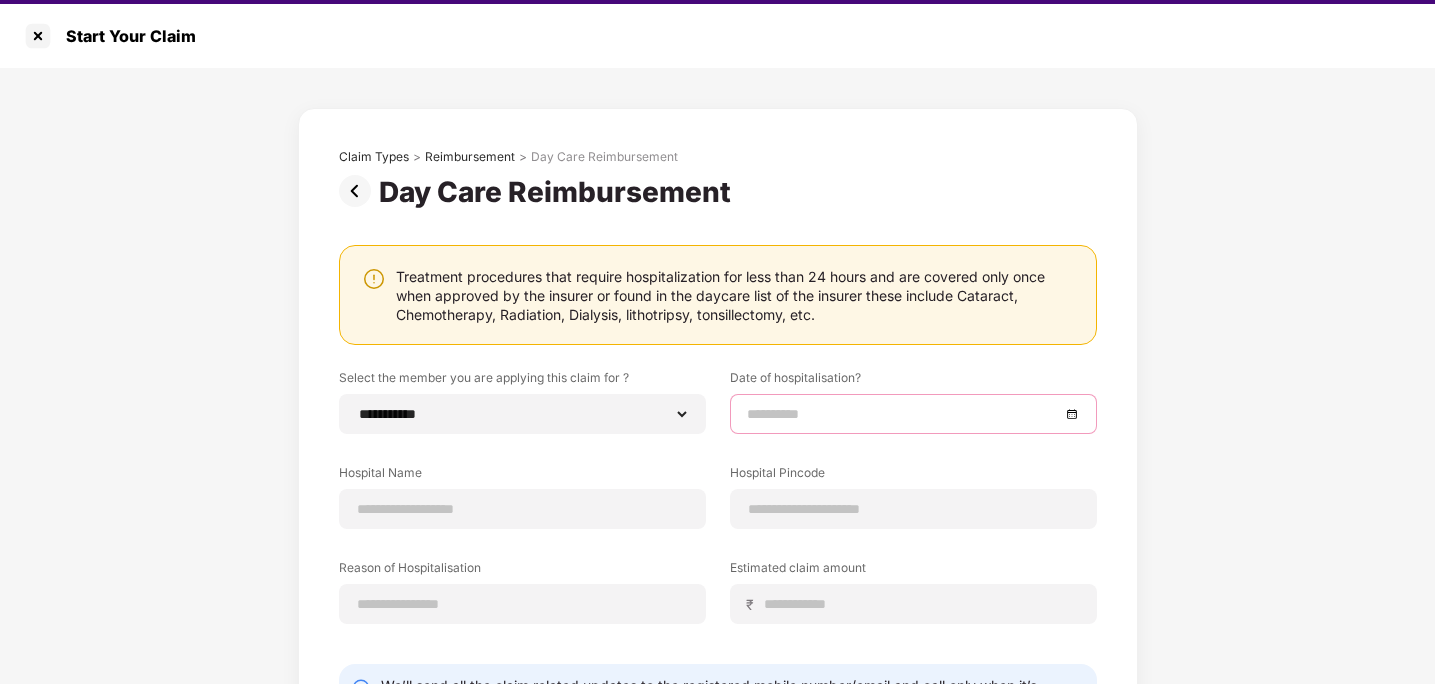 click at bounding box center [903, 414] 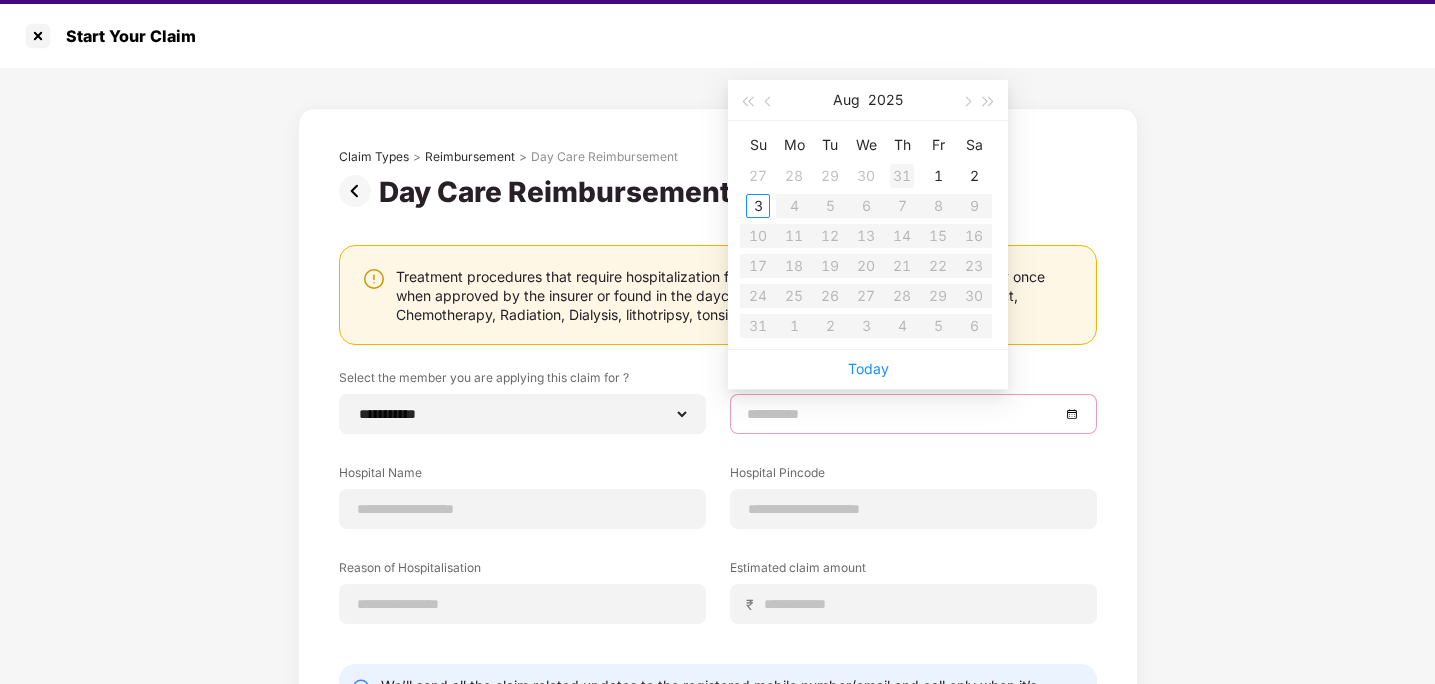 type on "**********" 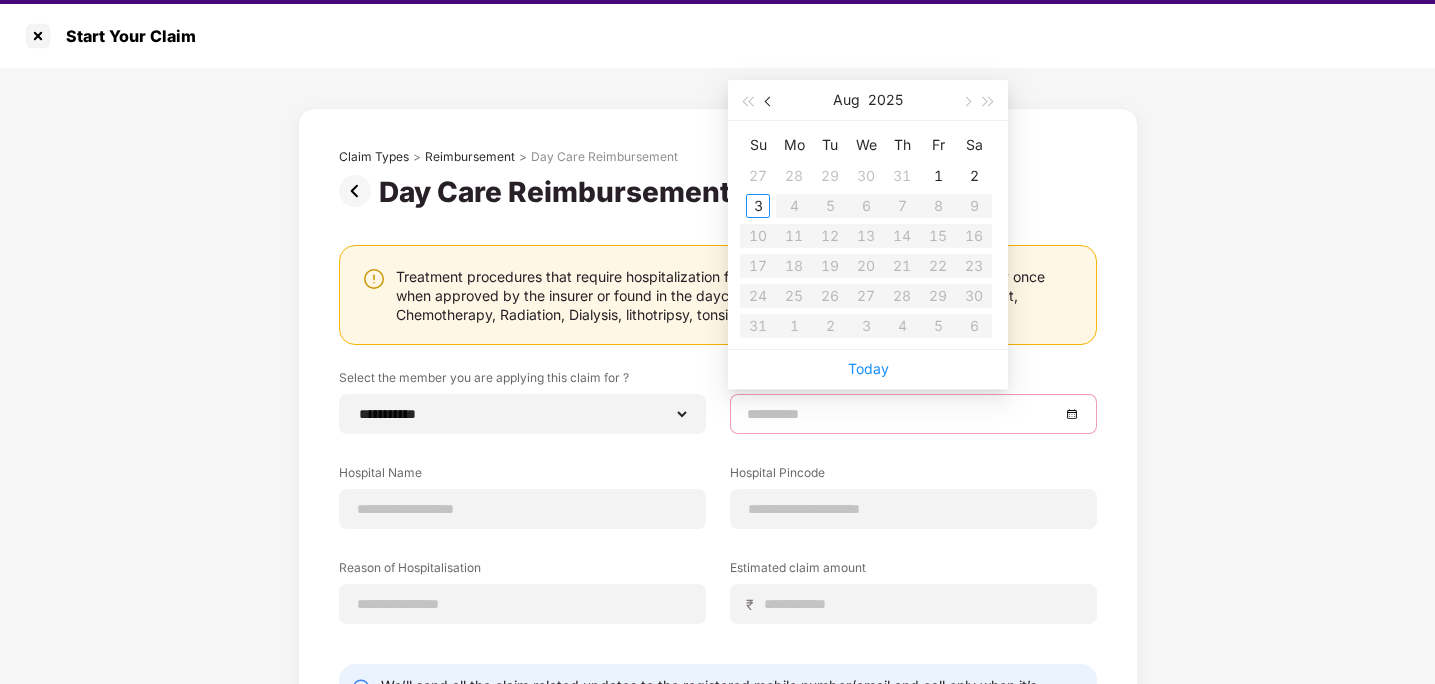 click at bounding box center [769, 100] 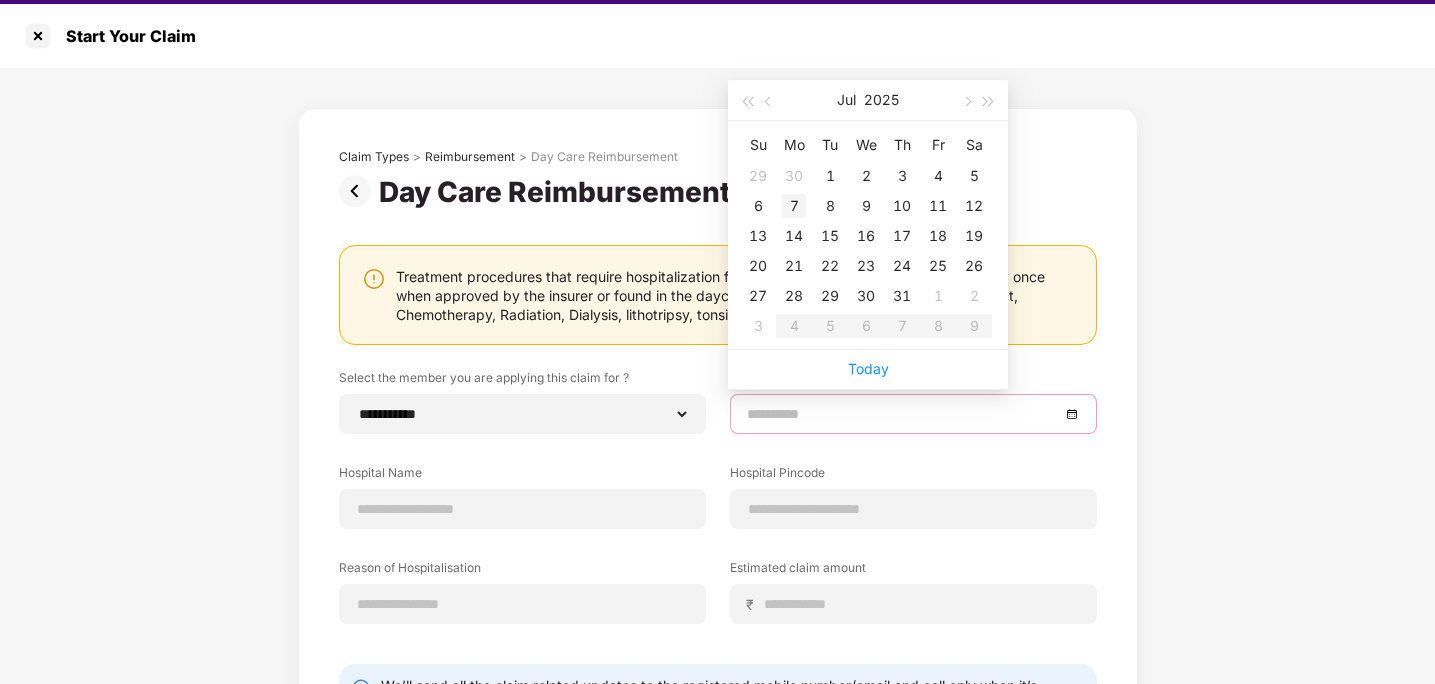 type on "**********" 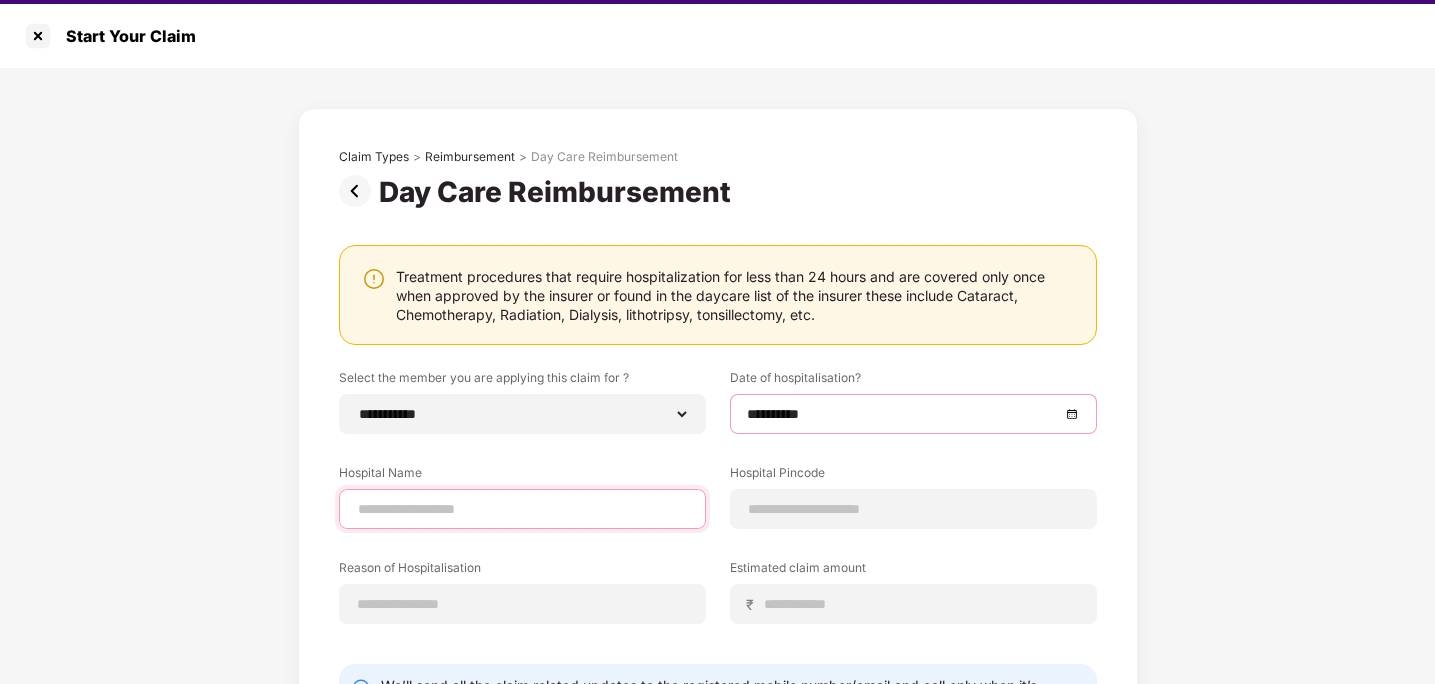click at bounding box center (522, 509) 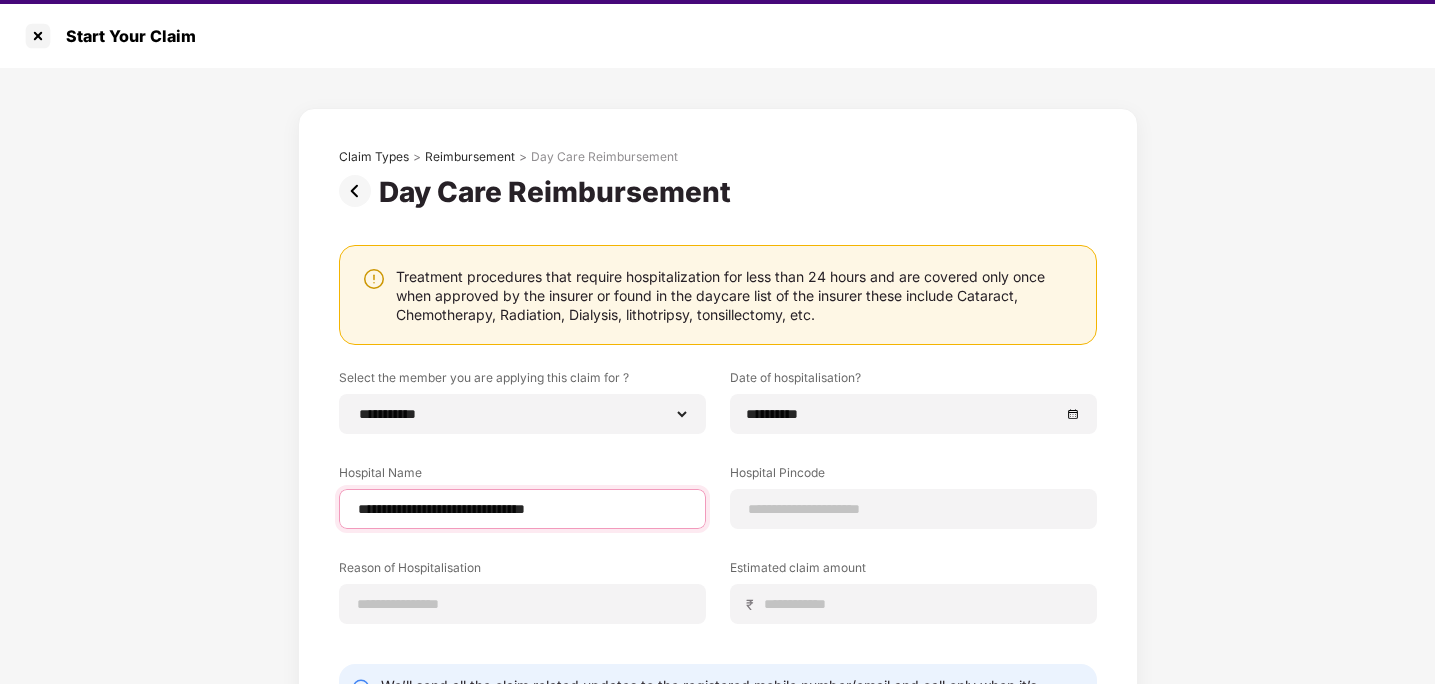 click on "**********" at bounding box center [522, 509] 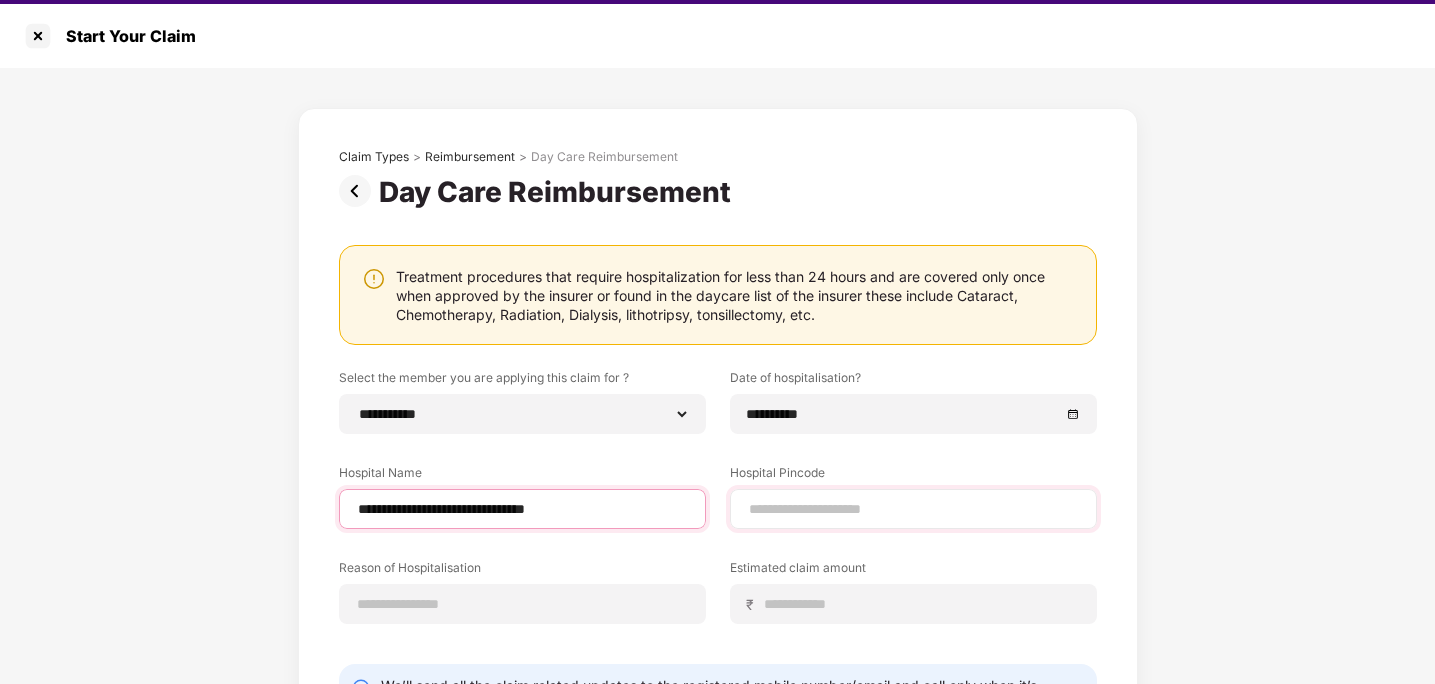 type on "**********" 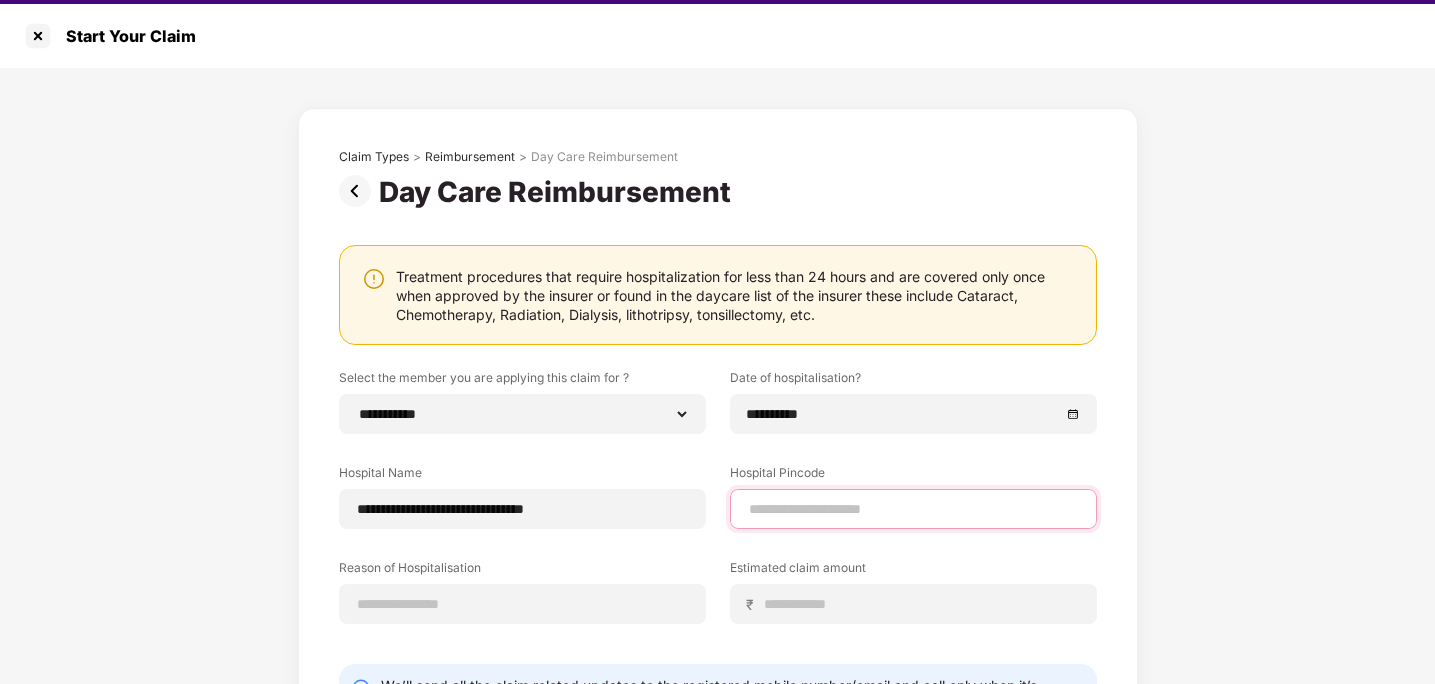 click at bounding box center [913, 509] 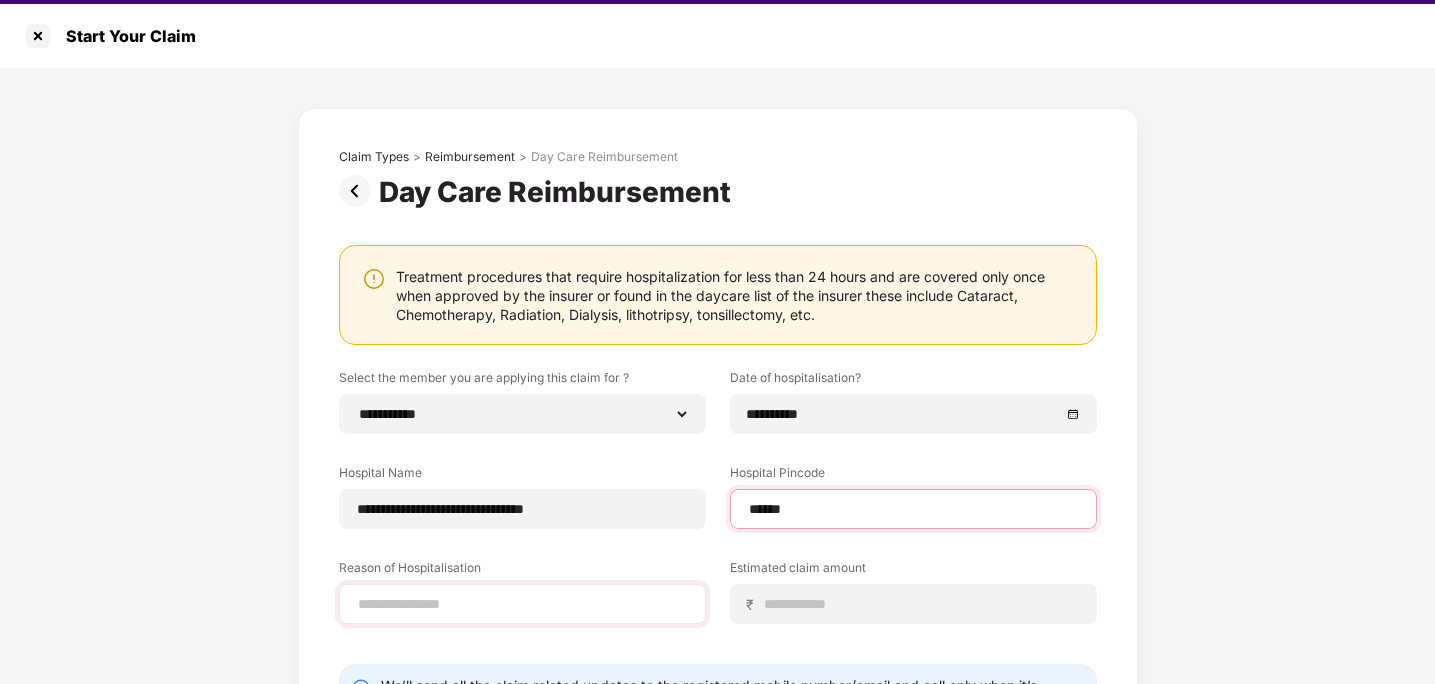 type on "******" 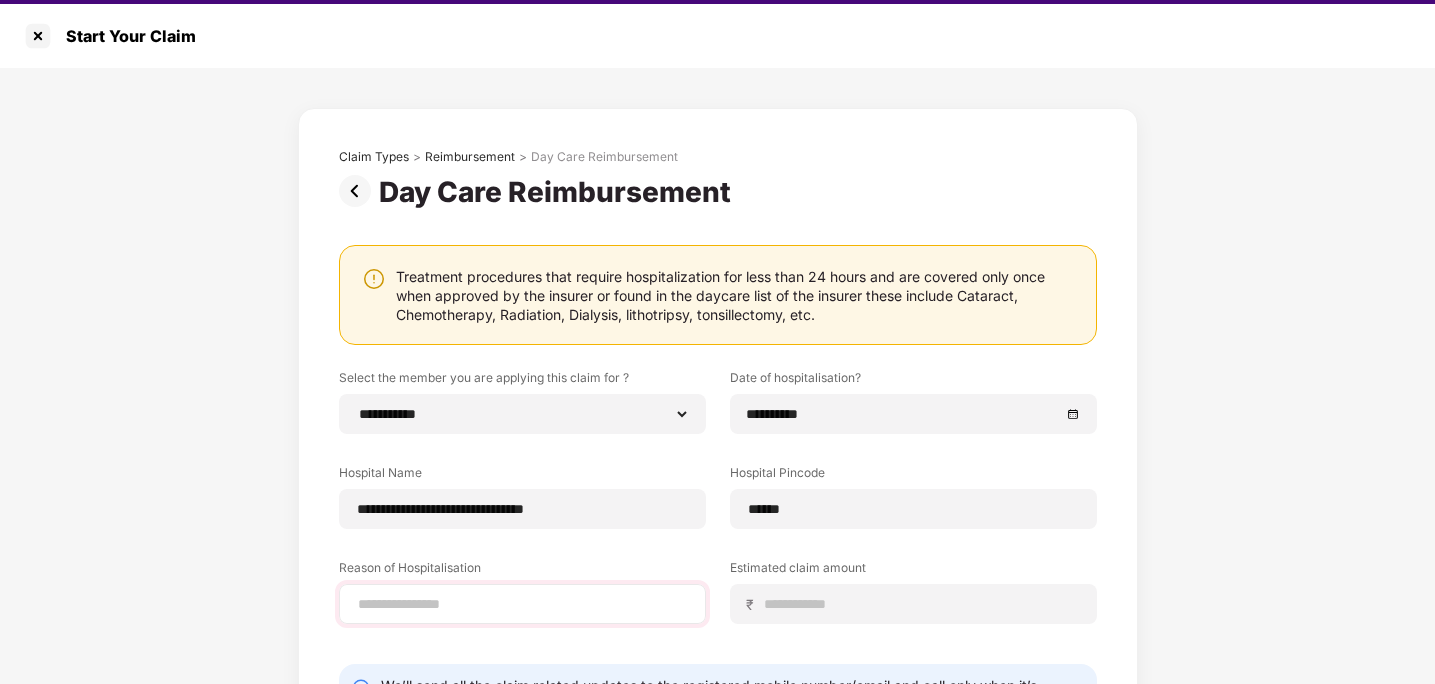 click at bounding box center (522, 604) 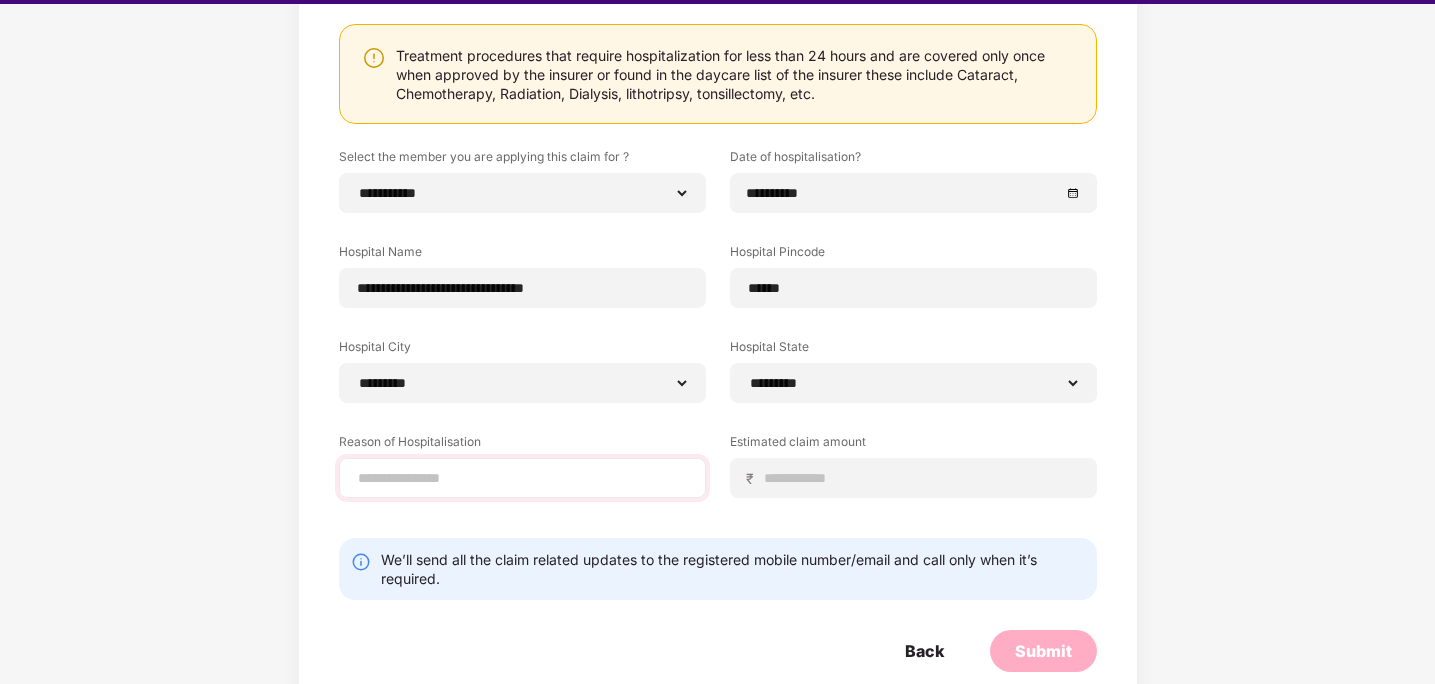 scroll, scrollTop: 226, scrollLeft: 0, axis: vertical 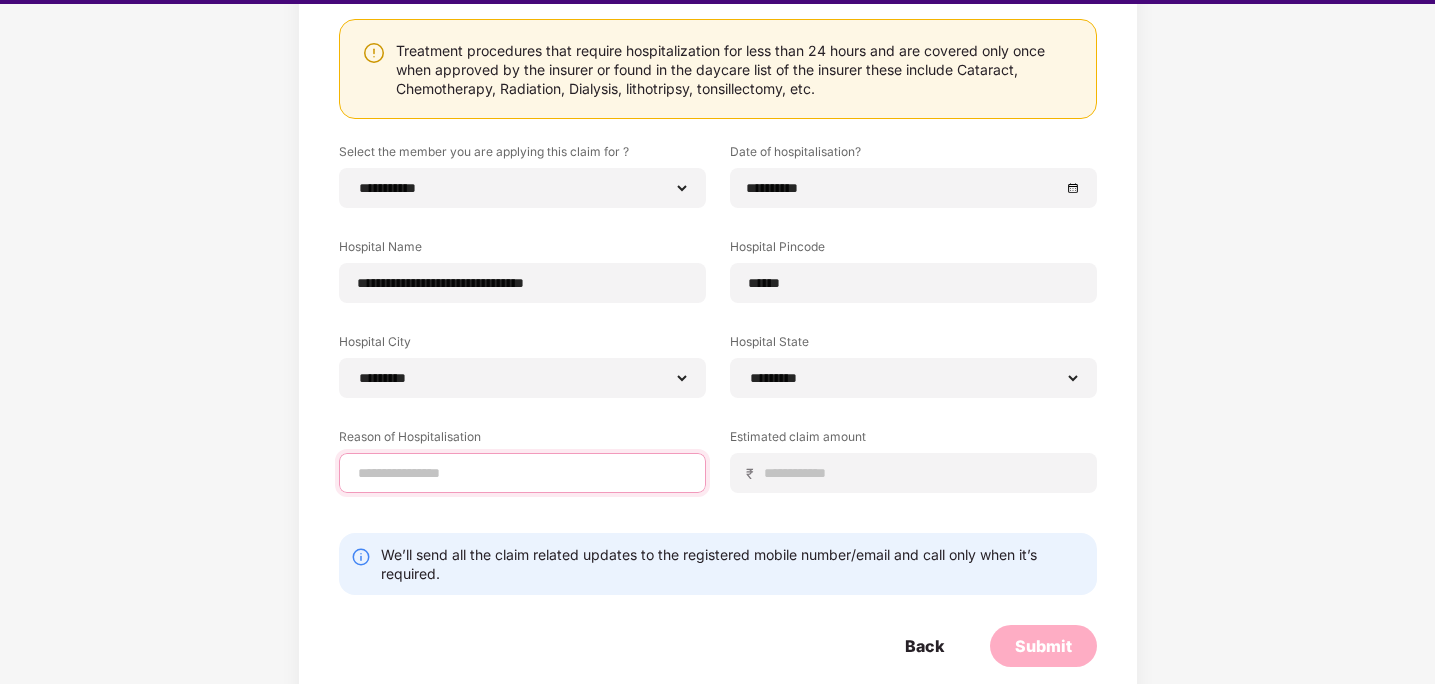 click at bounding box center (522, 473) 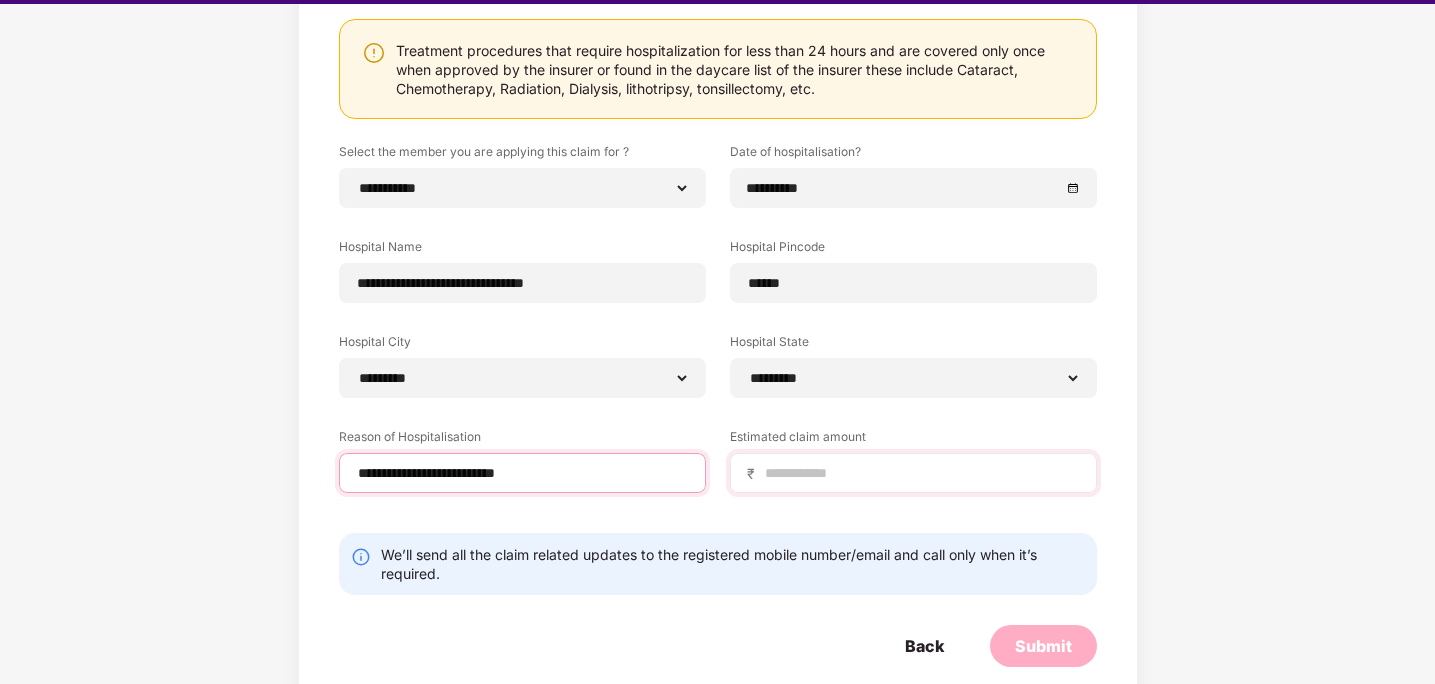 type on "**********" 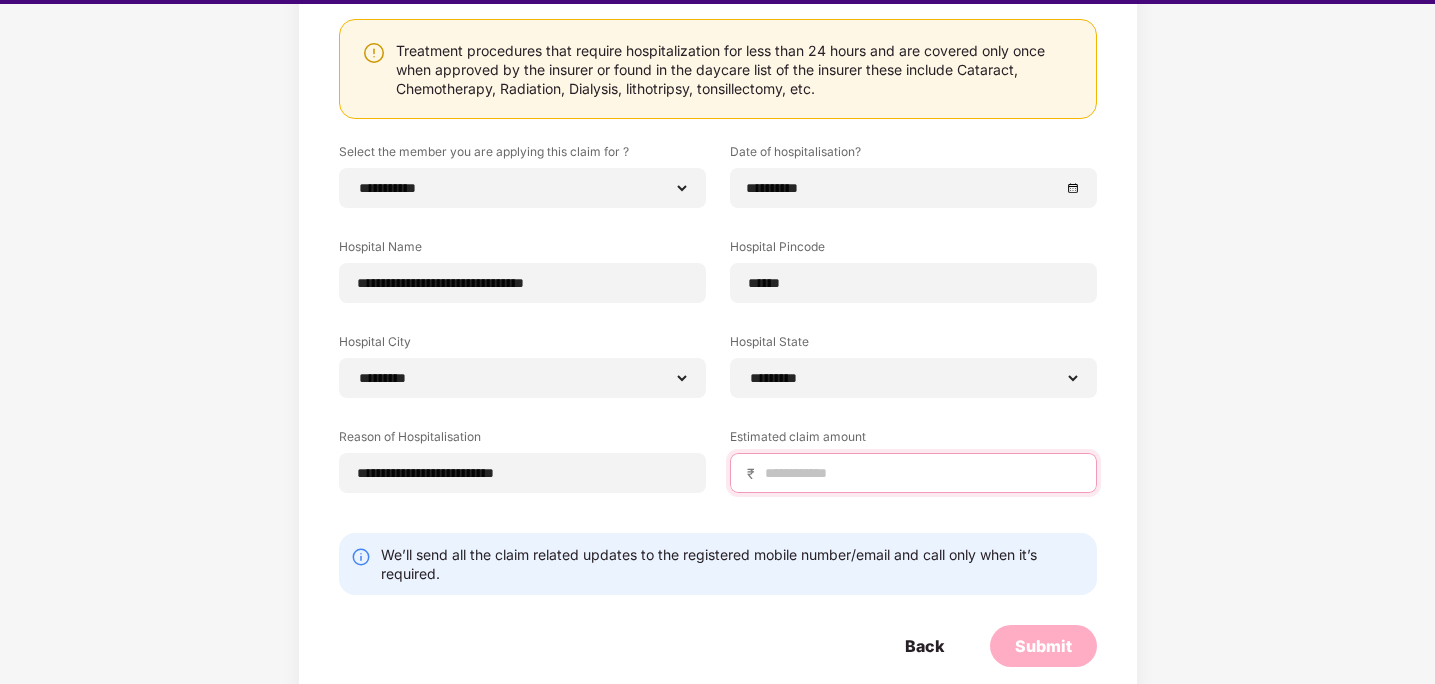 click at bounding box center [921, 473] 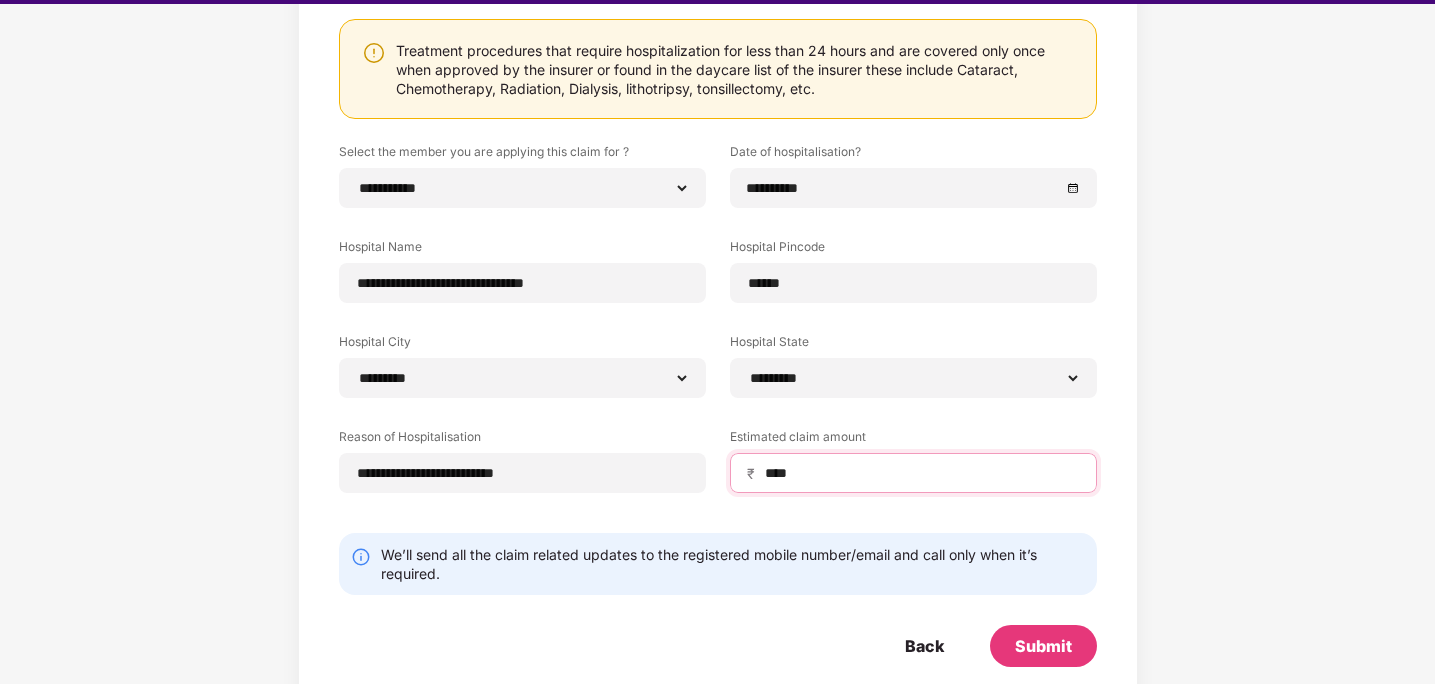 scroll, scrollTop: 256, scrollLeft: 0, axis: vertical 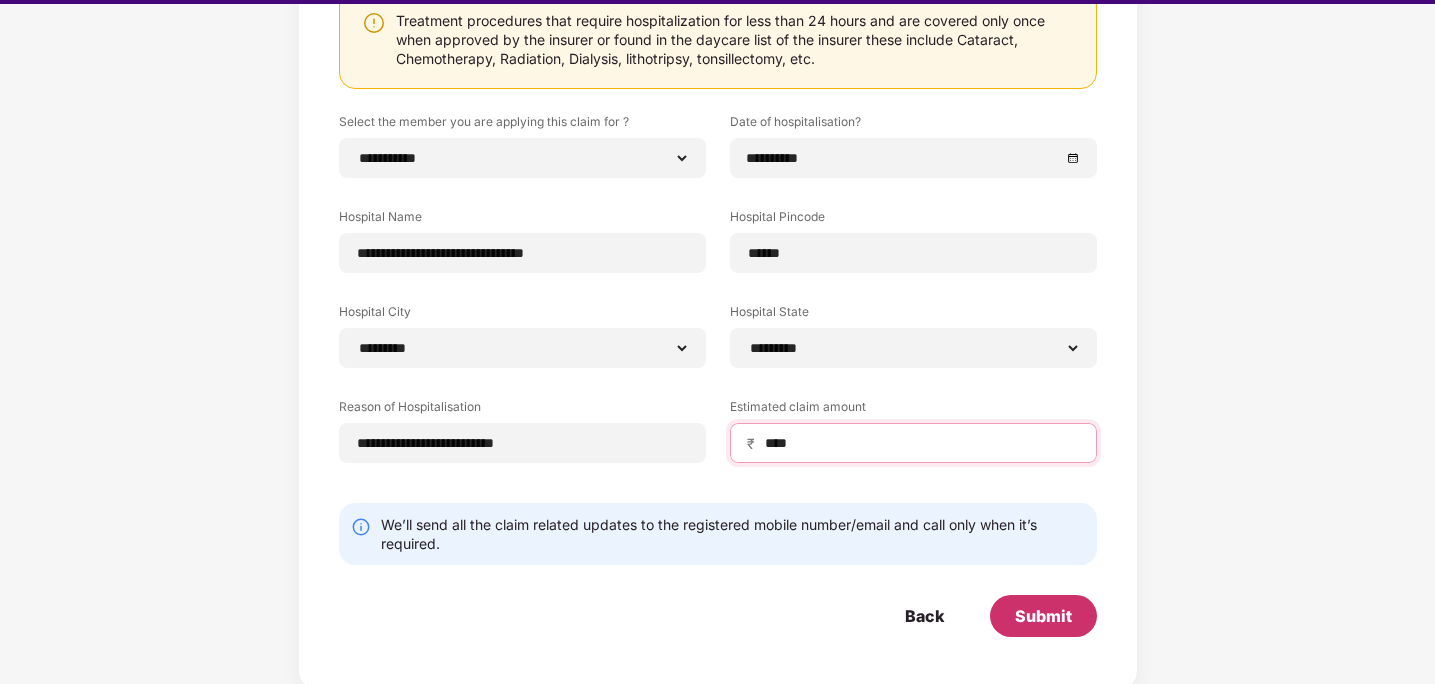 type on "****" 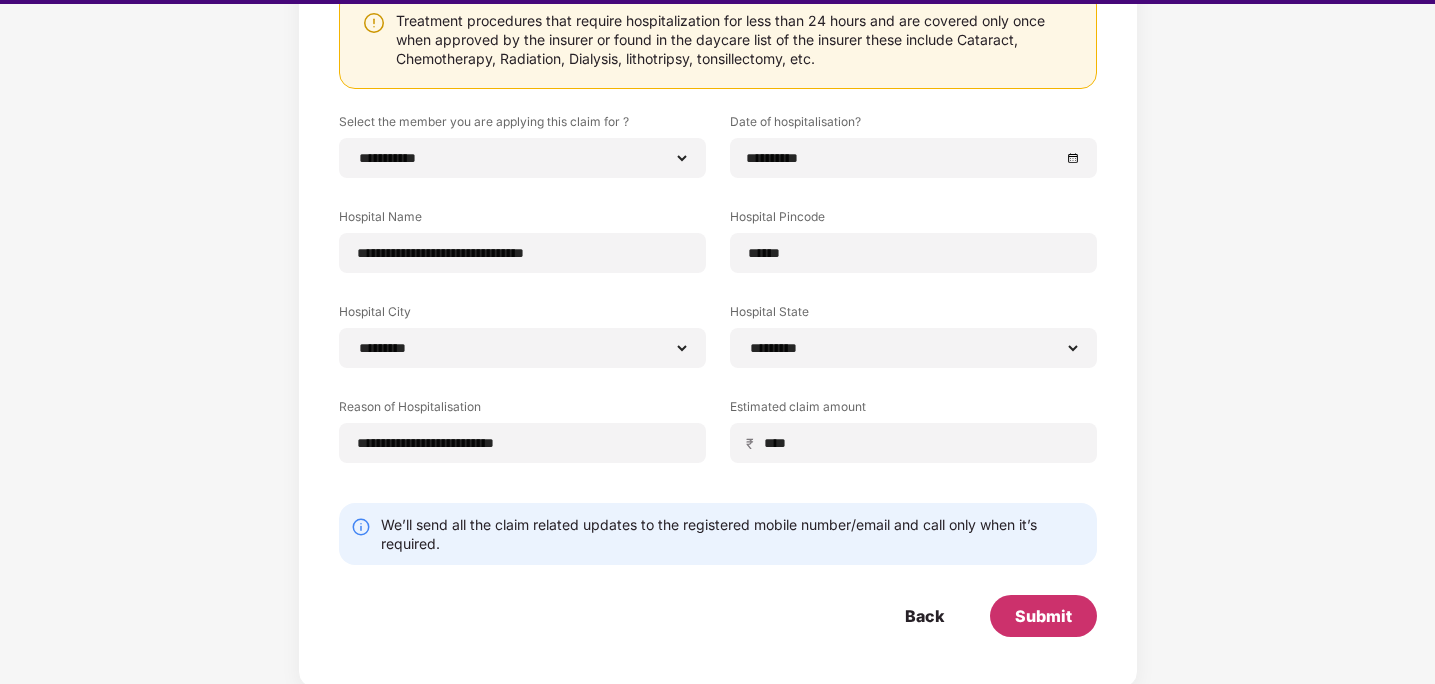 click on "Submit" at bounding box center (1043, 616) 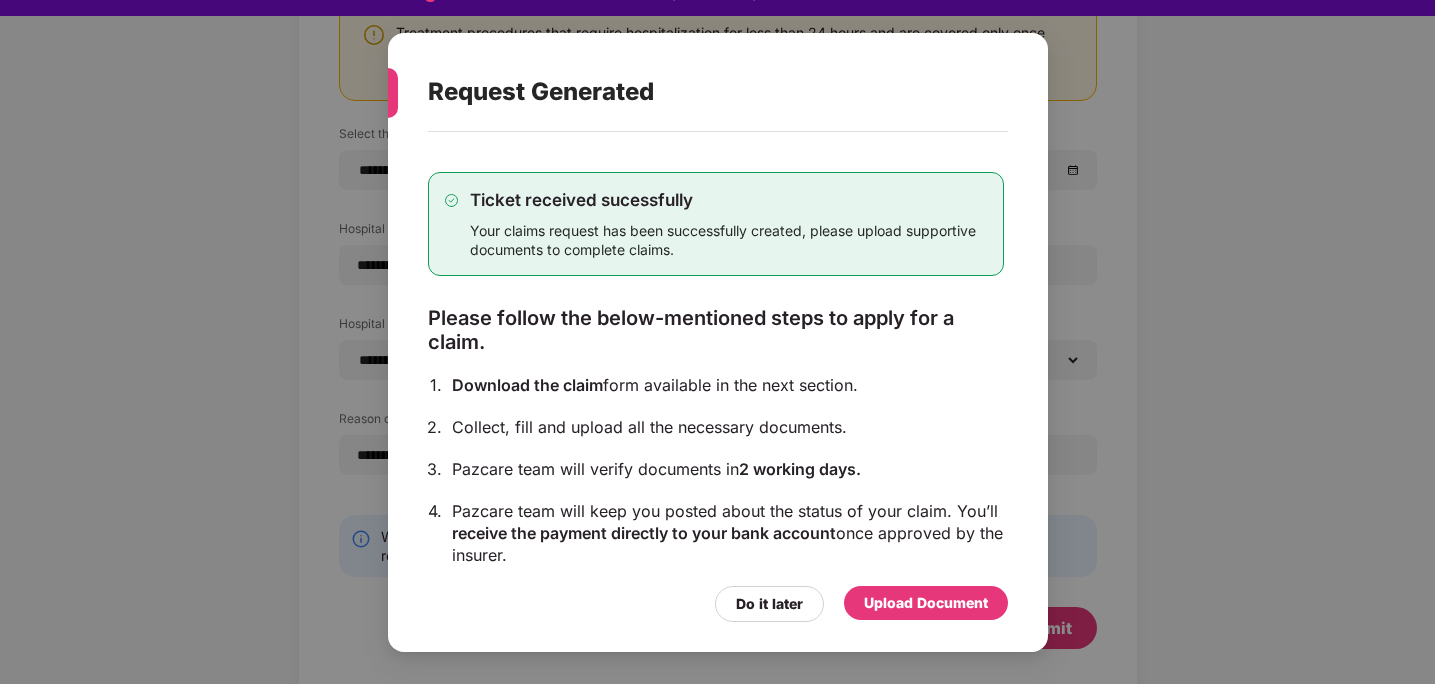 scroll, scrollTop: 0, scrollLeft: 0, axis: both 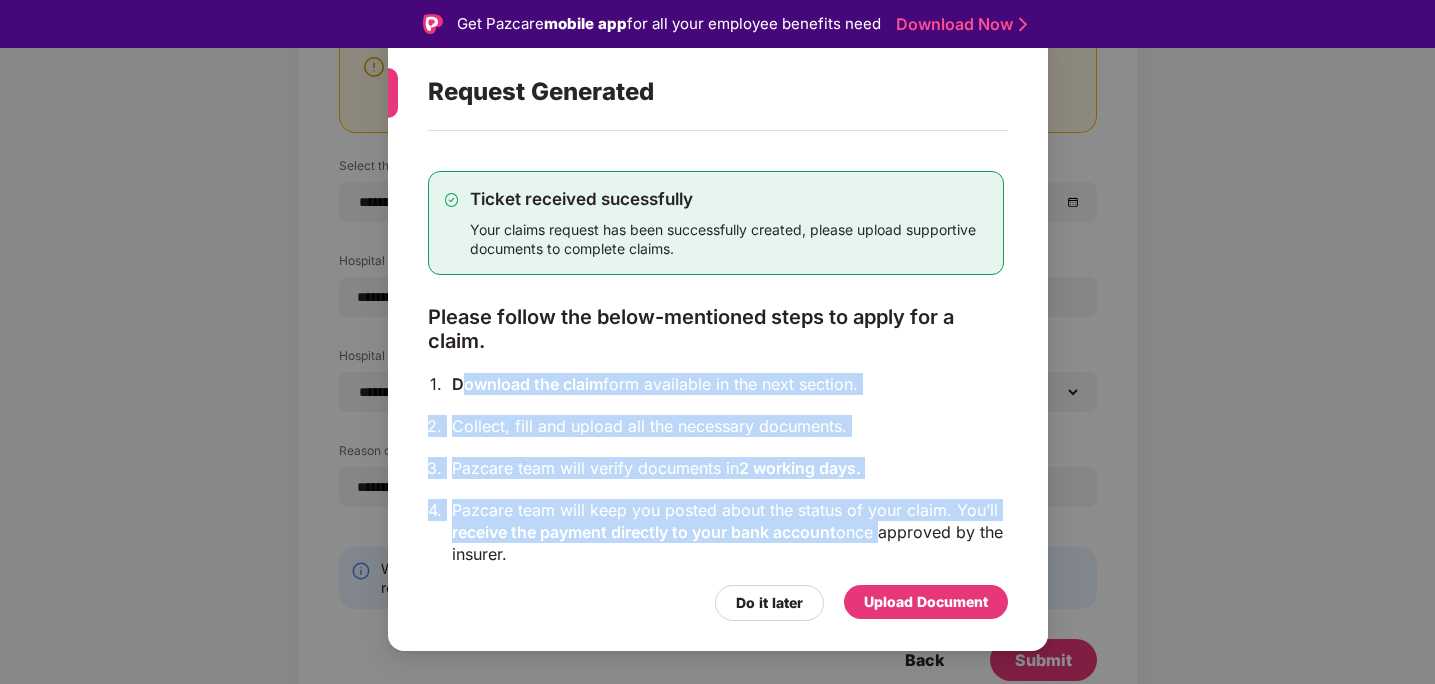 drag, startPoint x: 460, startPoint y: 382, endPoint x: 879, endPoint y: 542, distance: 448.50977 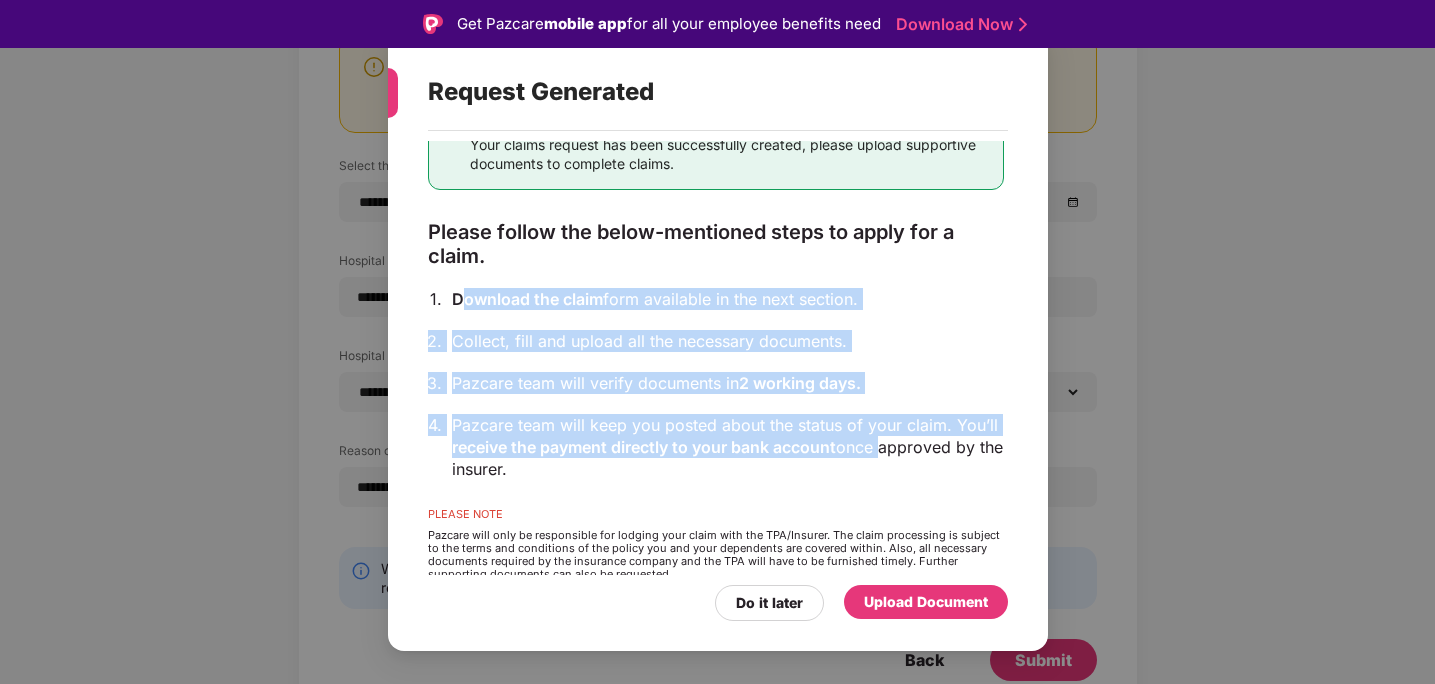 scroll, scrollTop: 119, scrollLeft: 0, axis: vertical 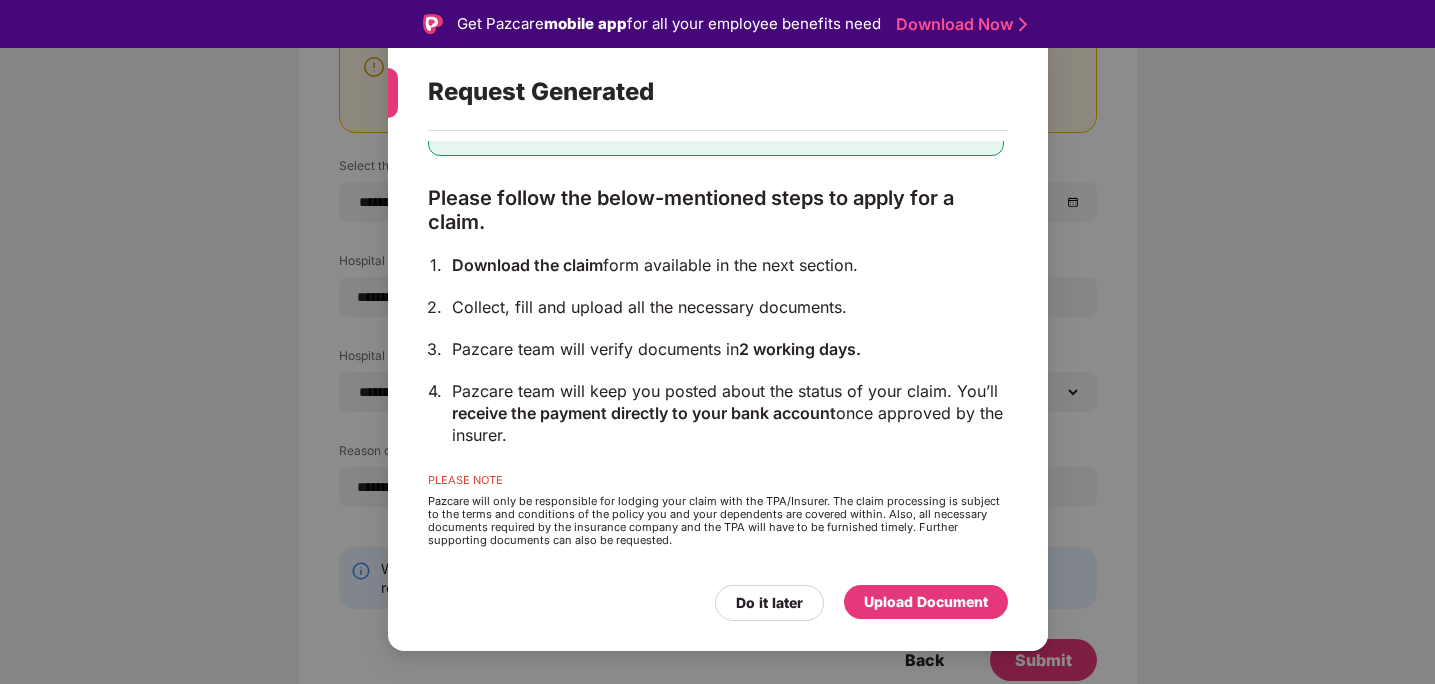 click on "Upload Document" at bounding box center [926, 602] 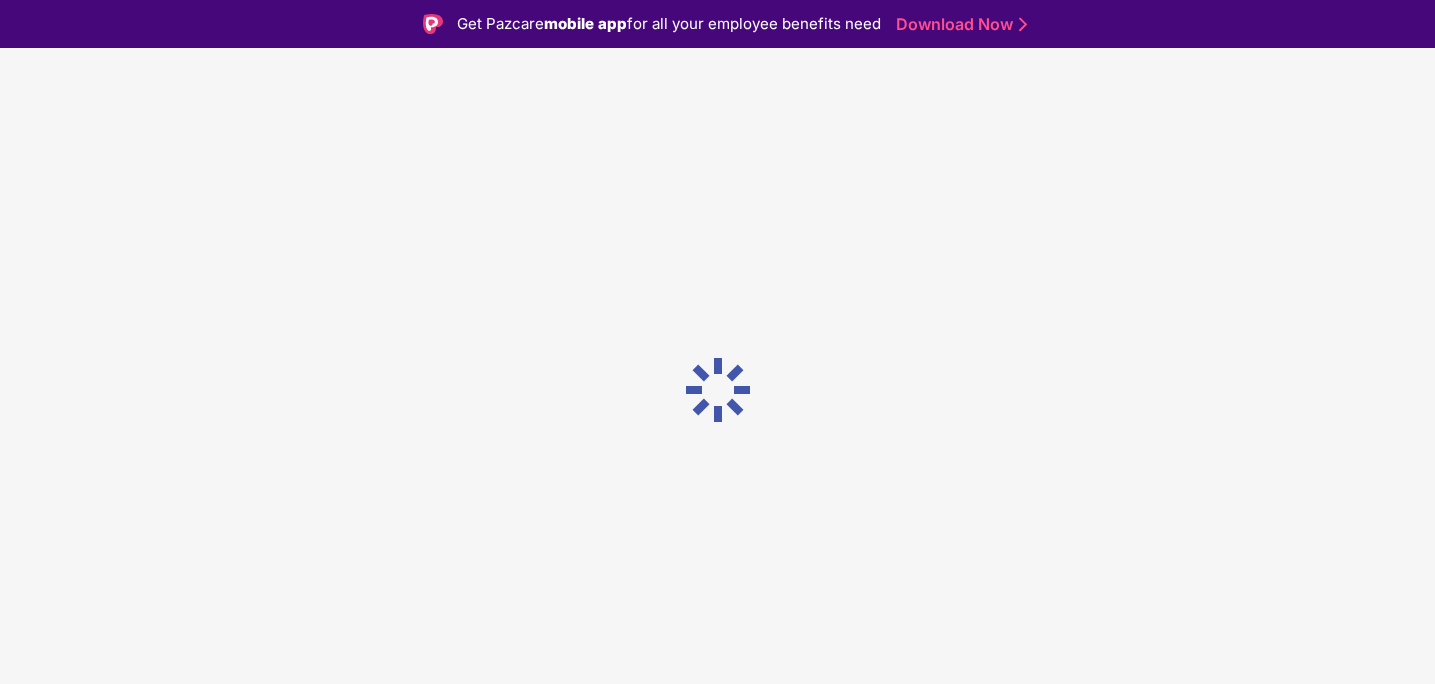 scroll, scrollTop: 0, scrollLeft: 0, axis: both 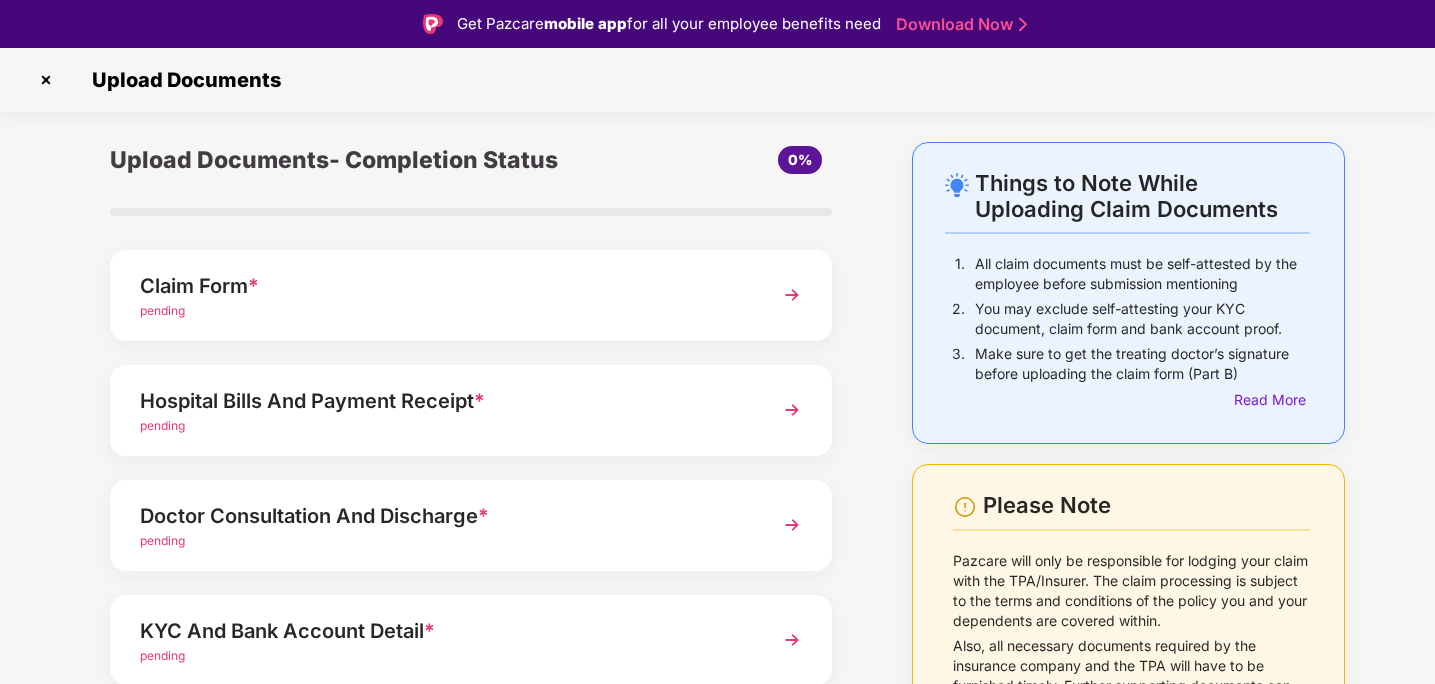 click on "Claim Form *" at bounding box center (443, 286) 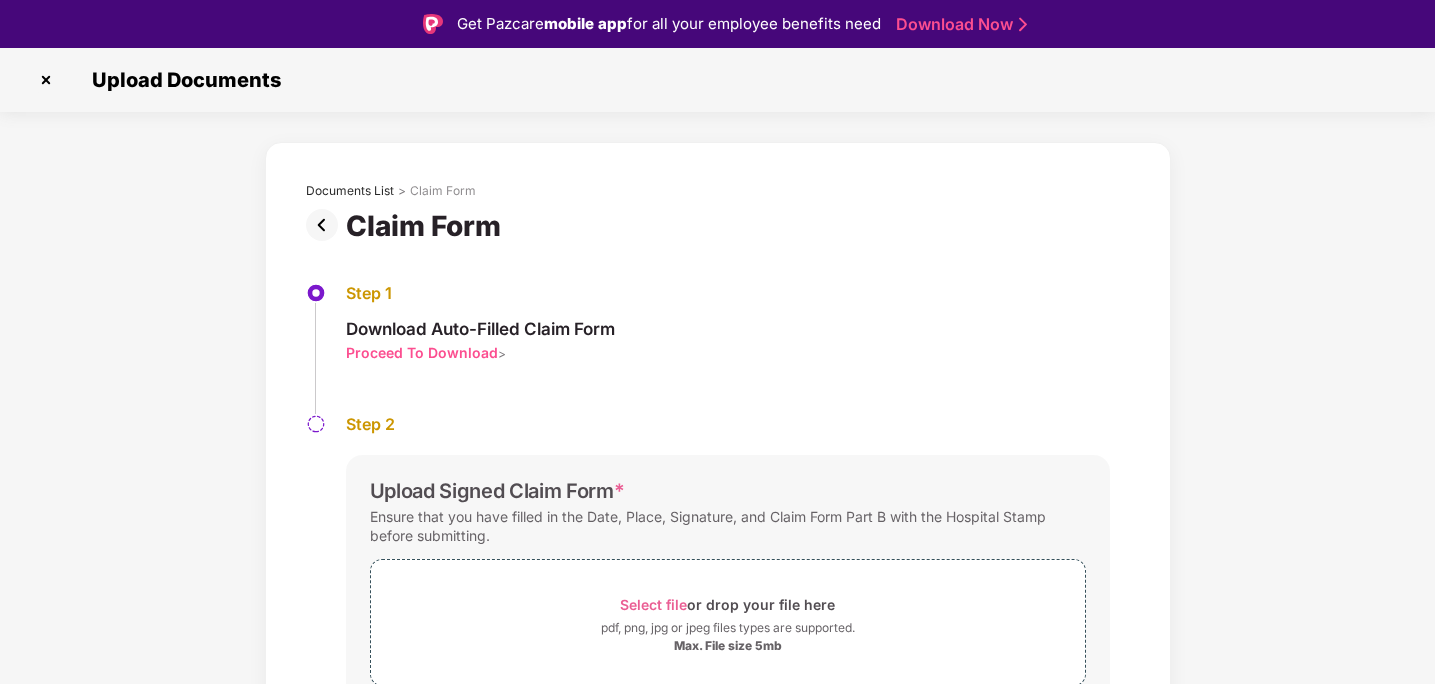 scroll, scrollTop: 89, scrollLeft: 0, axis: vertical 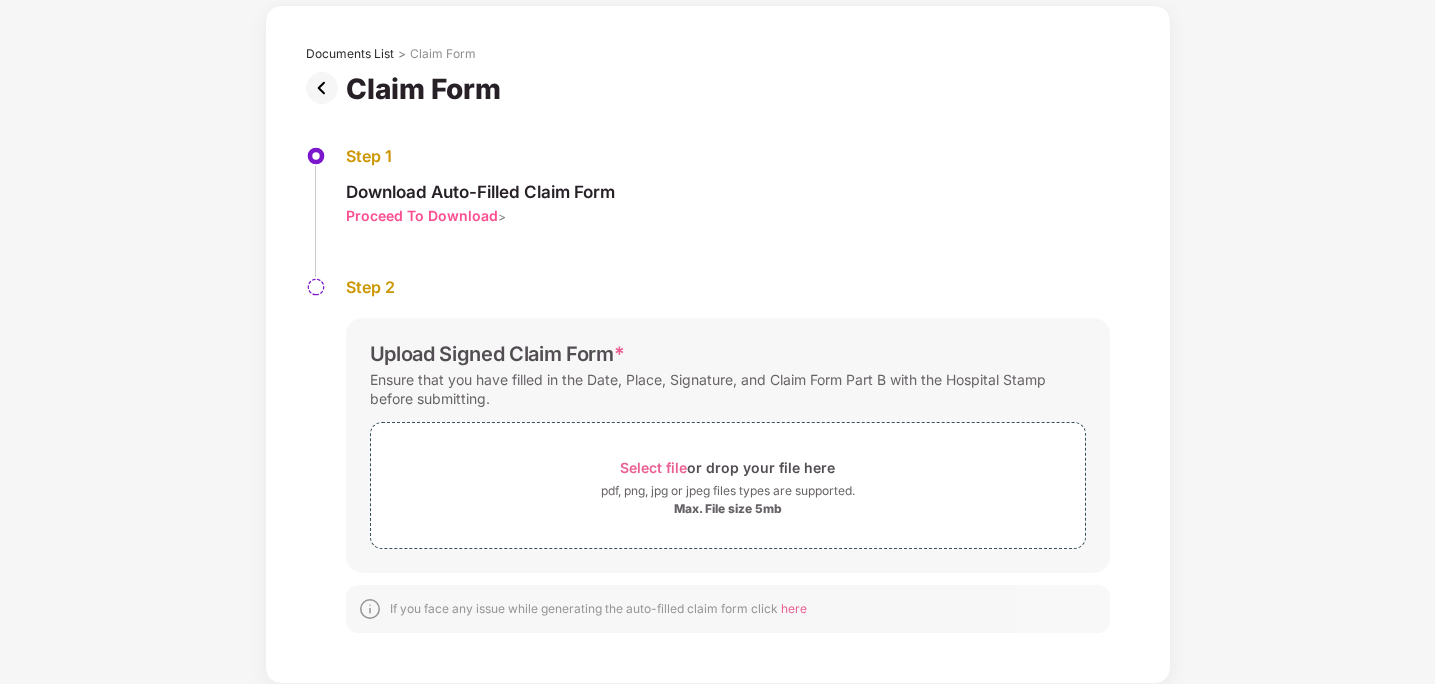 click on "Proceed To Download" at bounding box center (422, 215) 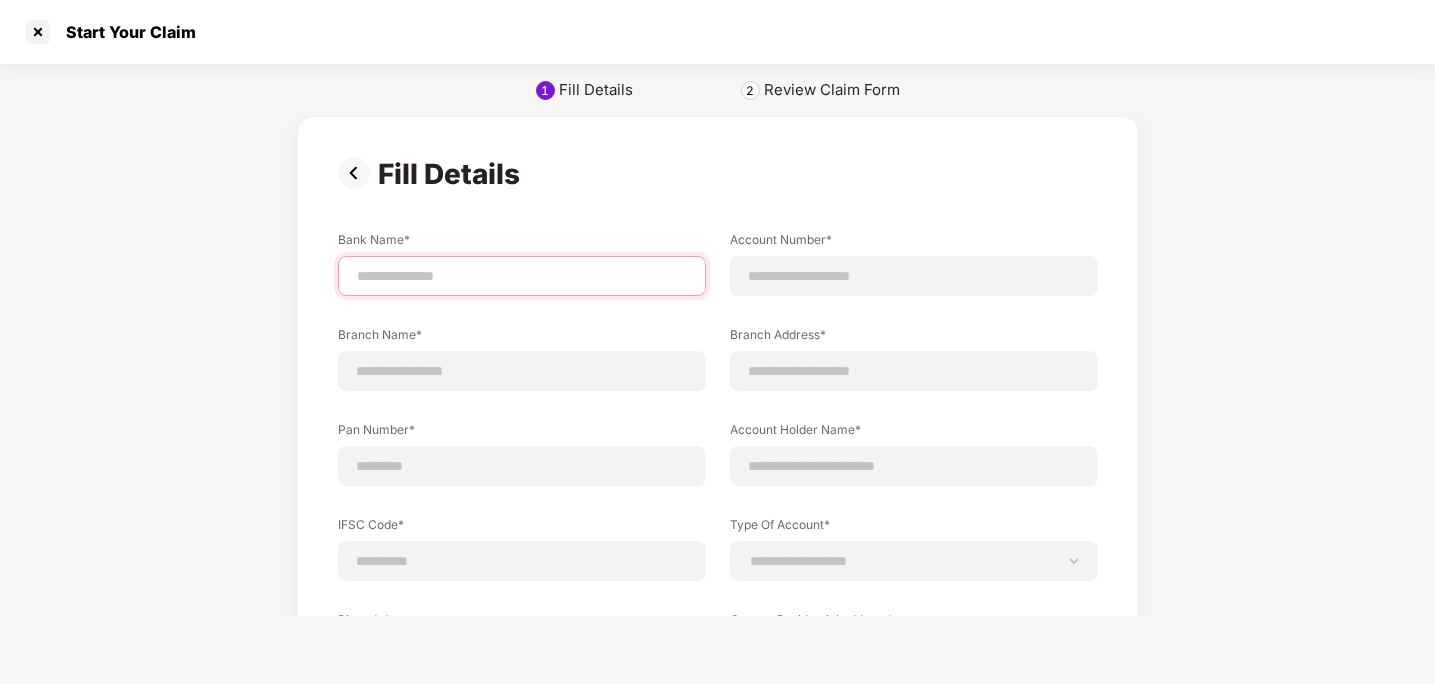 click at bounding box center [522, 276] 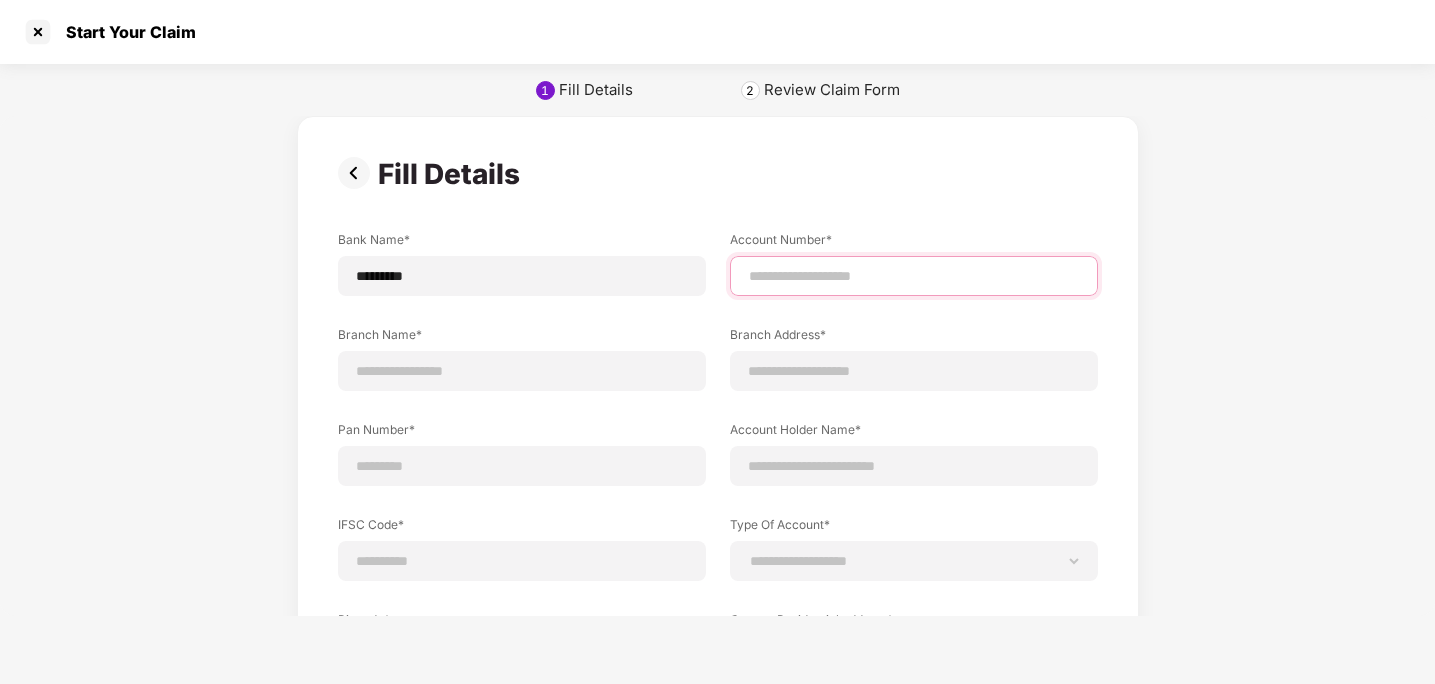 click at bounding box center (914, 276) 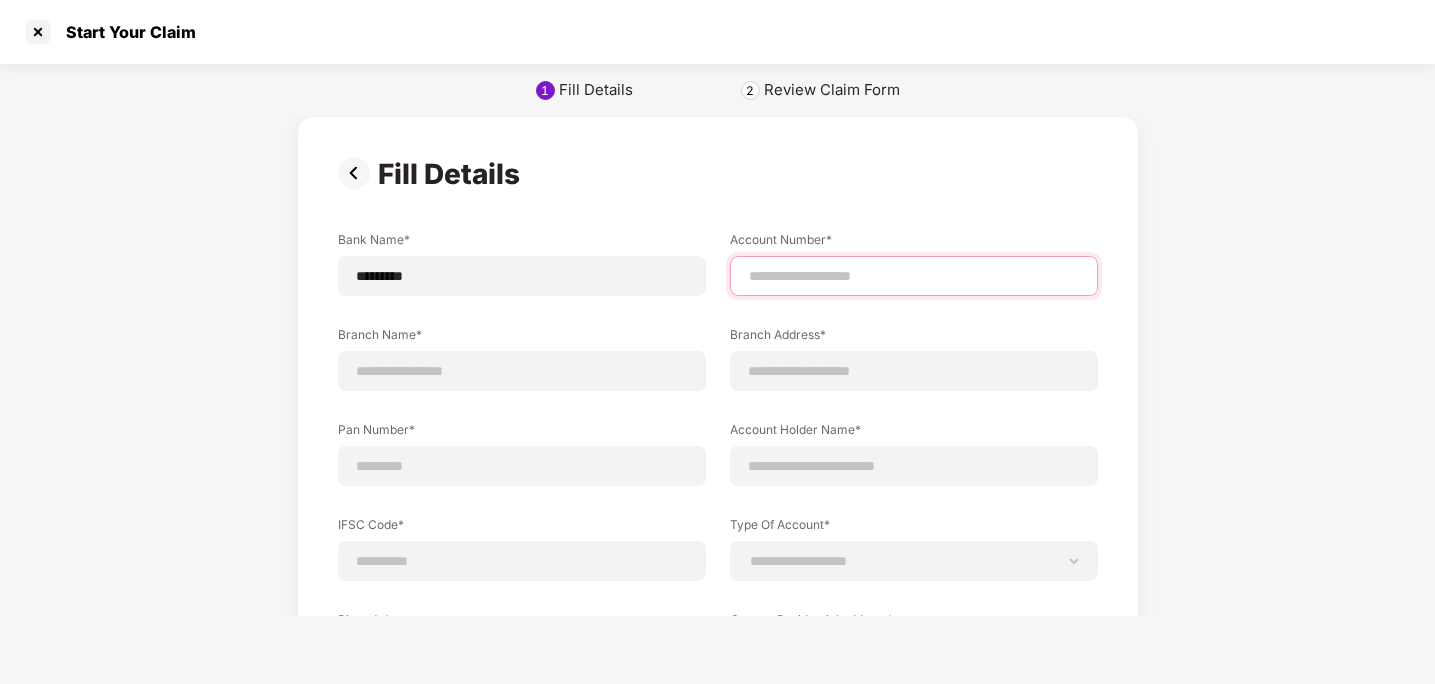 type on "**********" 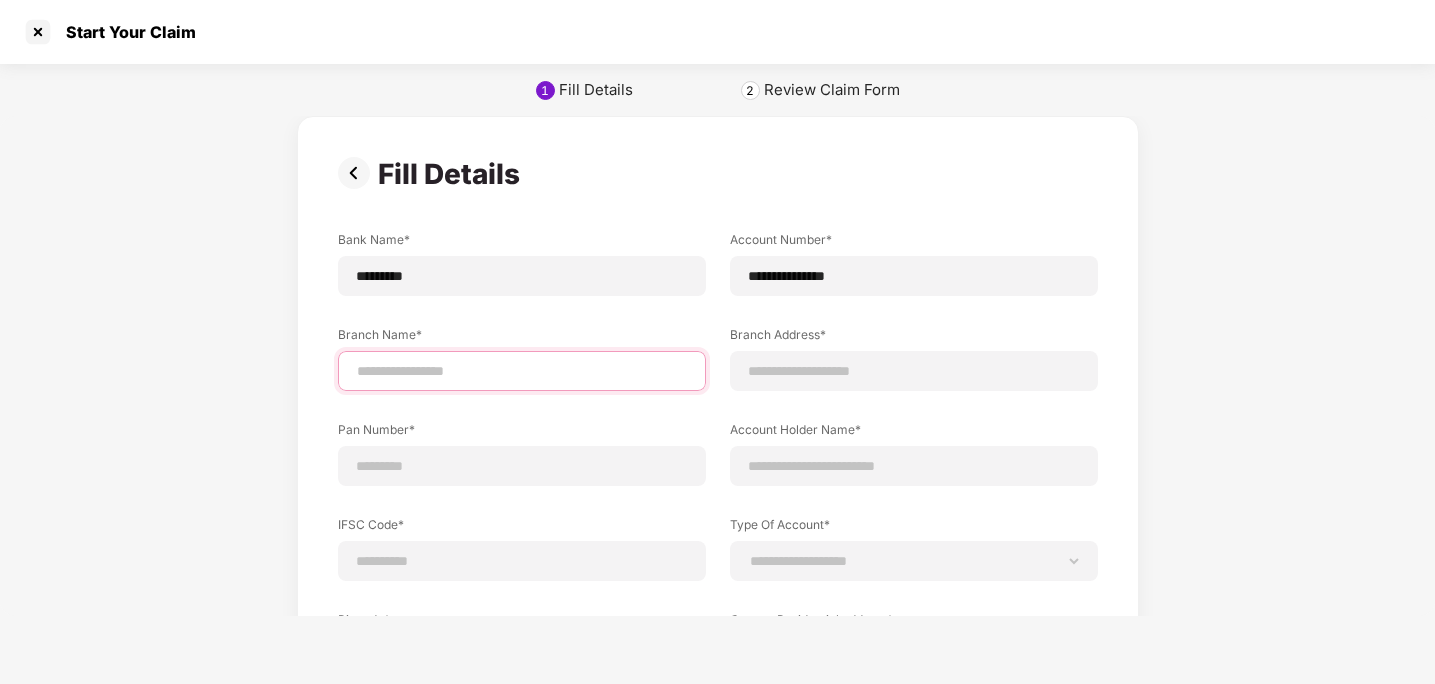 click at bounding box center (522, 371) 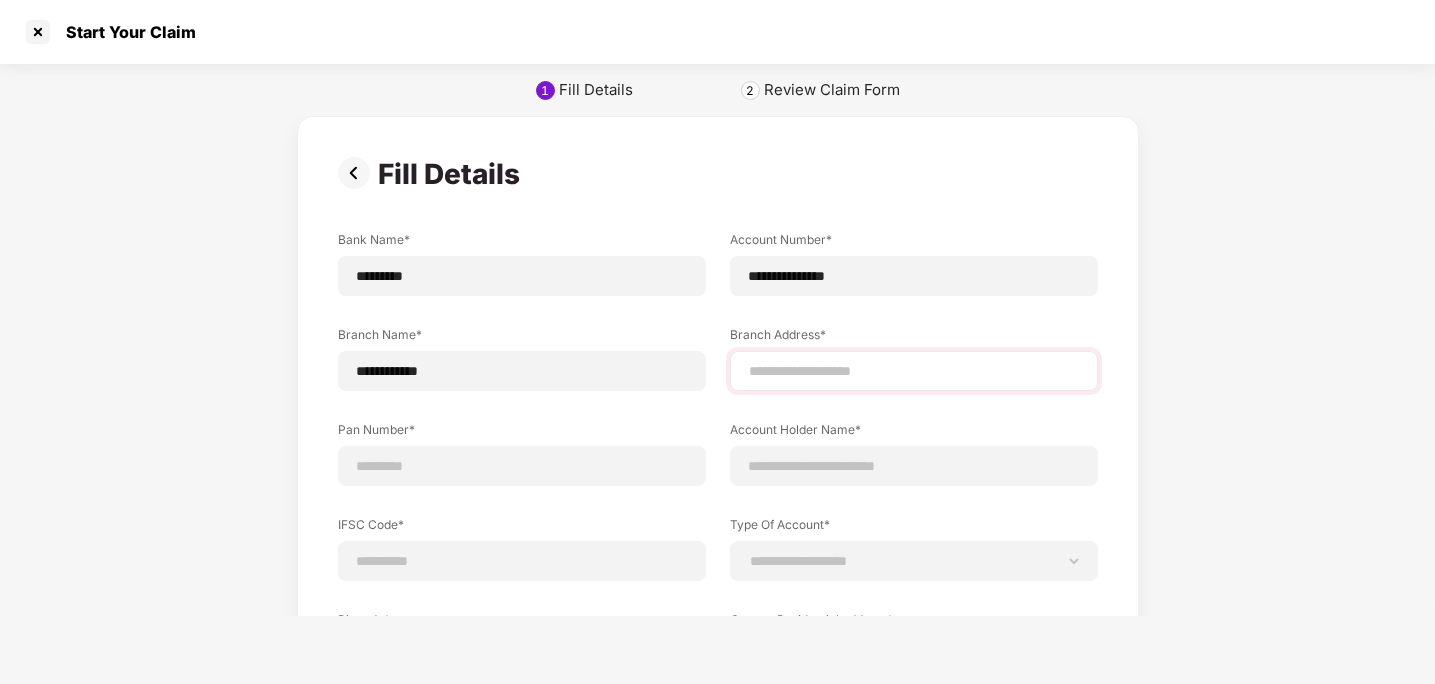 click at bounding box center (914, 371) 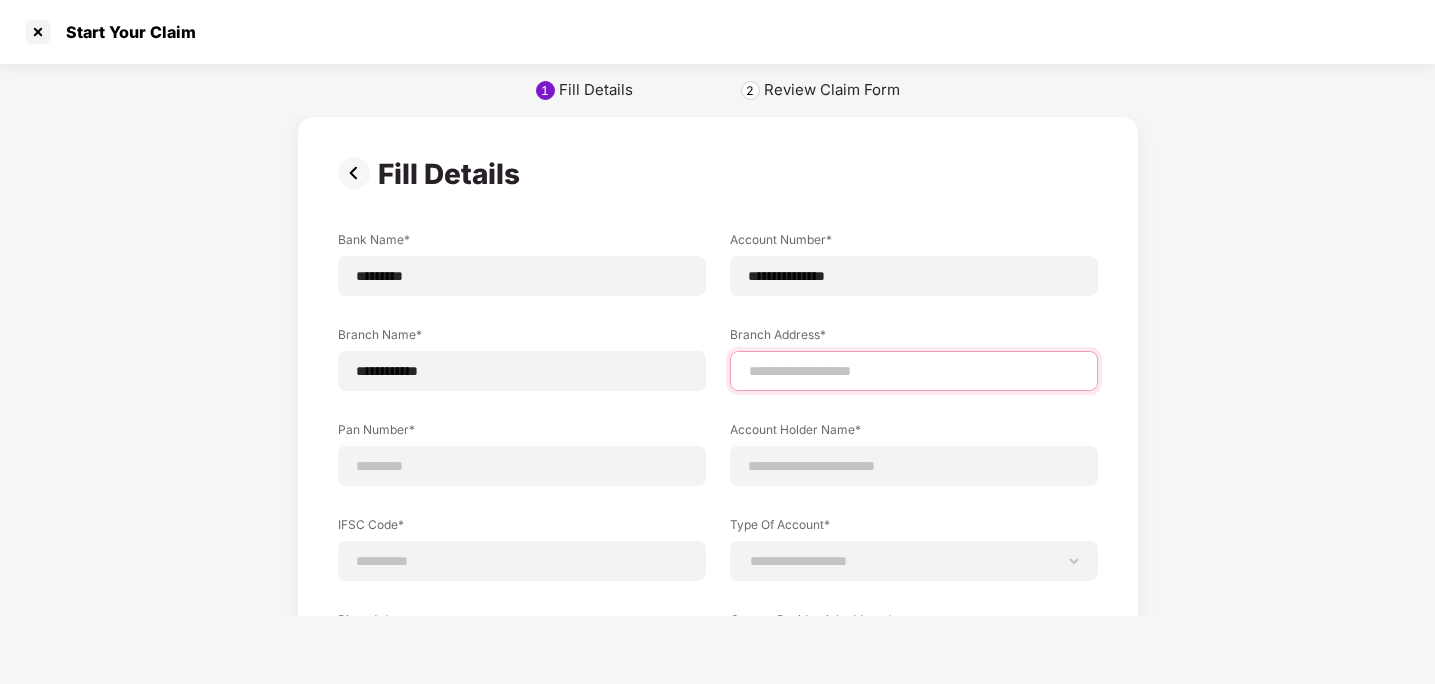 click at bounding box center (914, 371) 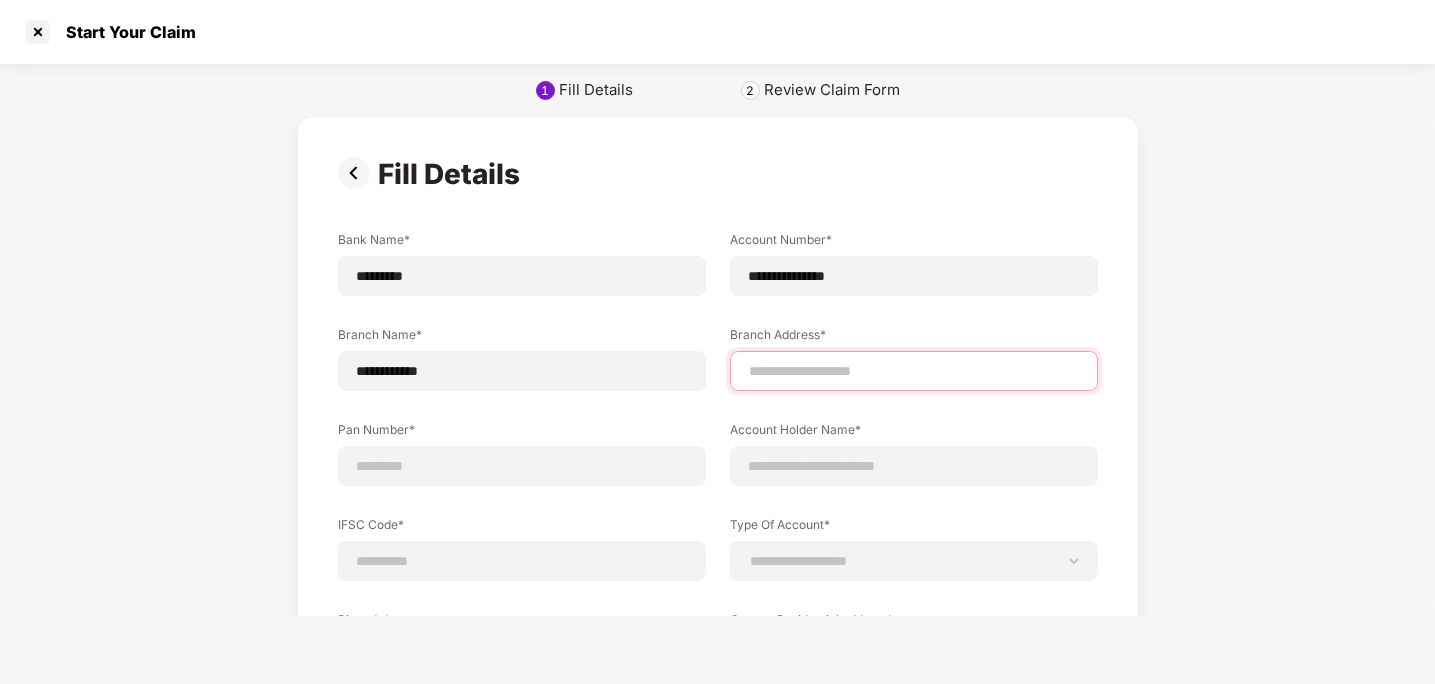 type on "**********" 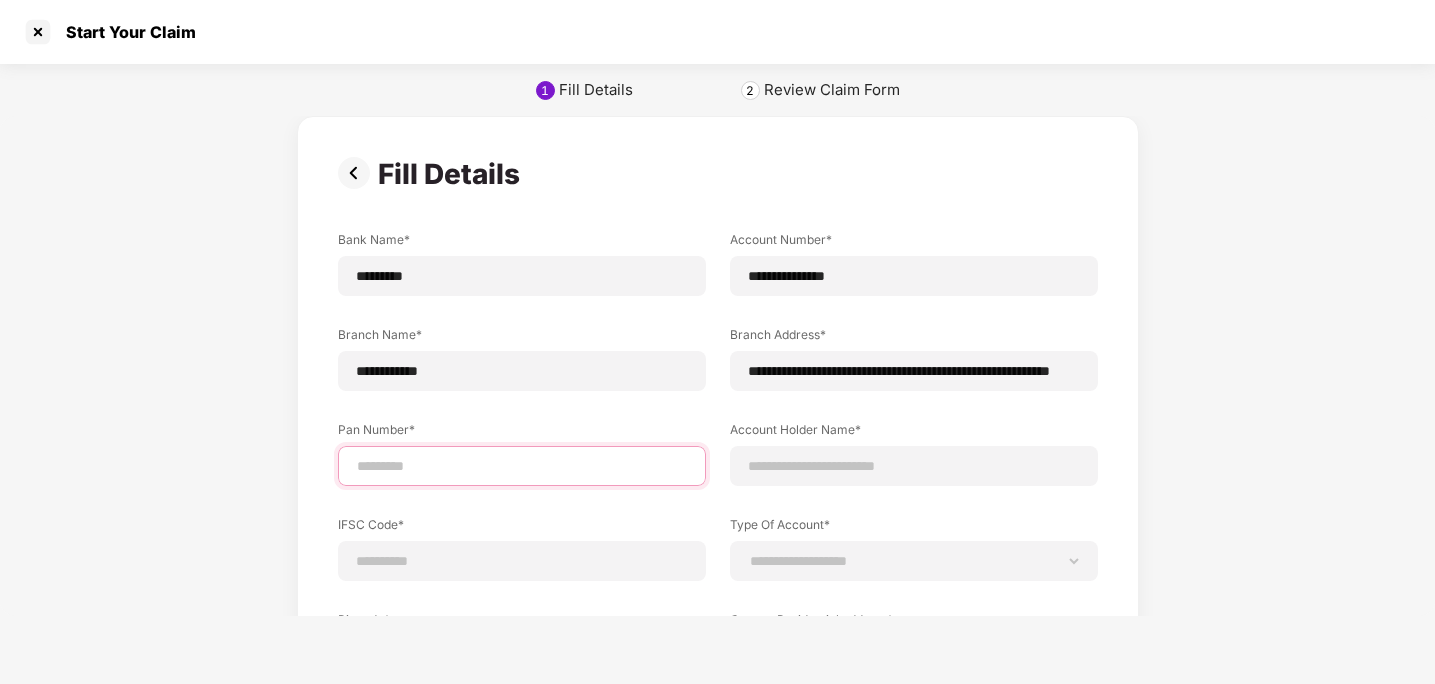 click at bounding box center (522, 466) 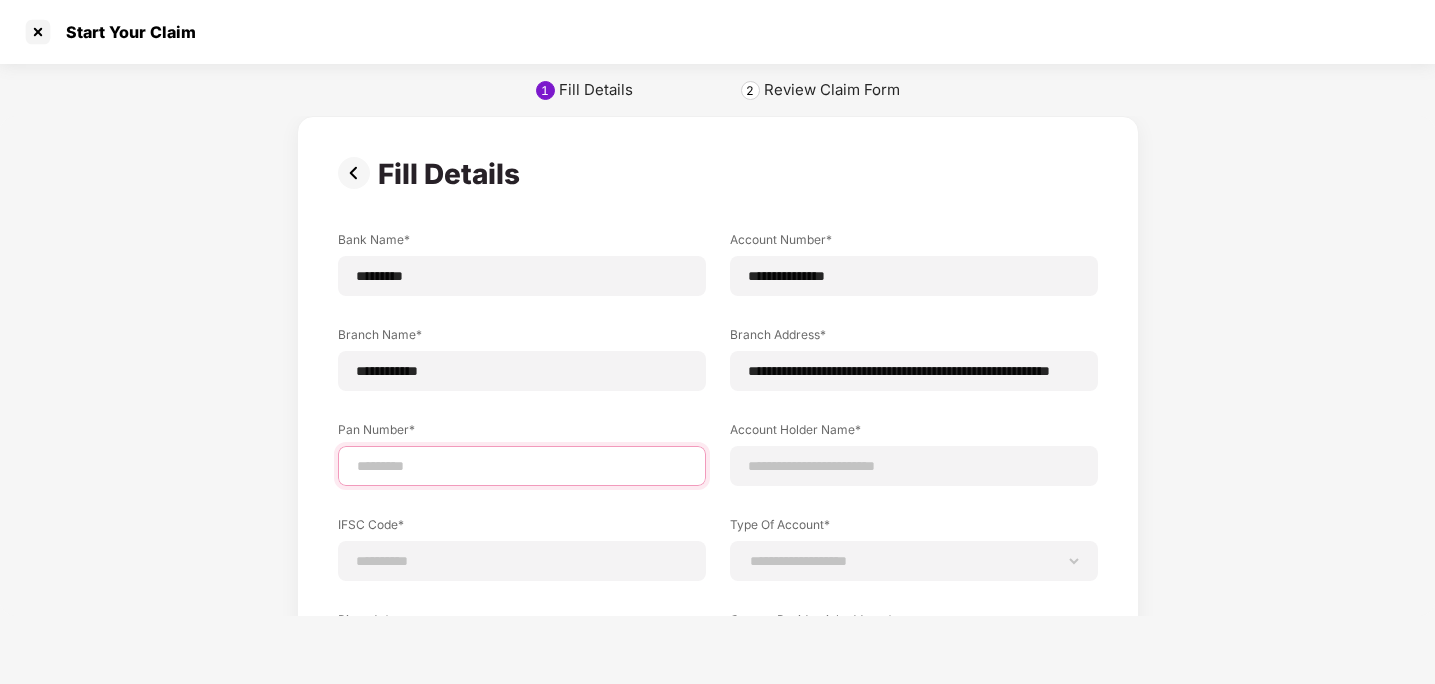 type on "**********" 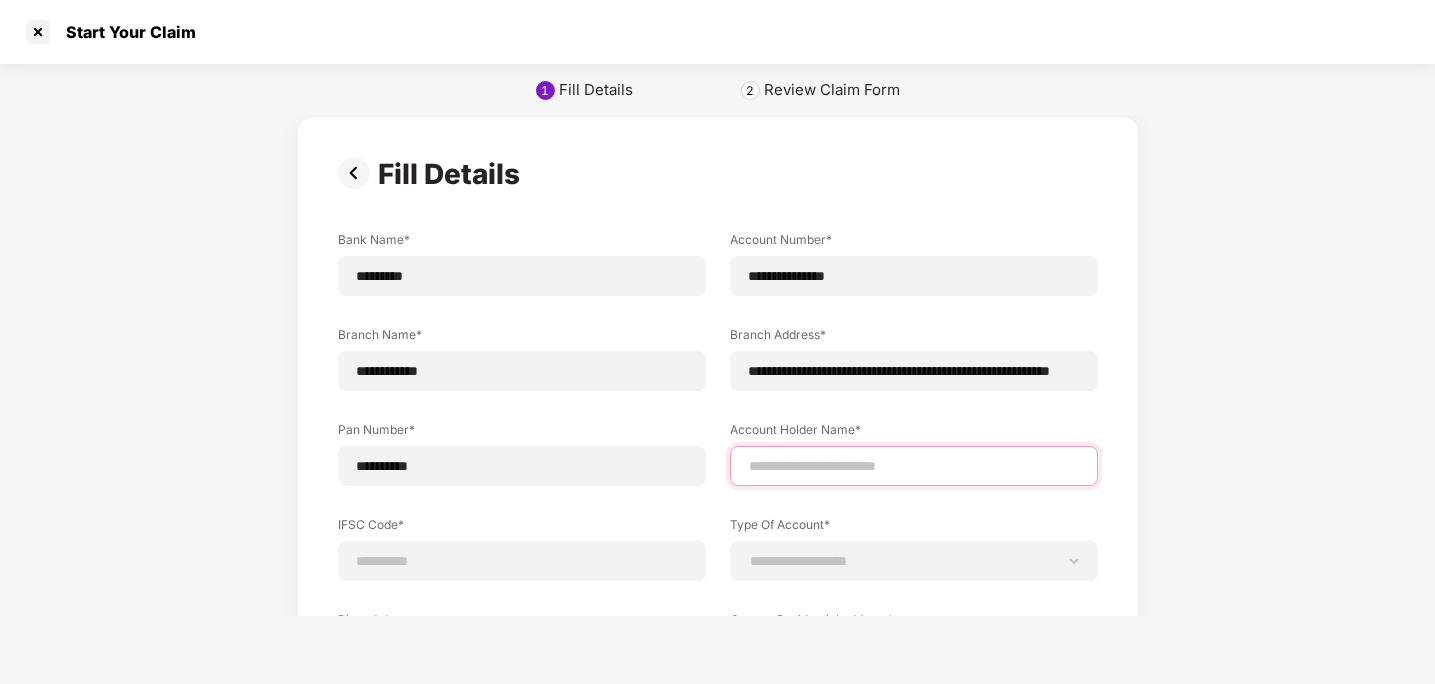 click at bounding box center (914, 466) 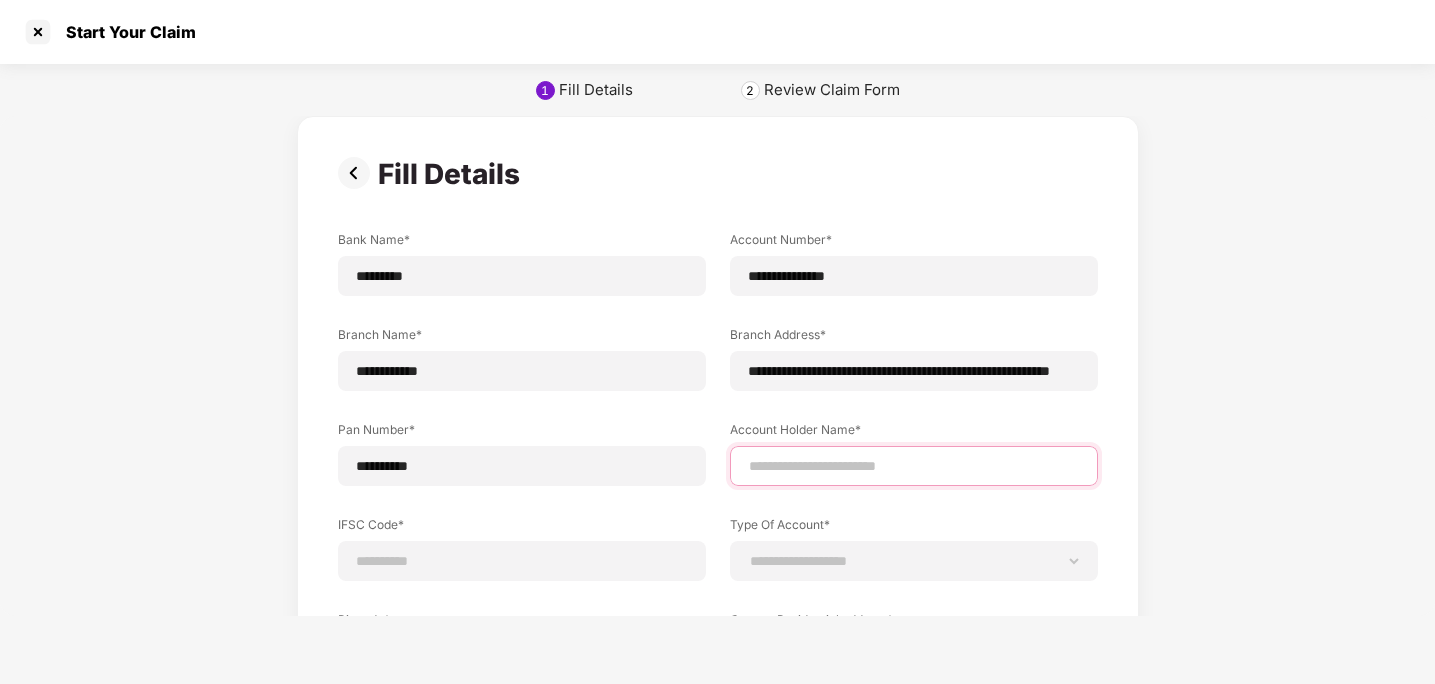 type on "**********" 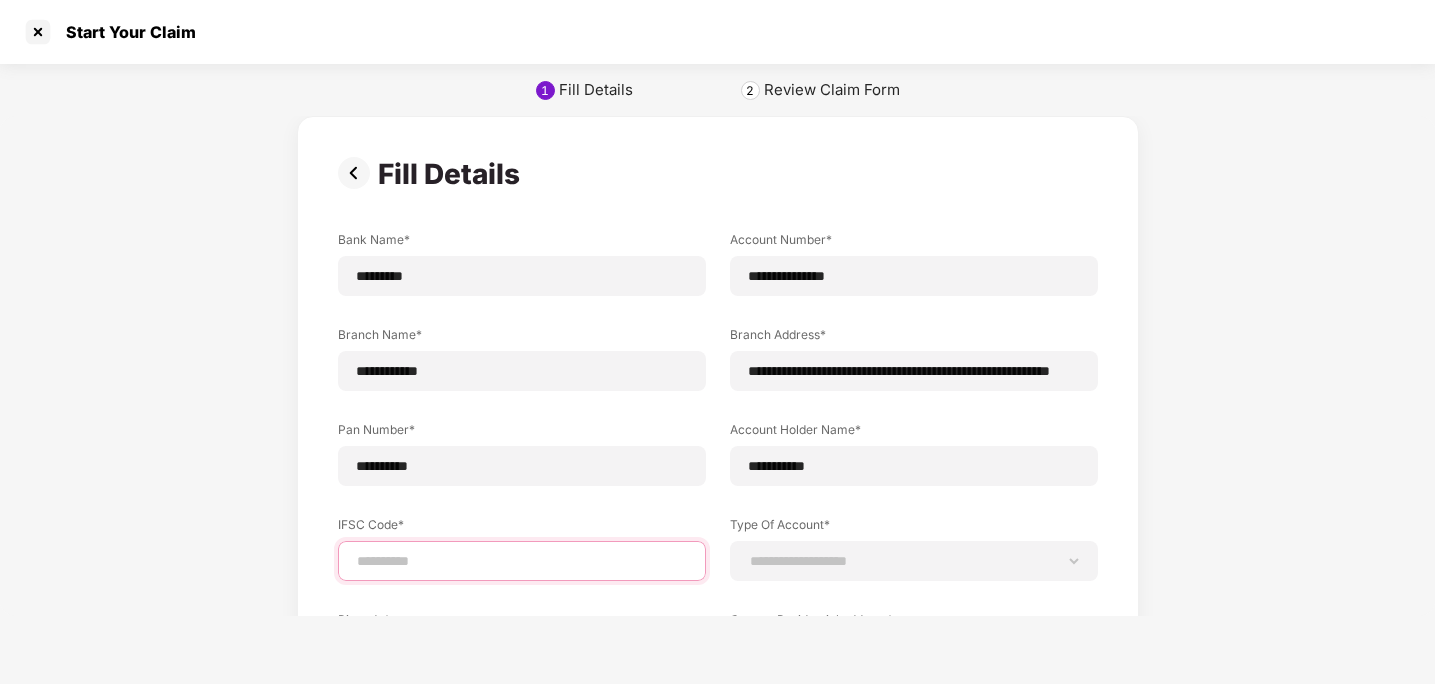 click at bounding box center [522, 561] 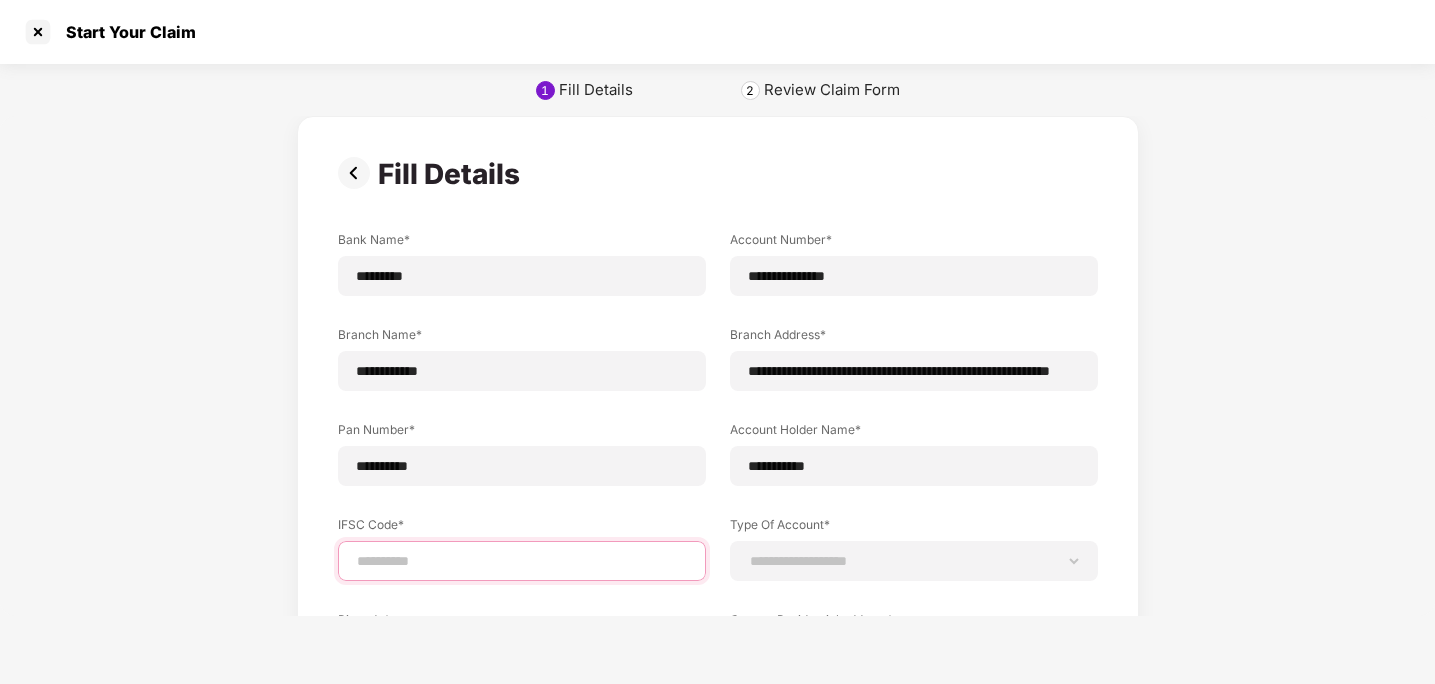 type on "**********" 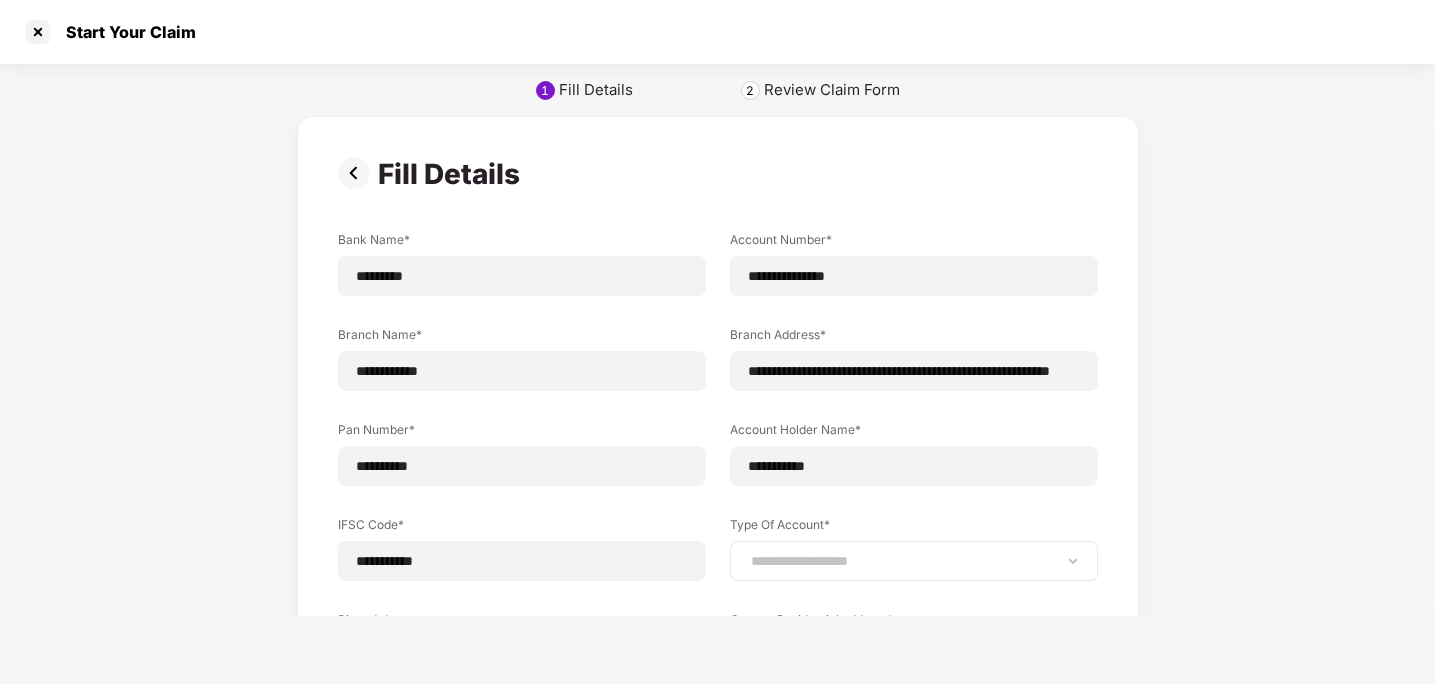 click on "**********" at bounding box center (914, 561) 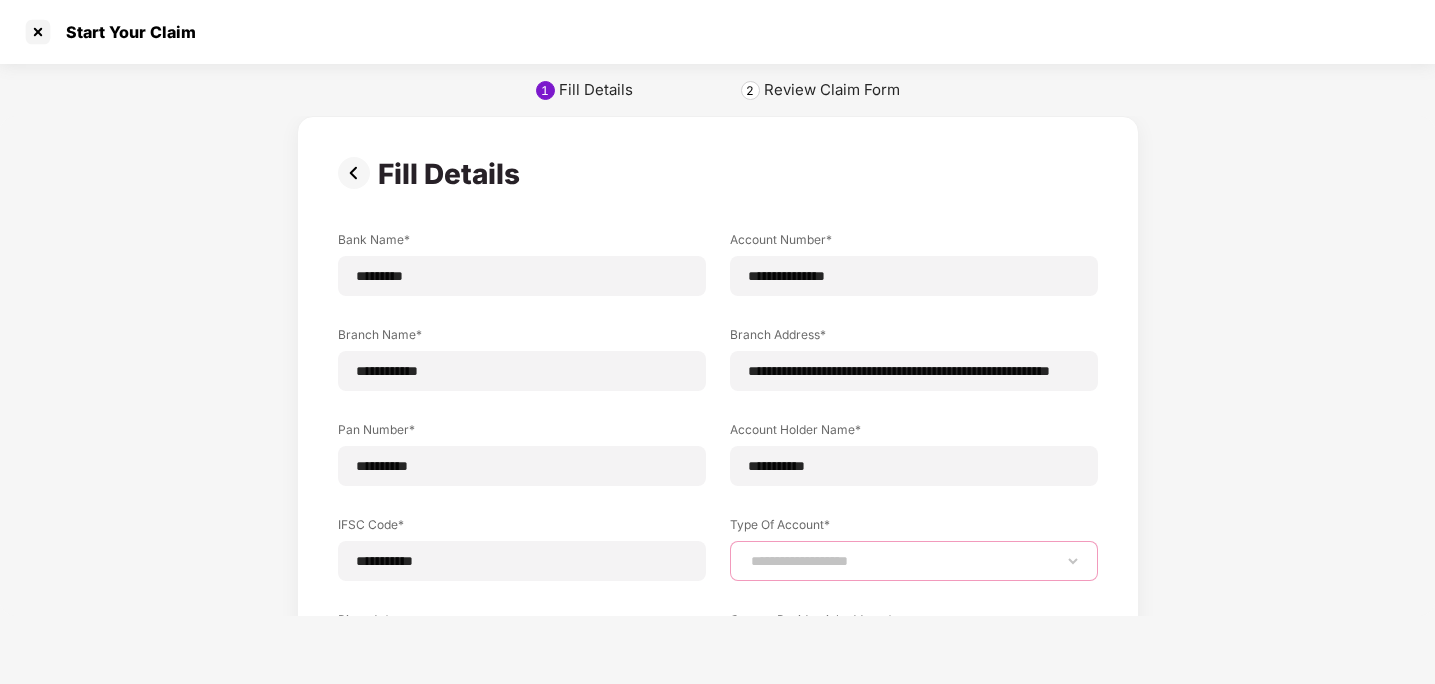 click on "**********" at bounding box center [914, 561] 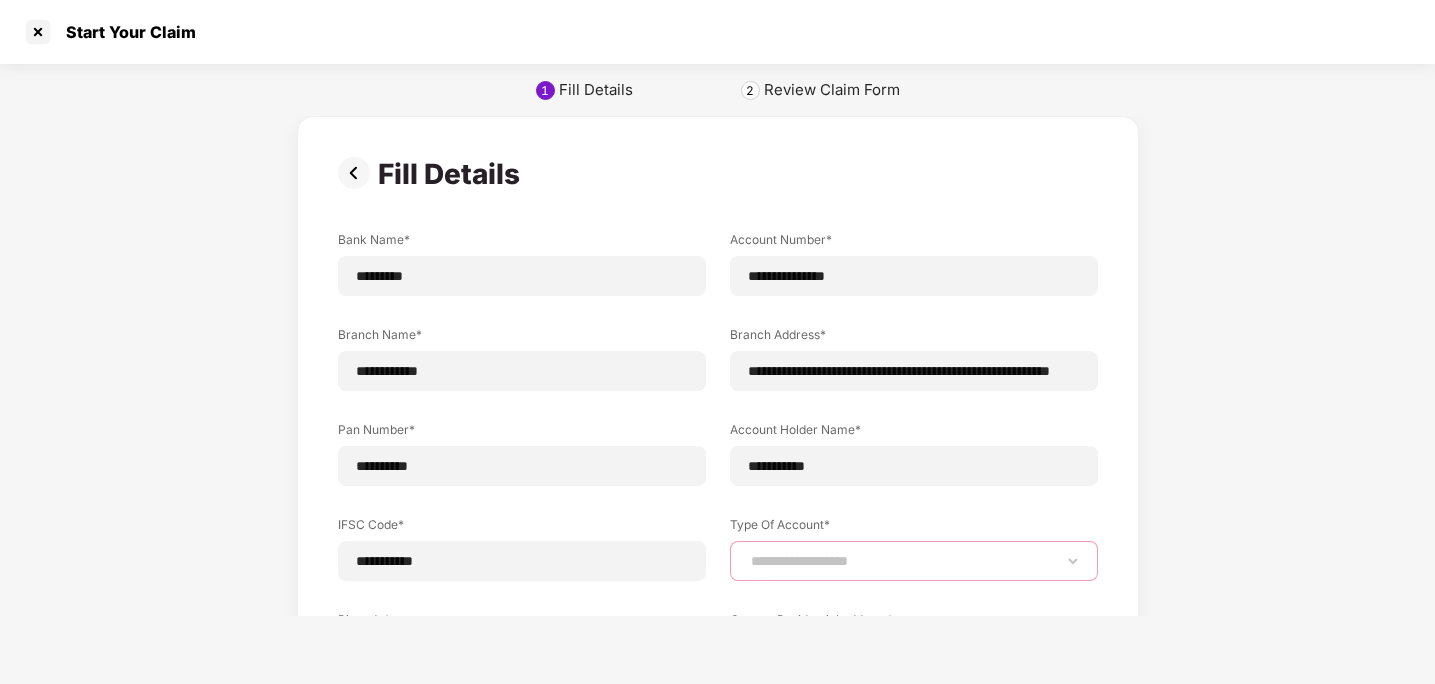 select on "*******" 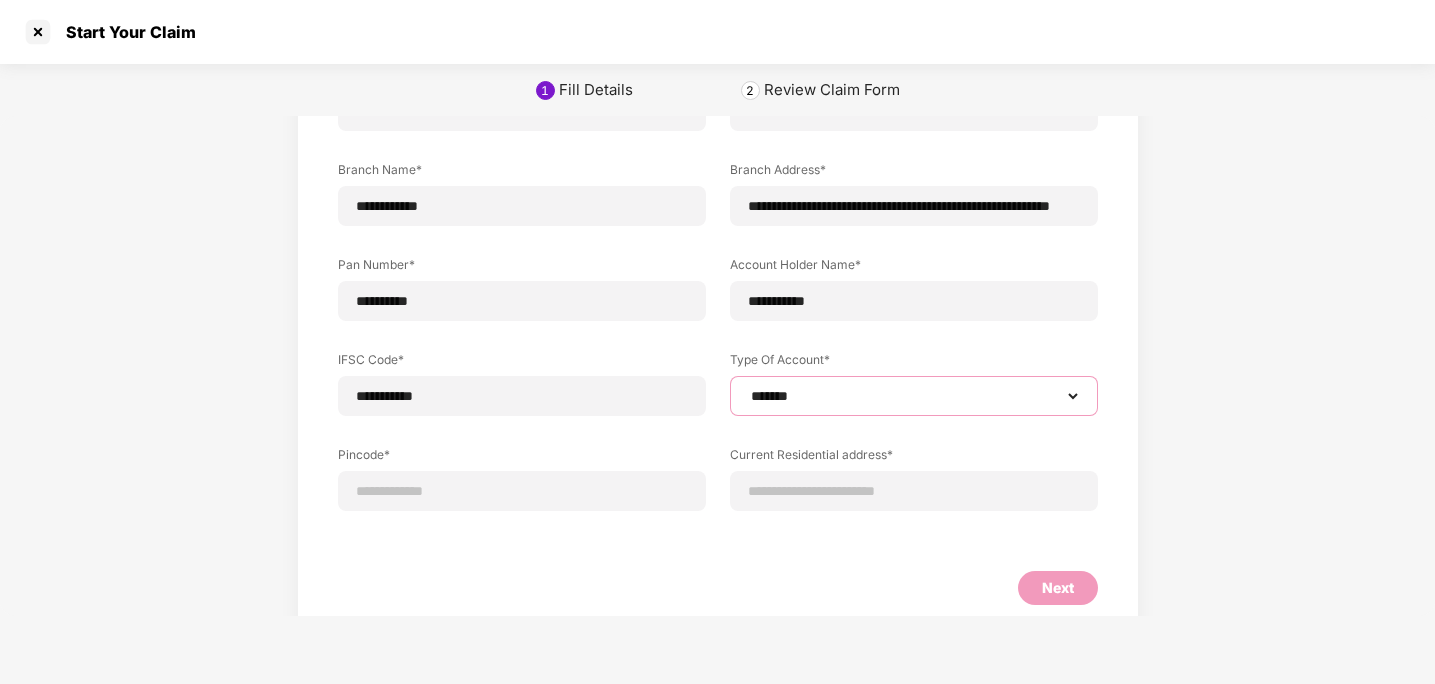 scroll, scrollTop: 183, scrollLeft: 0, axis: vertical 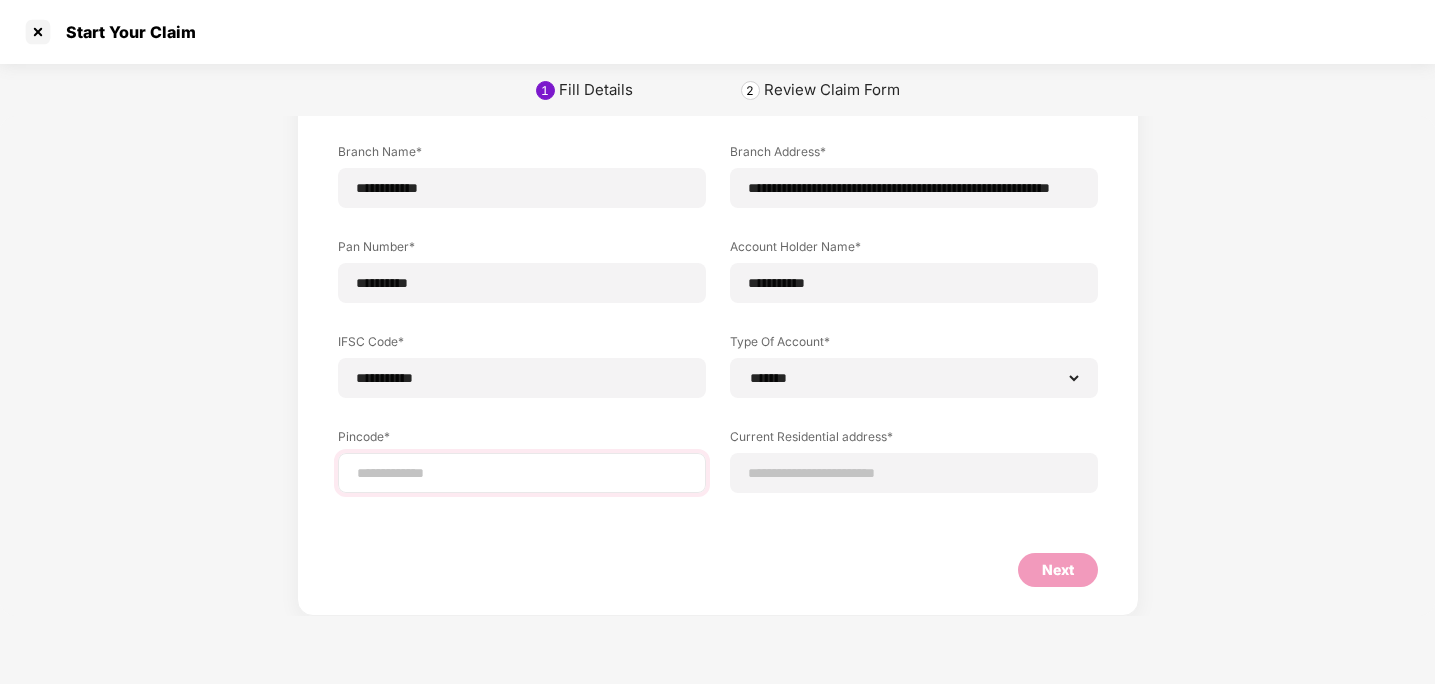 click at bounding box center [522, 473] 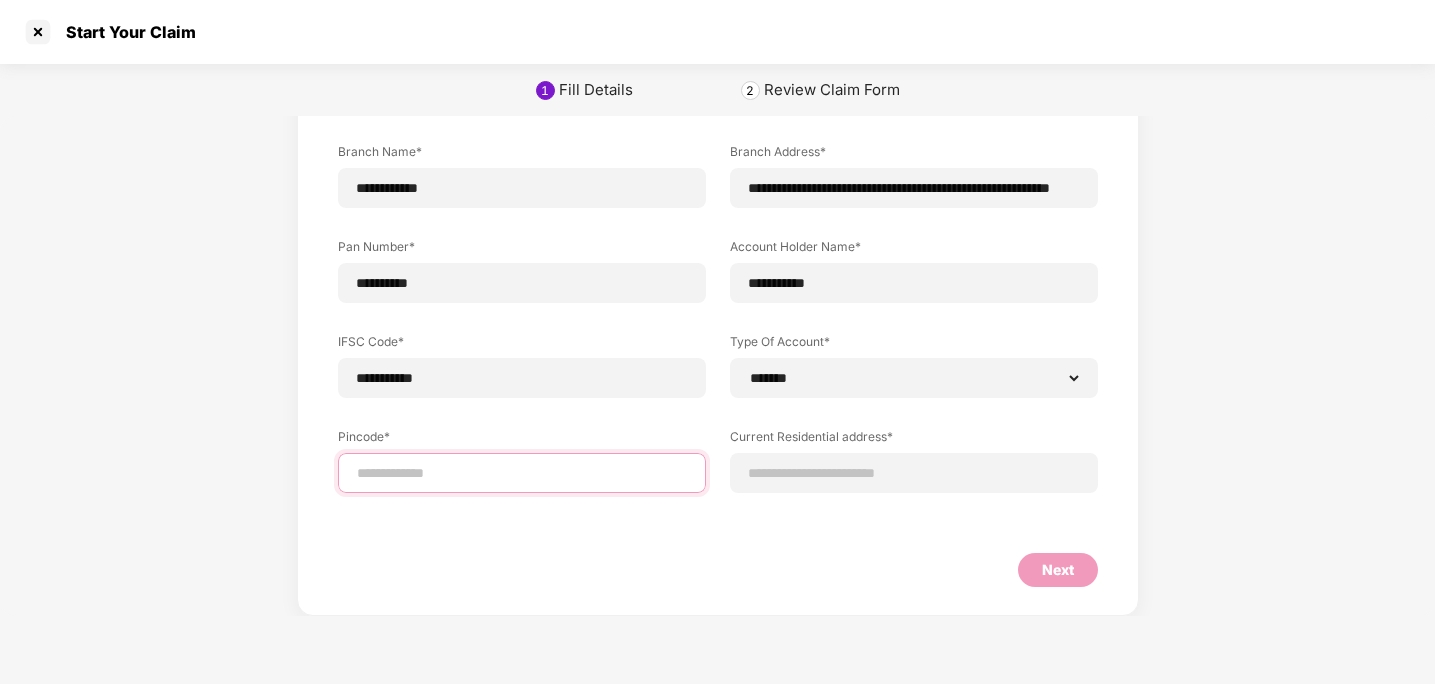 click at bounding box center [522, 473] 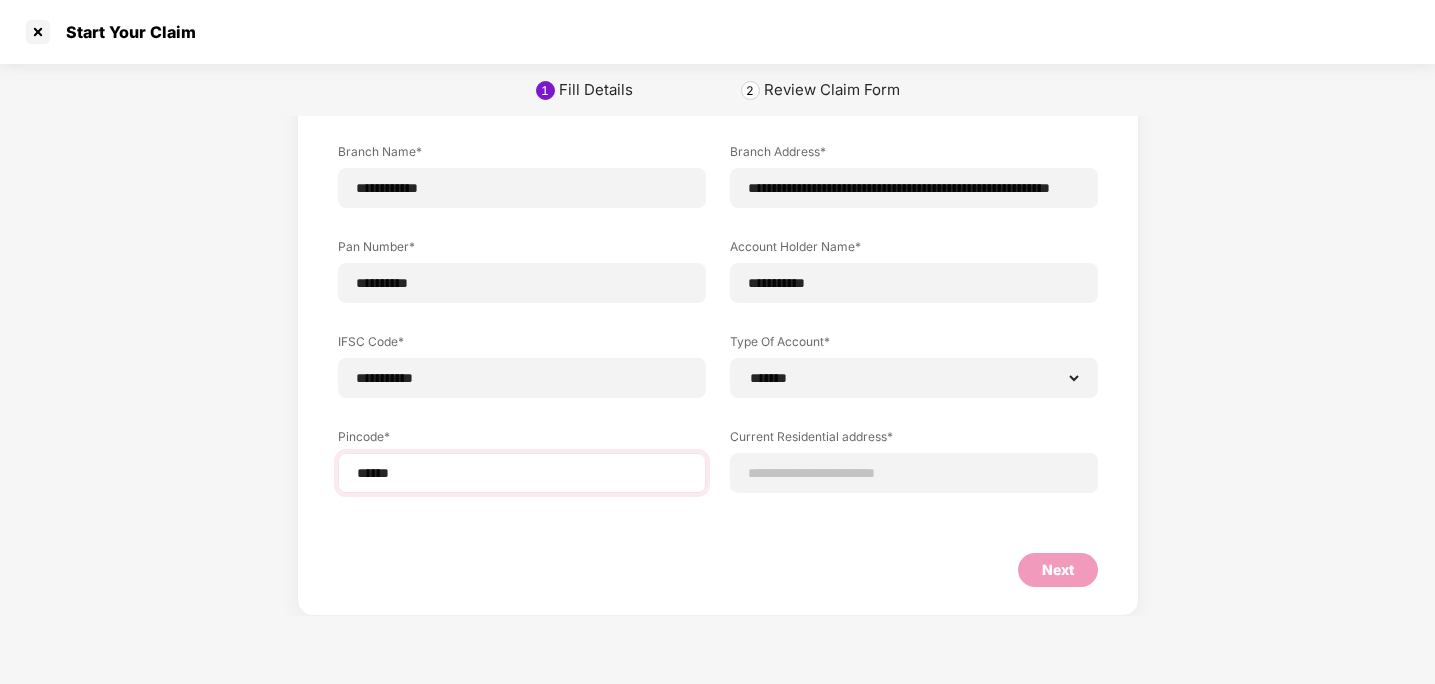 select on "*******" 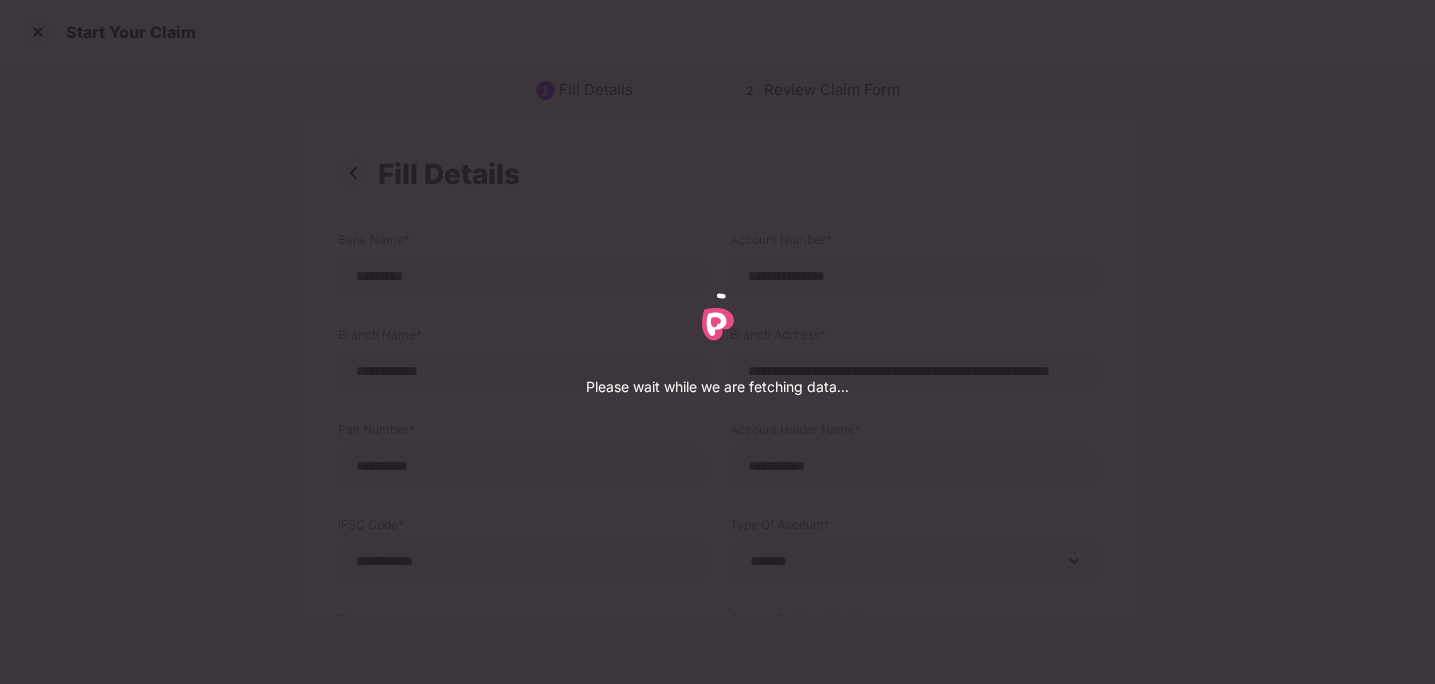 select on "*******" 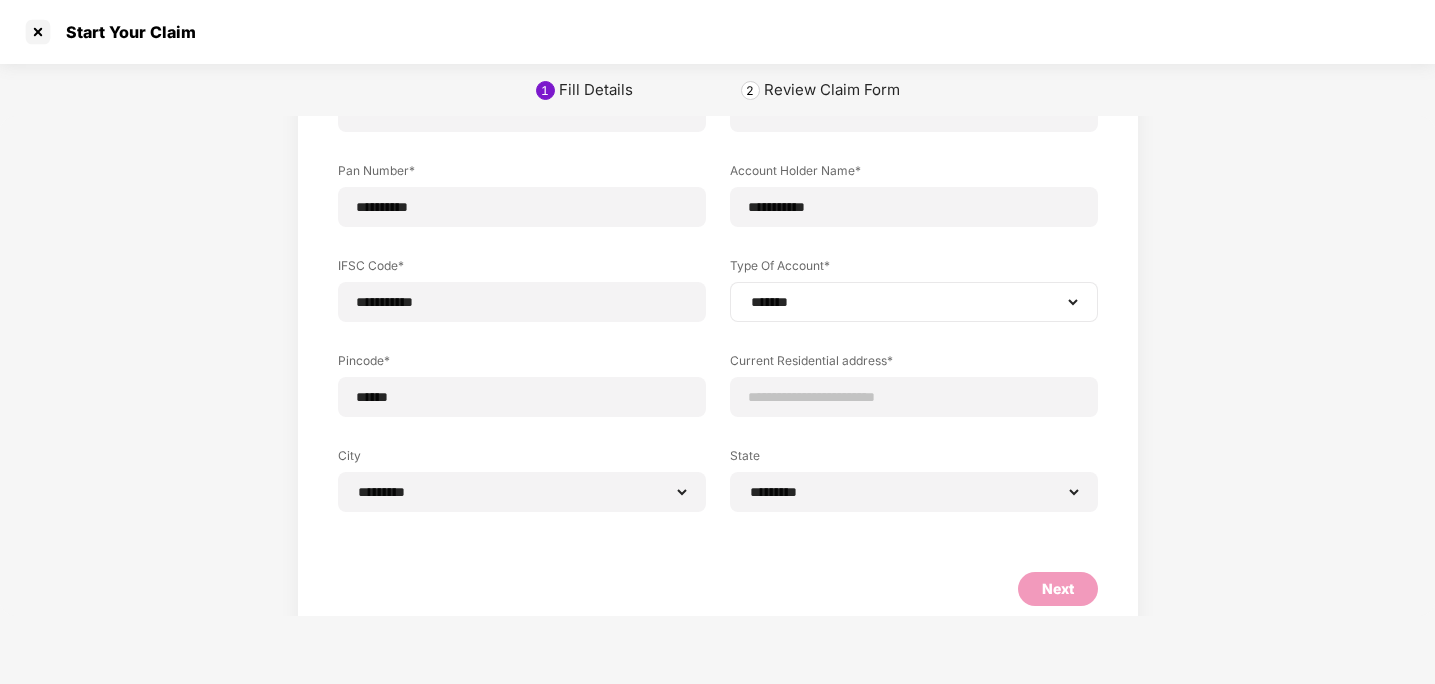 scroll, scrollTop: 260, scrollLeft: 0, axis: vertical 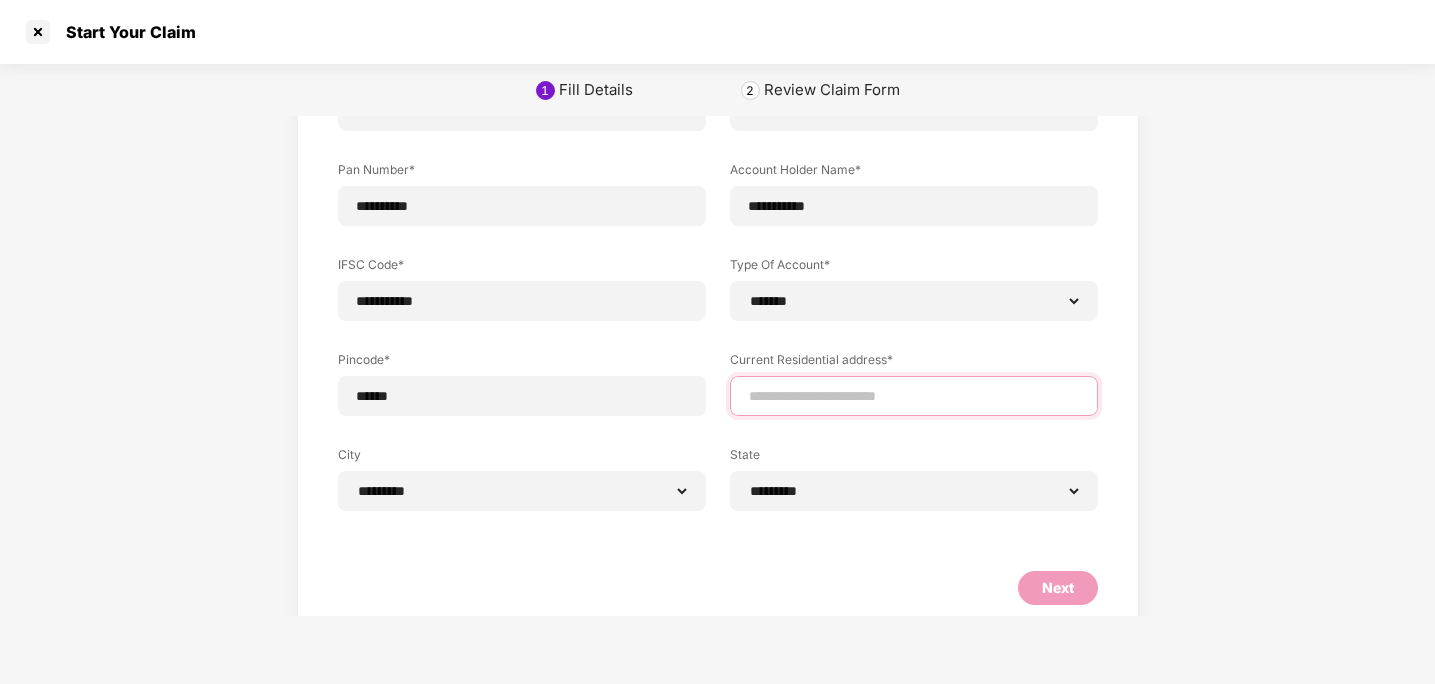 click at bounding box center [914, 396] 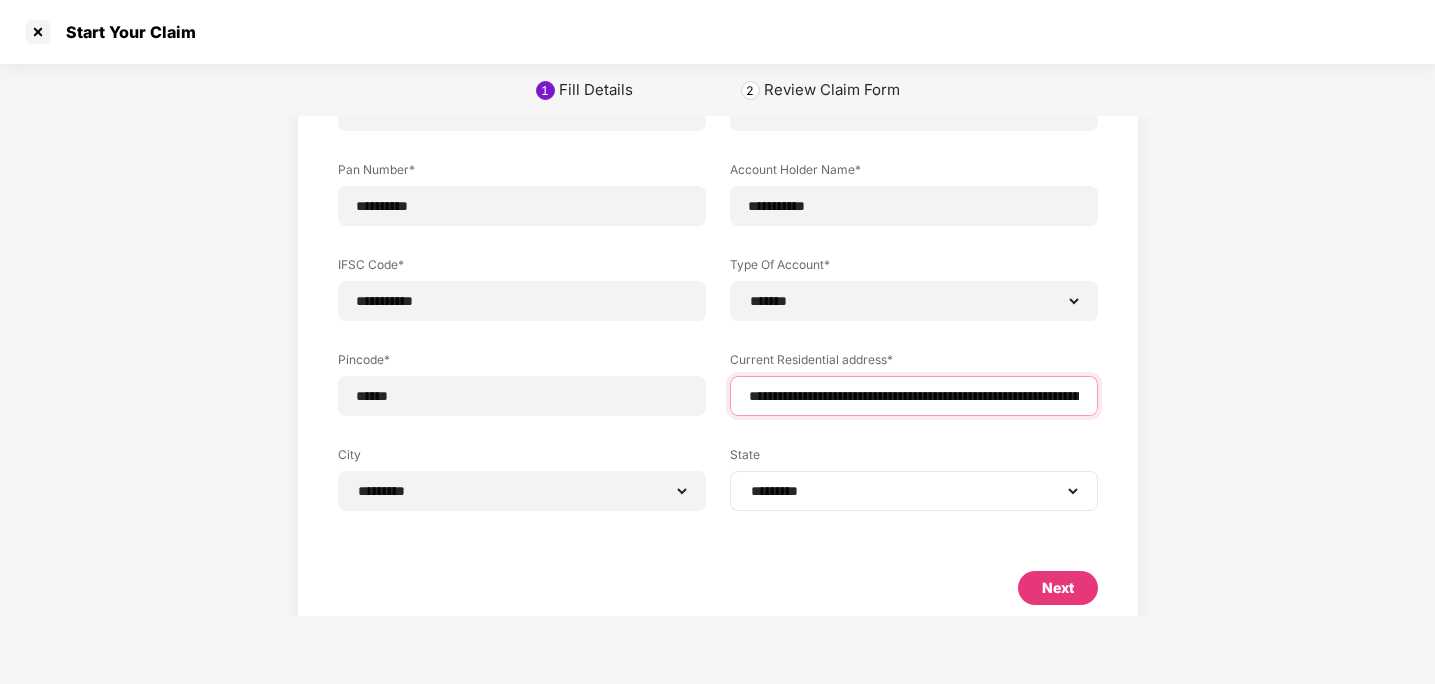 scroll, scrollTop: 278, scrollLeft: 0, axis: vertical 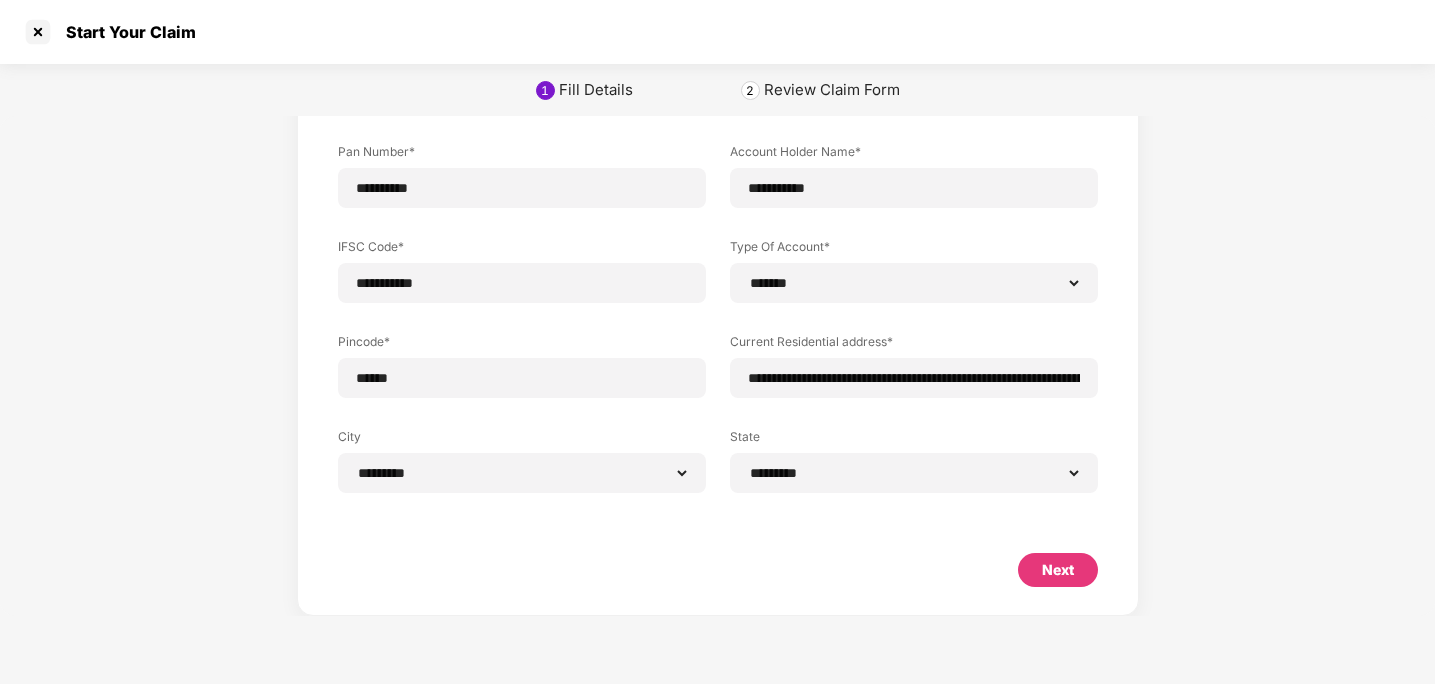 click on "Next" at bounding box center (1058, 570) 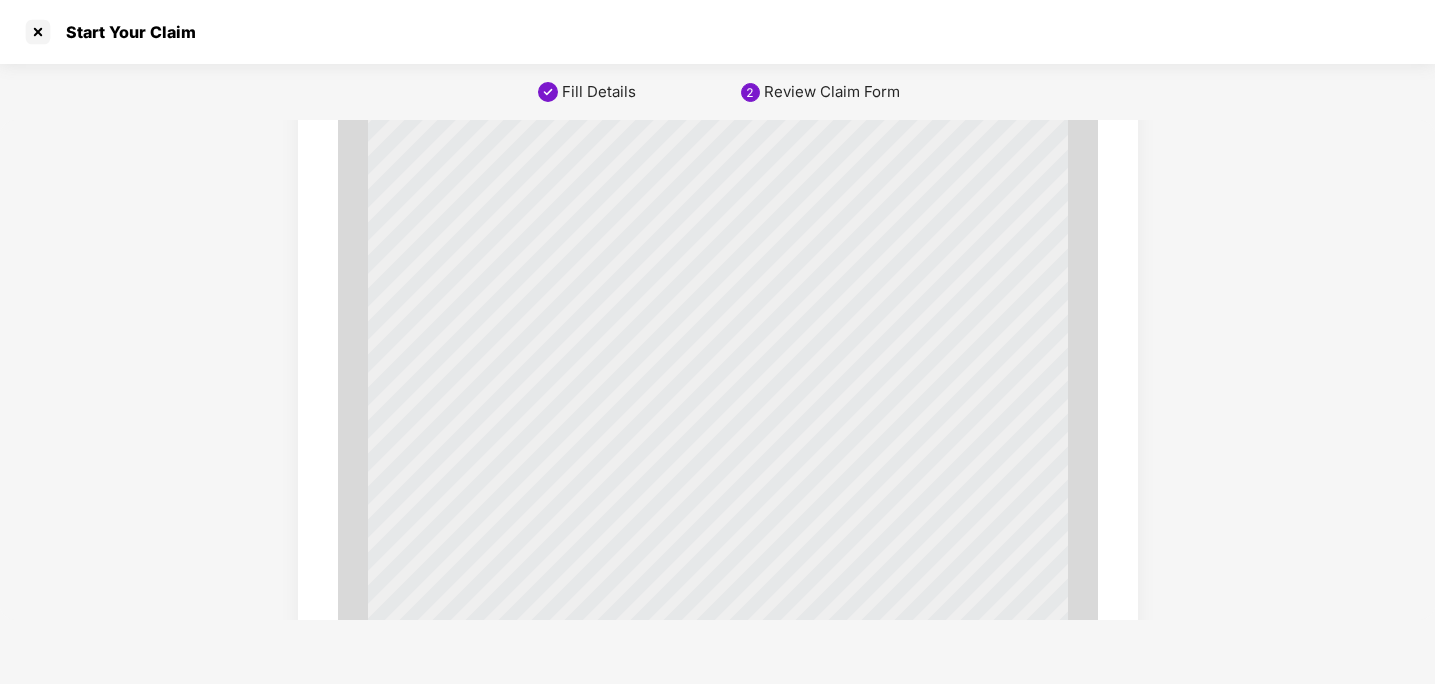 scroll, scrollTop: 0, scrollLeft: 0, axis: both 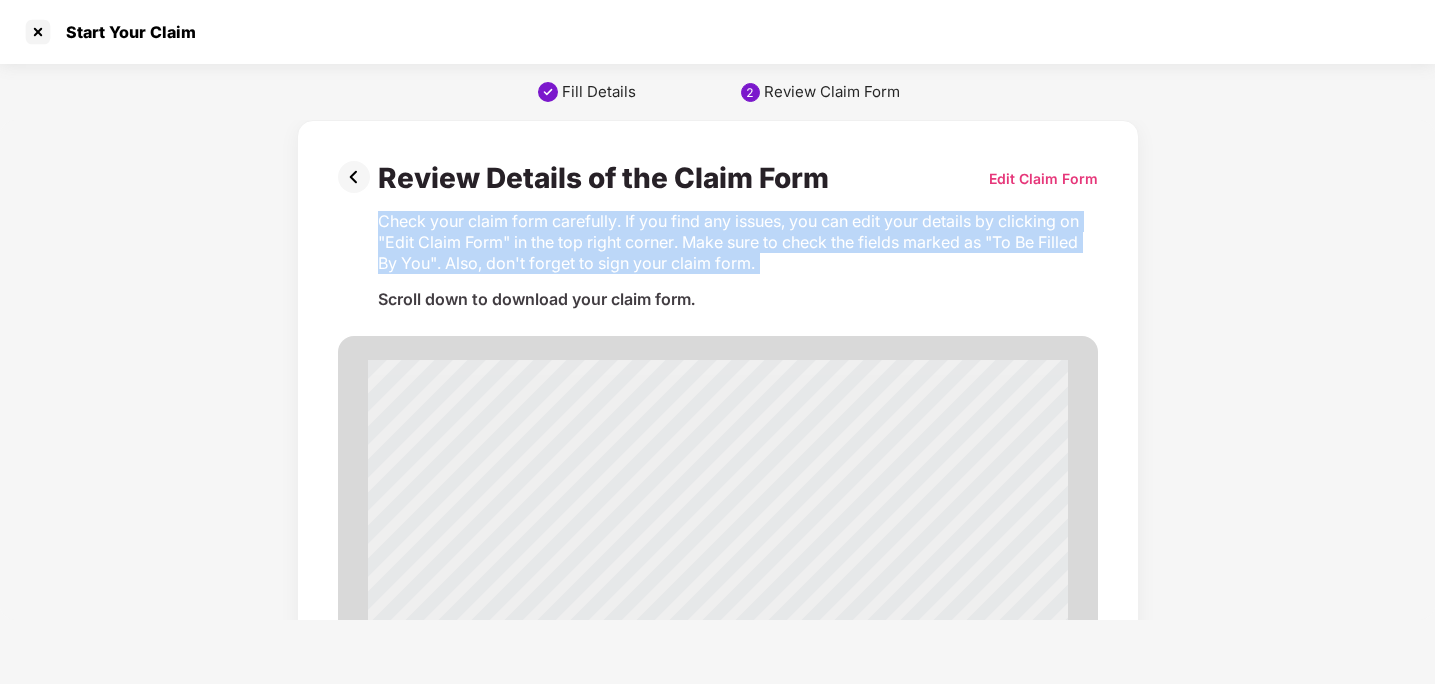 drag, startPoint x: 372, startPoint y: 221, endPoint x: 738, endPoint y: 283, distance: 371.21423 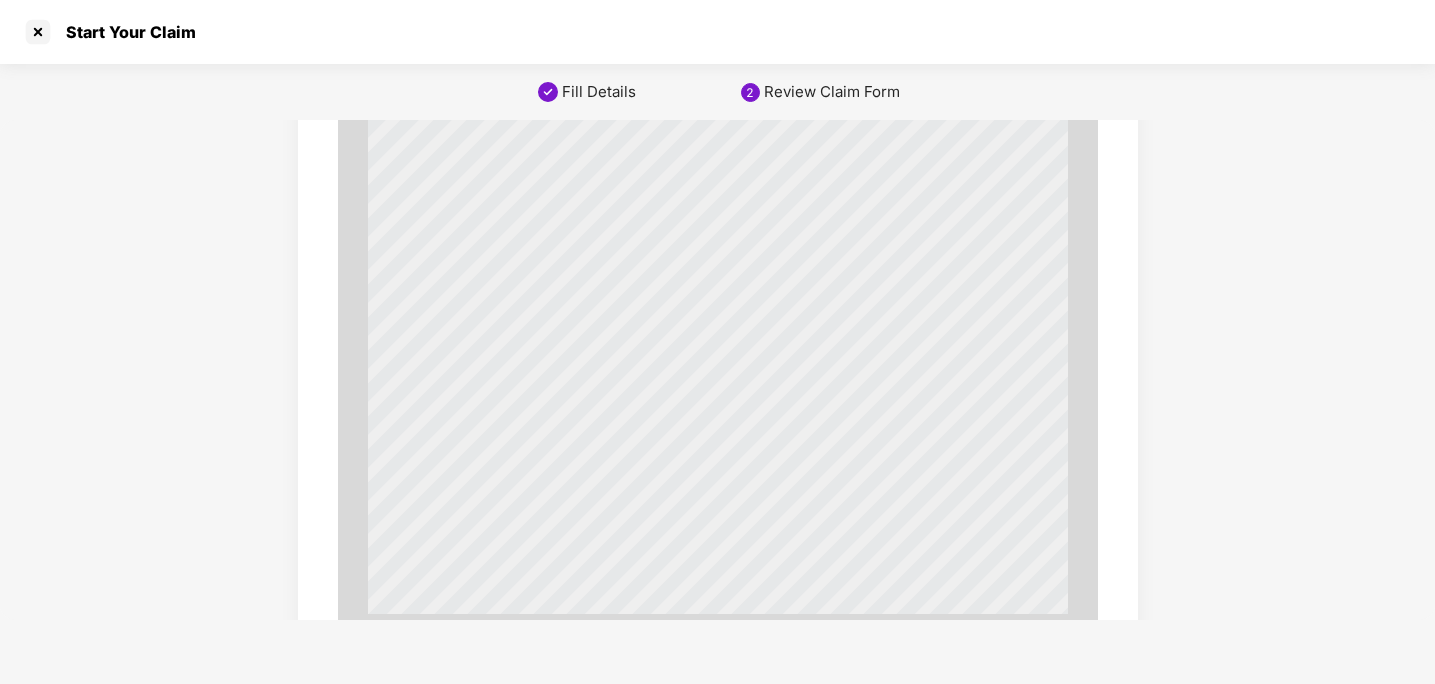 scroll, scrollTop: 6894, scrollLeft: 0, axis: vertical 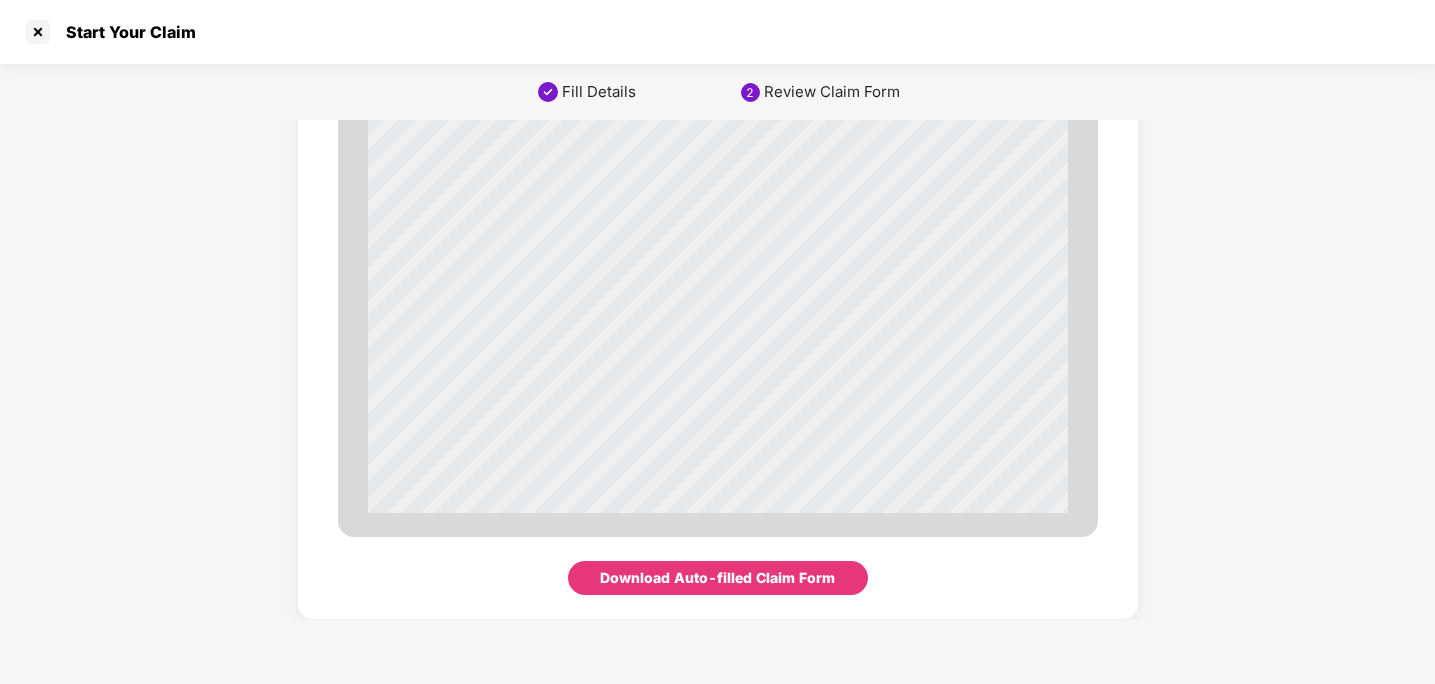 click on "Download Auto-filled Claim Form" at bounding box center (717, 578) 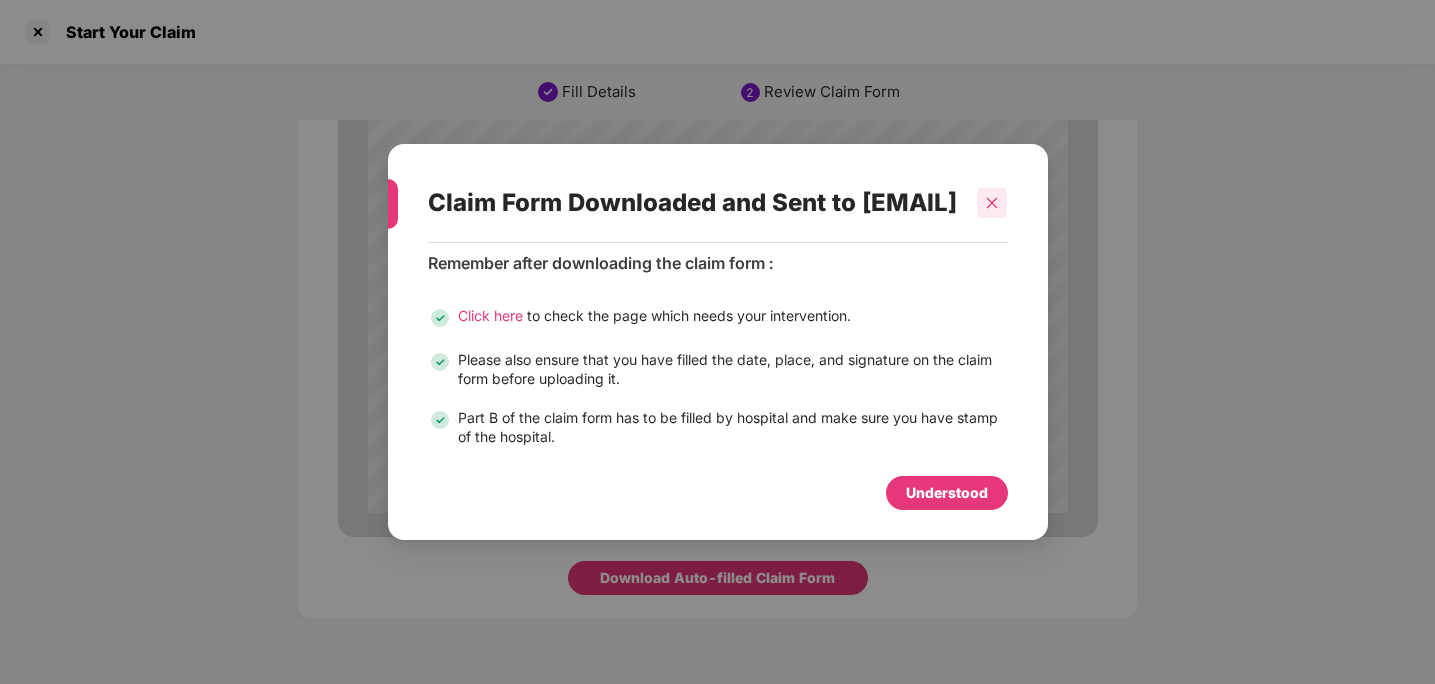 click at bounding box center [992, 203] 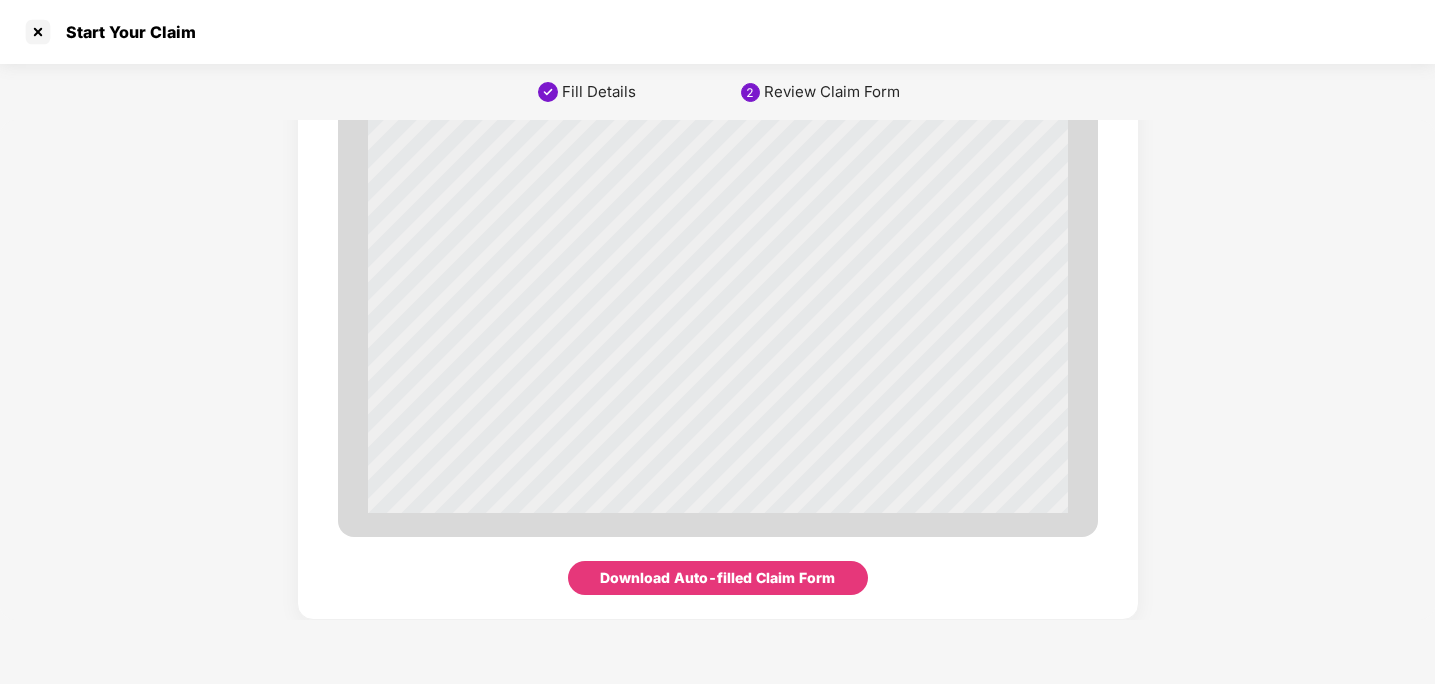 click on "Review Claim Form" at bounding box center [832, 92] 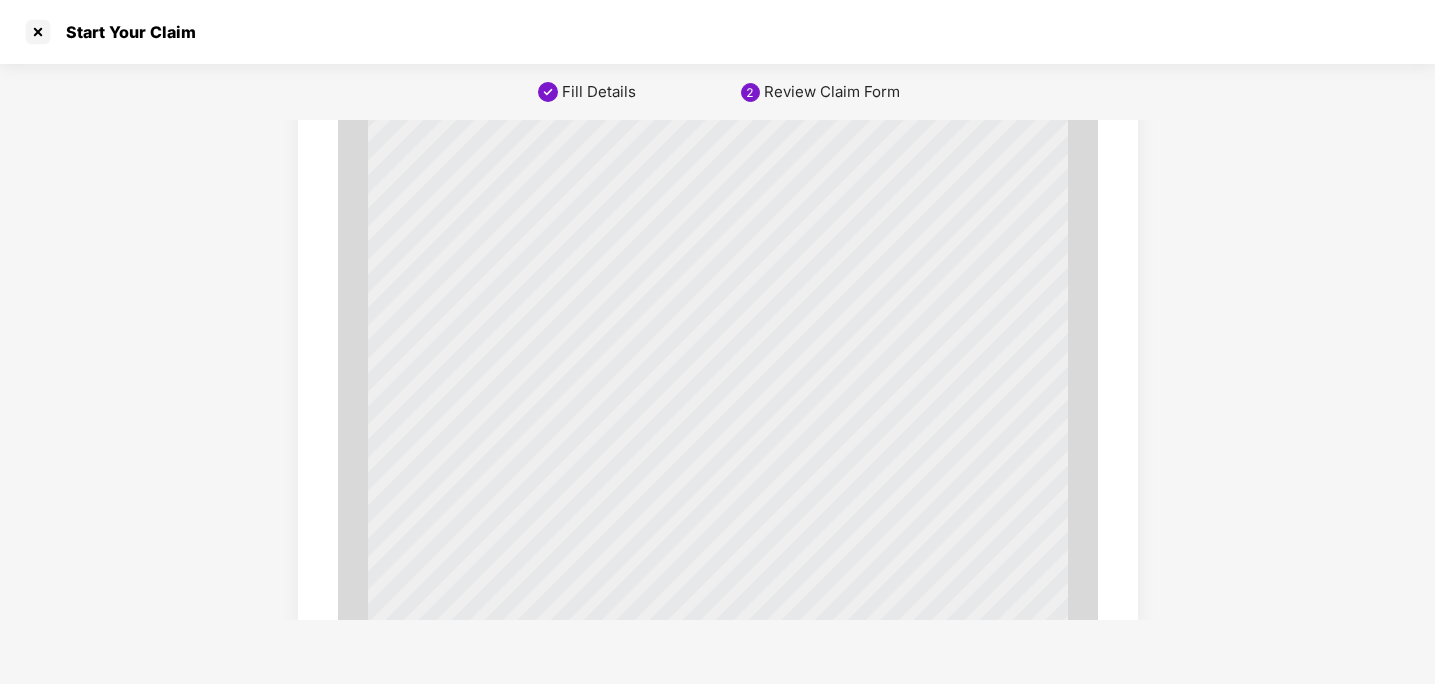 scroll, scrollTop: 0, scrollLeft: 0, axis: both 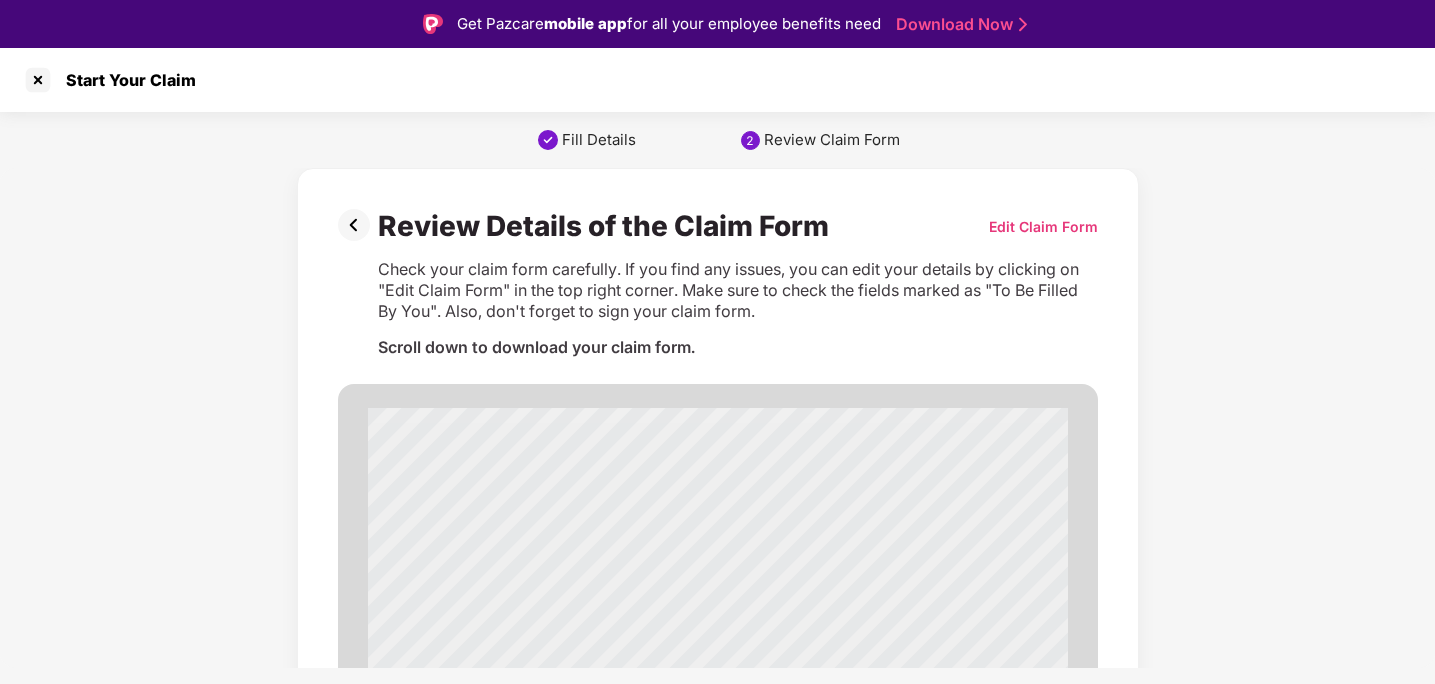 click on "Review Claim Form" at bounding box center [832, 140] 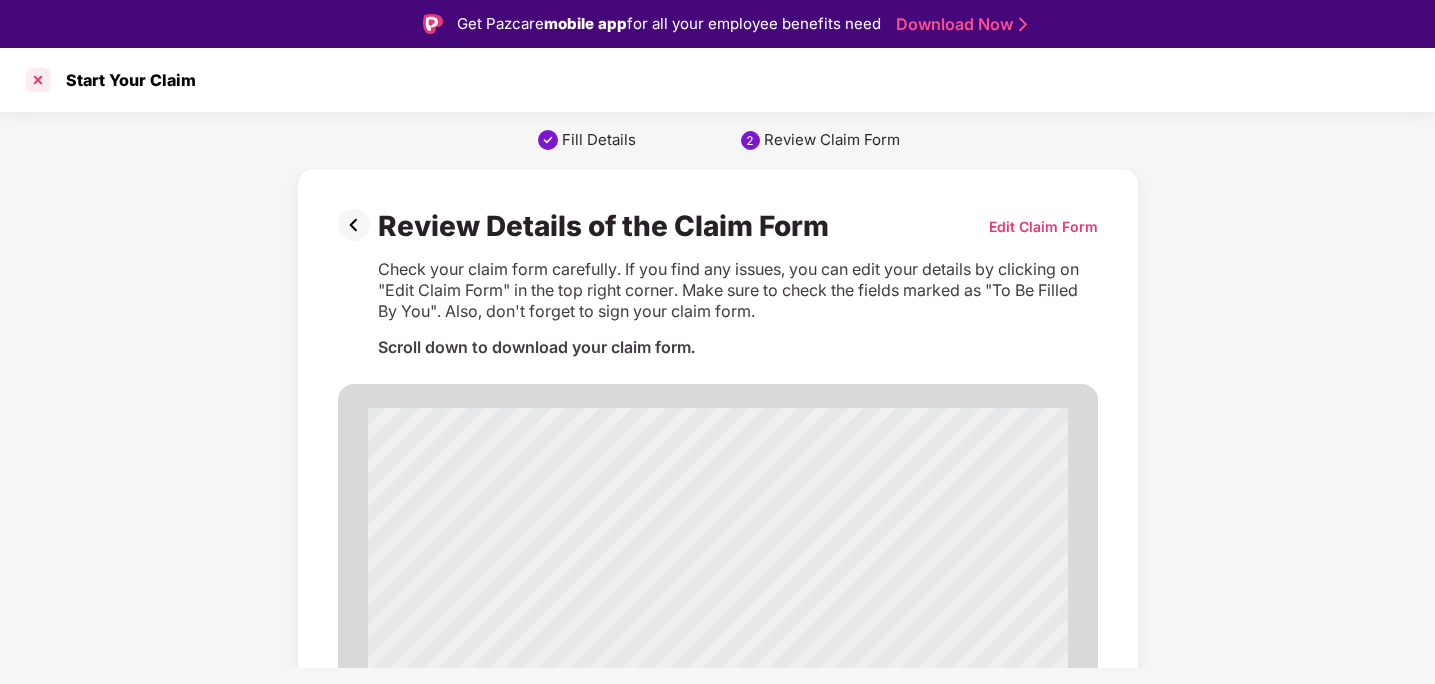 click at bounding box center (38, 80) 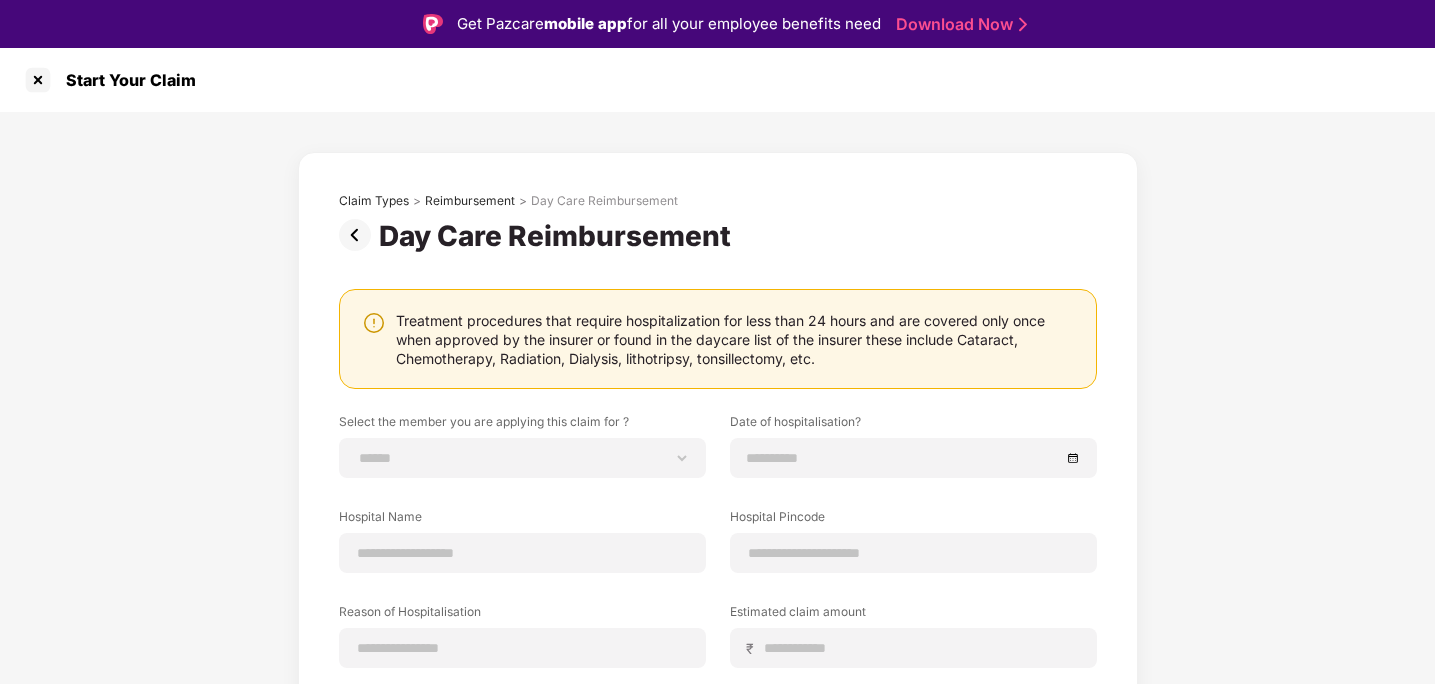 scroll, scrollTop: 161, scrollLeft: 0, axis: vertical 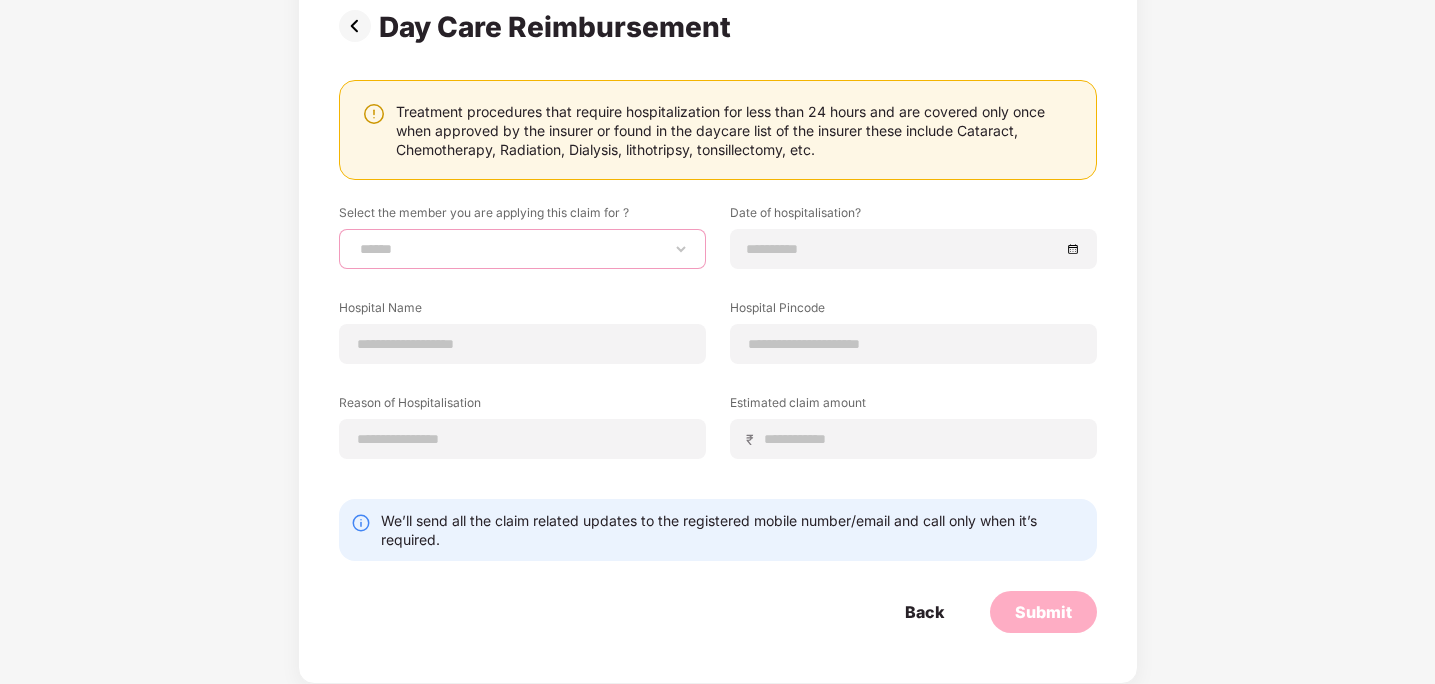 click on "**********" at bounding box center [522, 249] 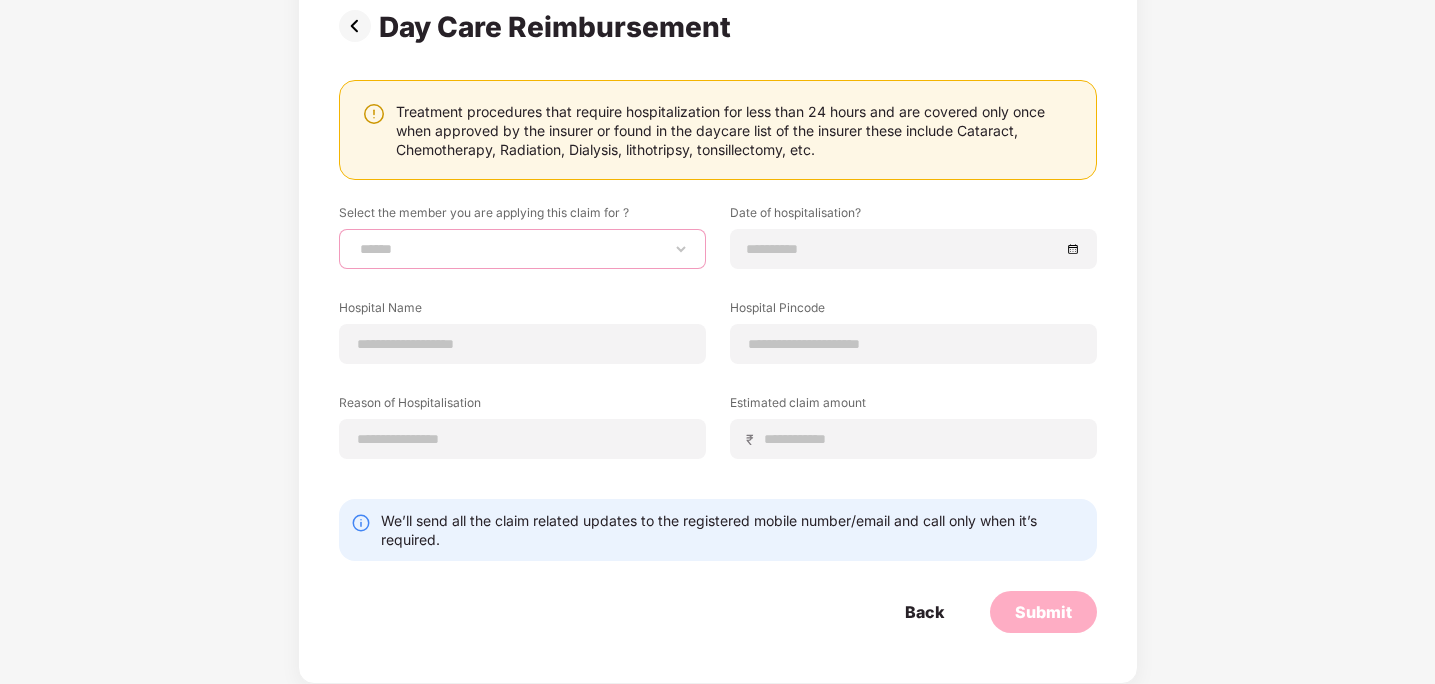 select on "**********" 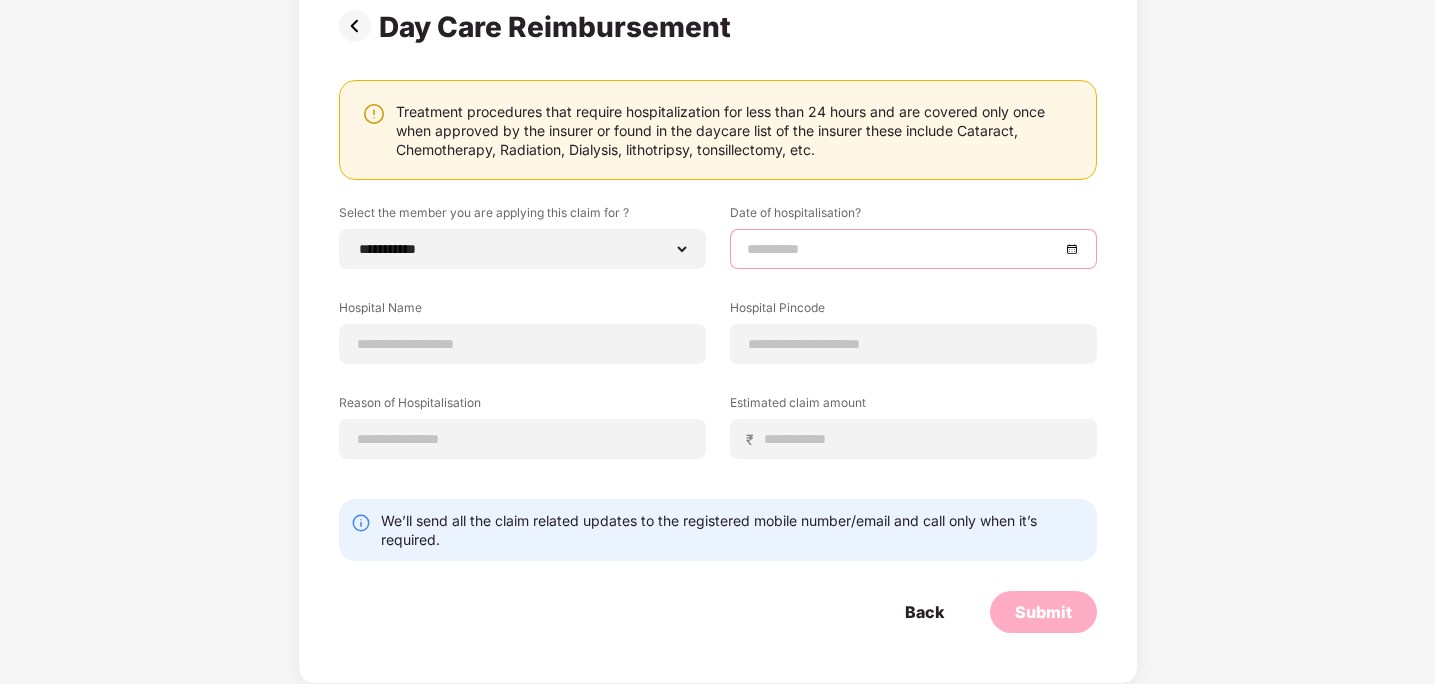click at bounding box center (903, 249) 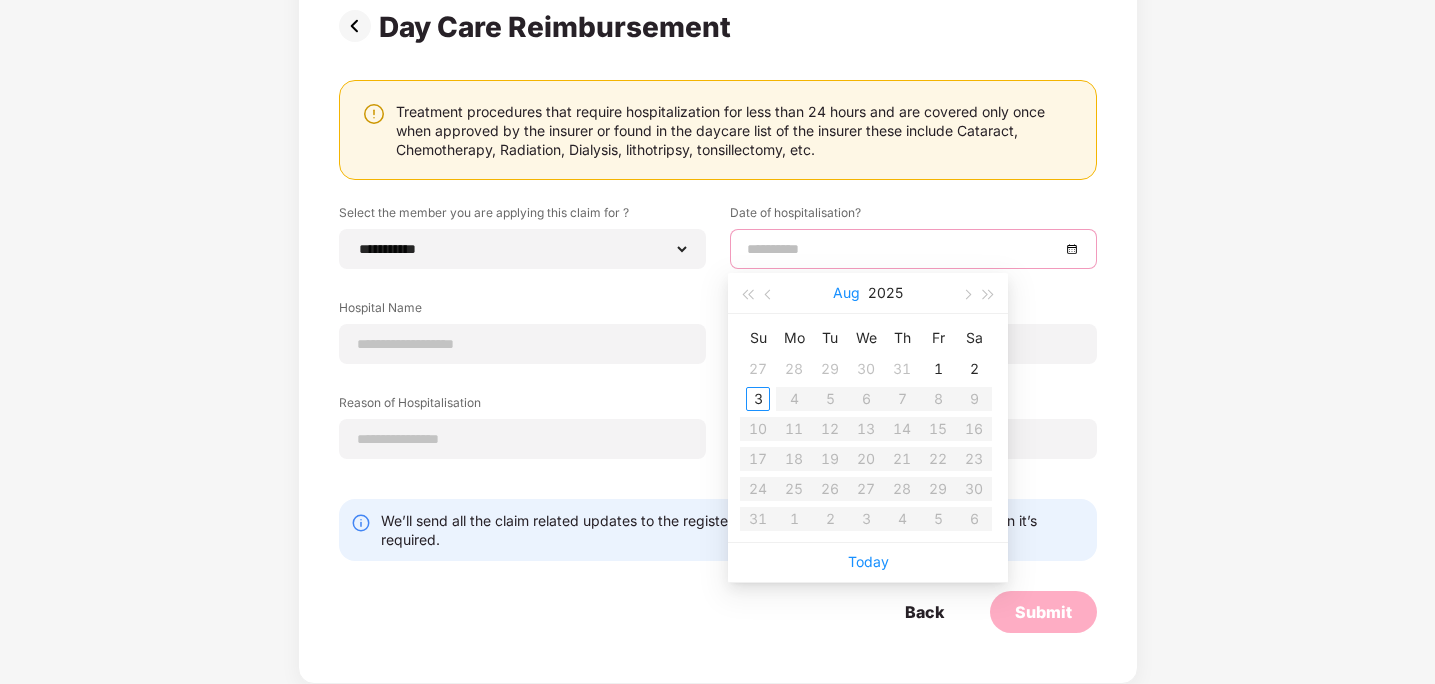 type on "**********" 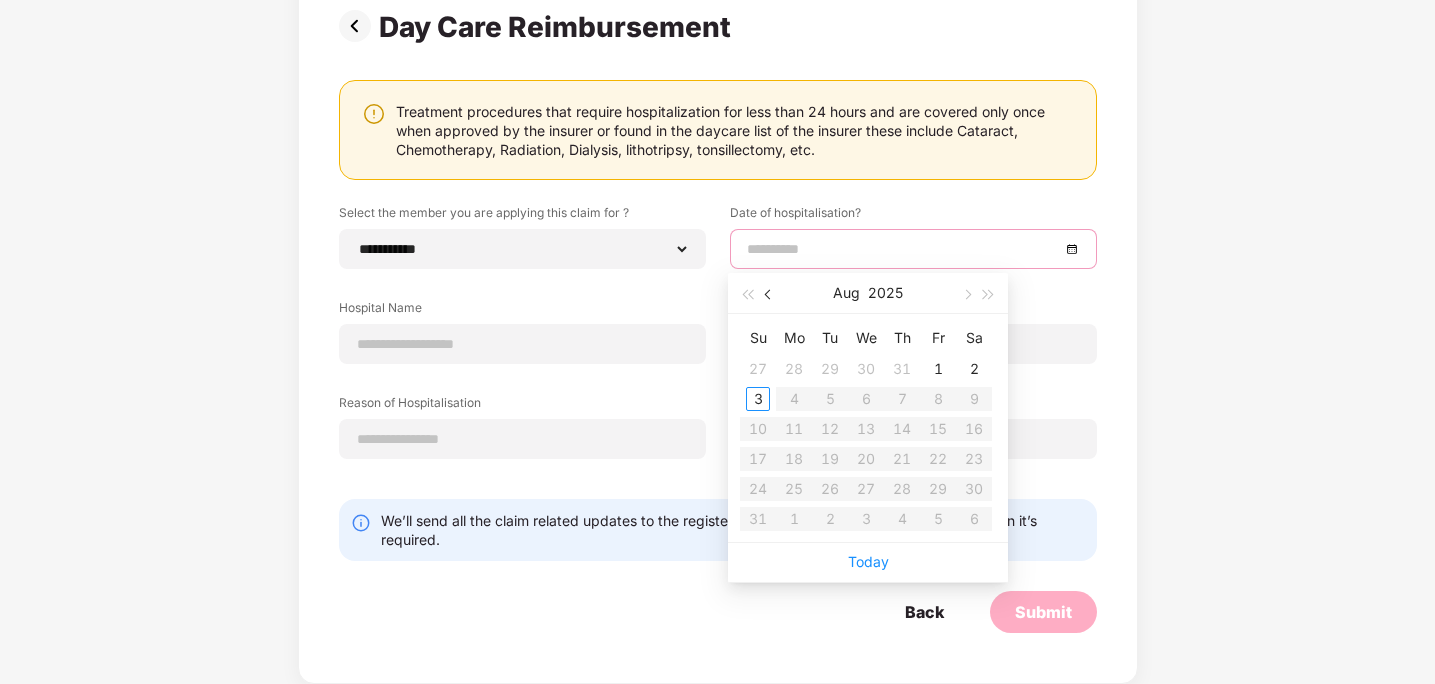 click at bounding box center (769, 293) 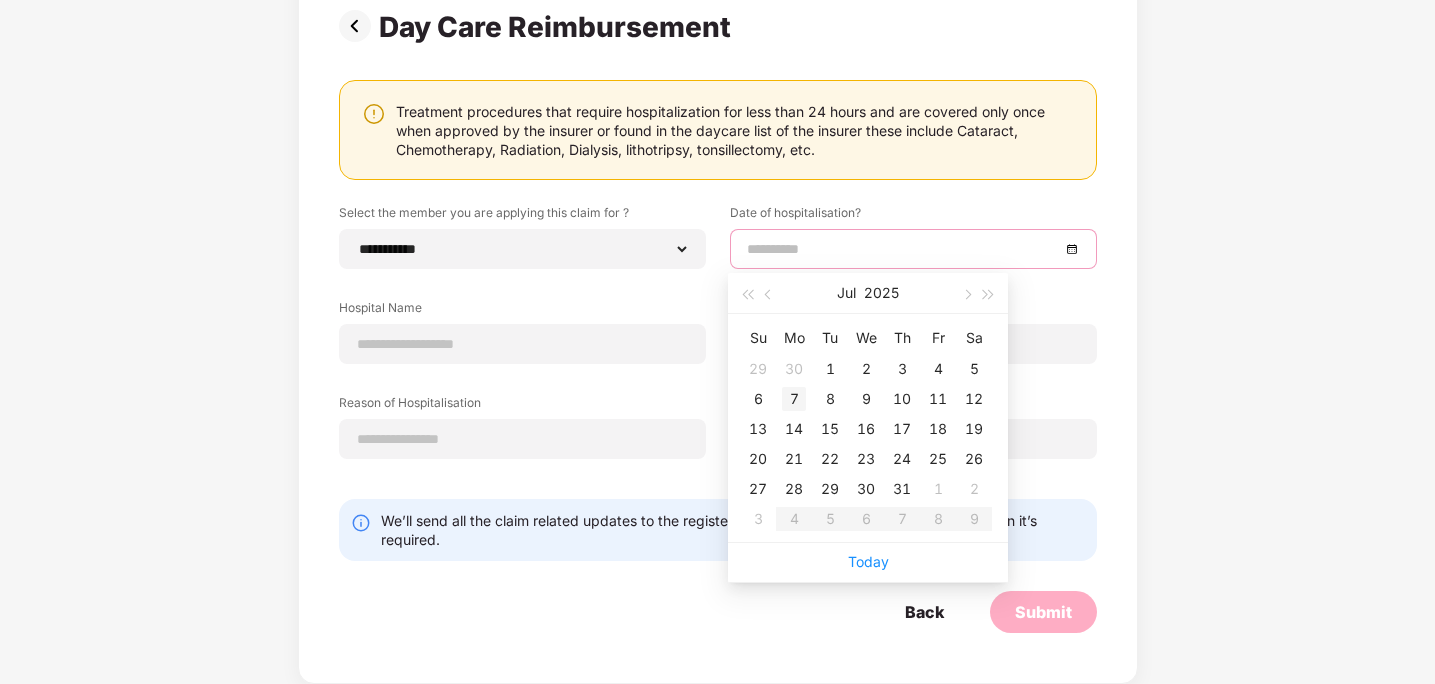 type on "**********" 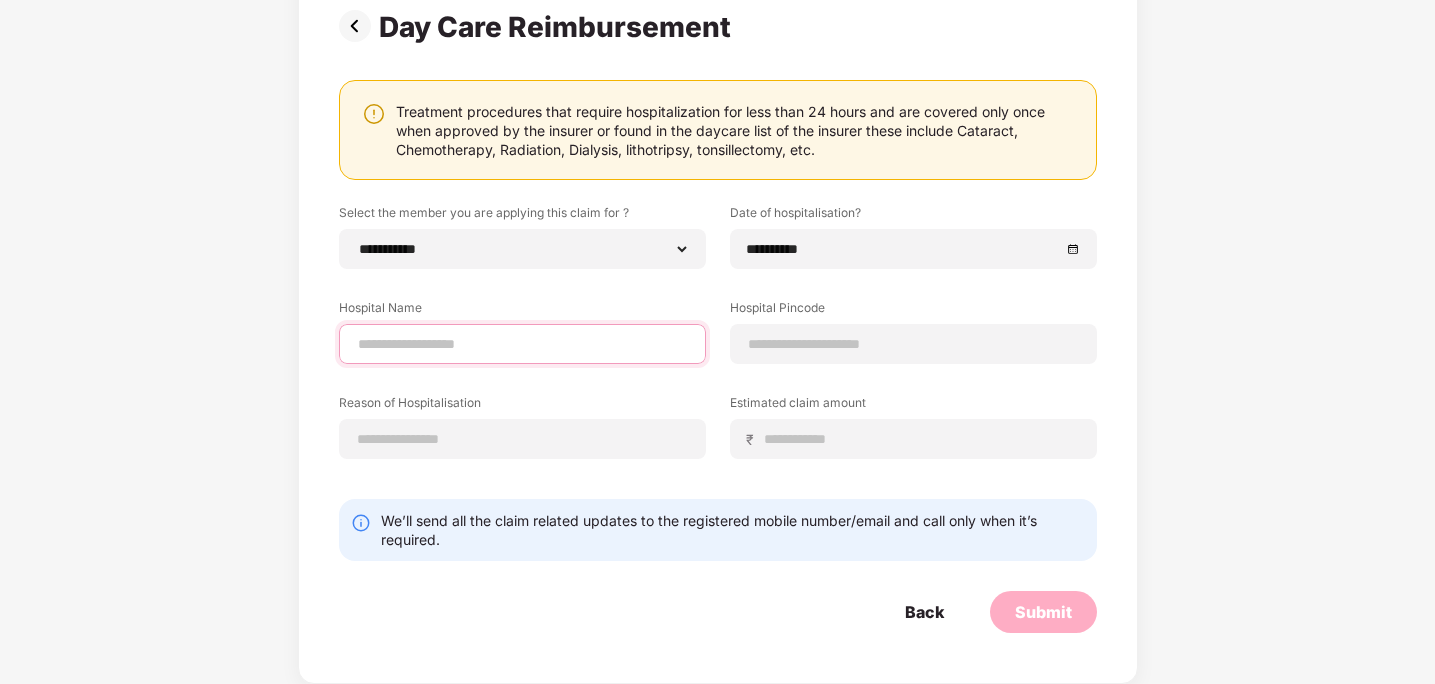 click at bounding box center [522, 344] 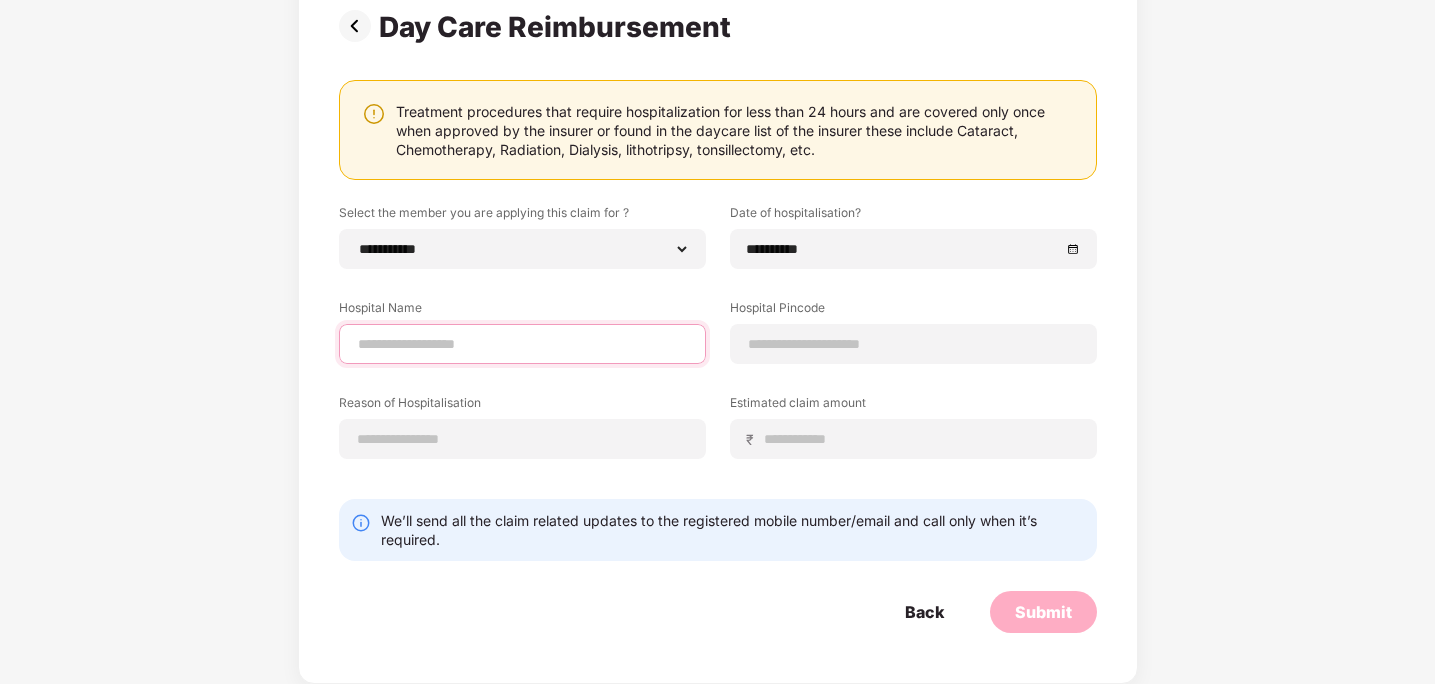 type on "**********" 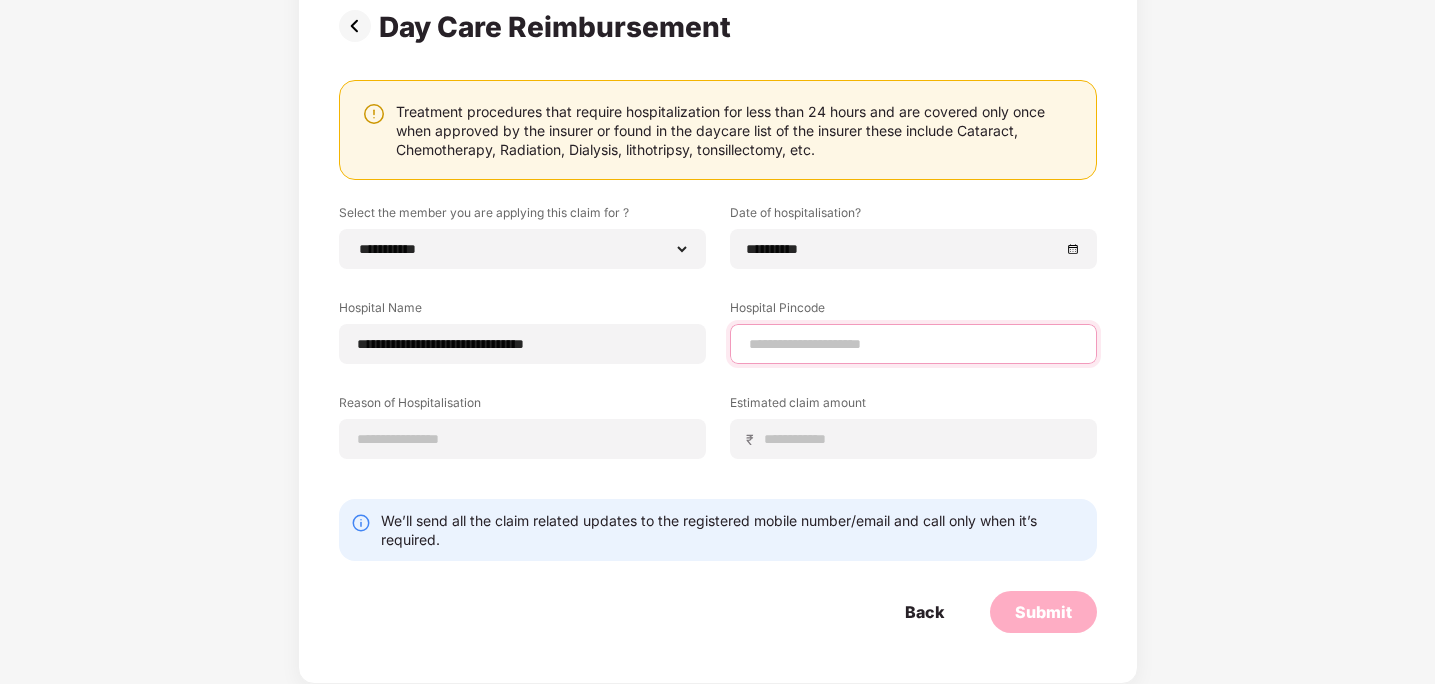 click at bounding box center (913, 344) 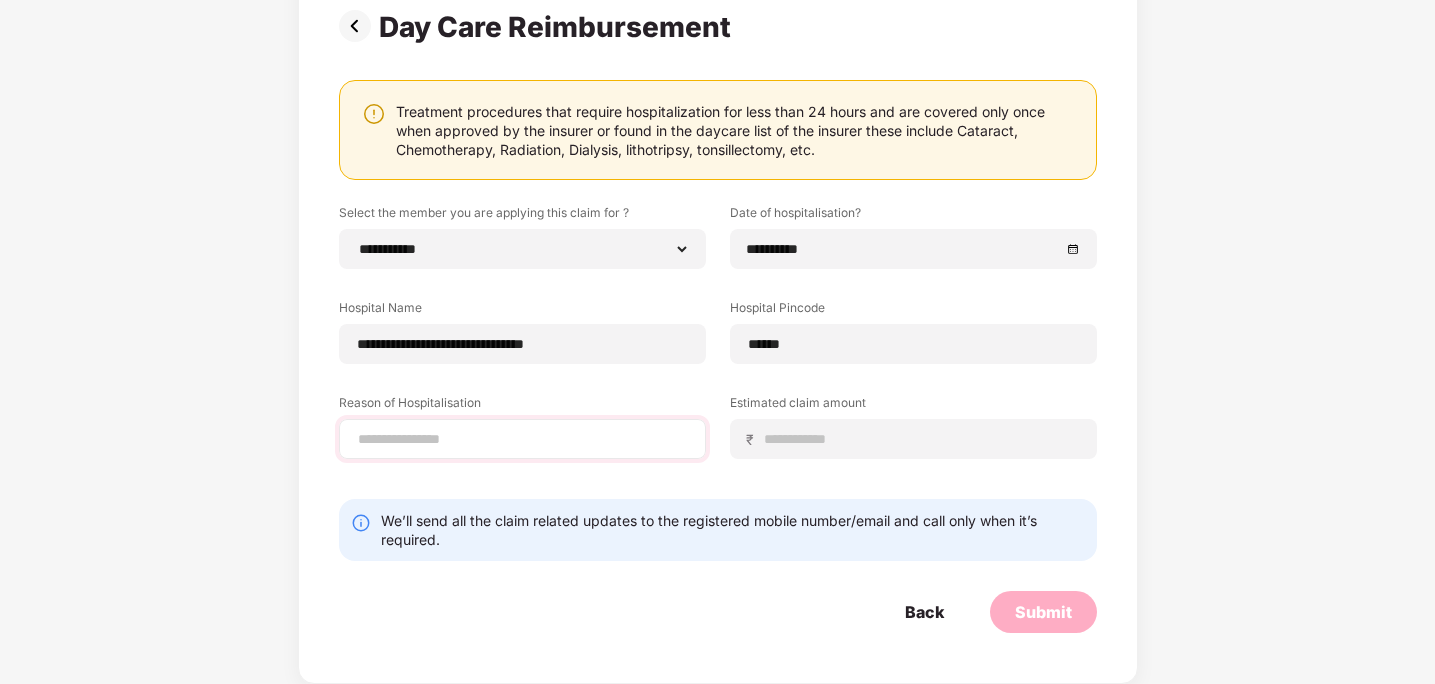 click on "**********" at bounding box center (718, 346) 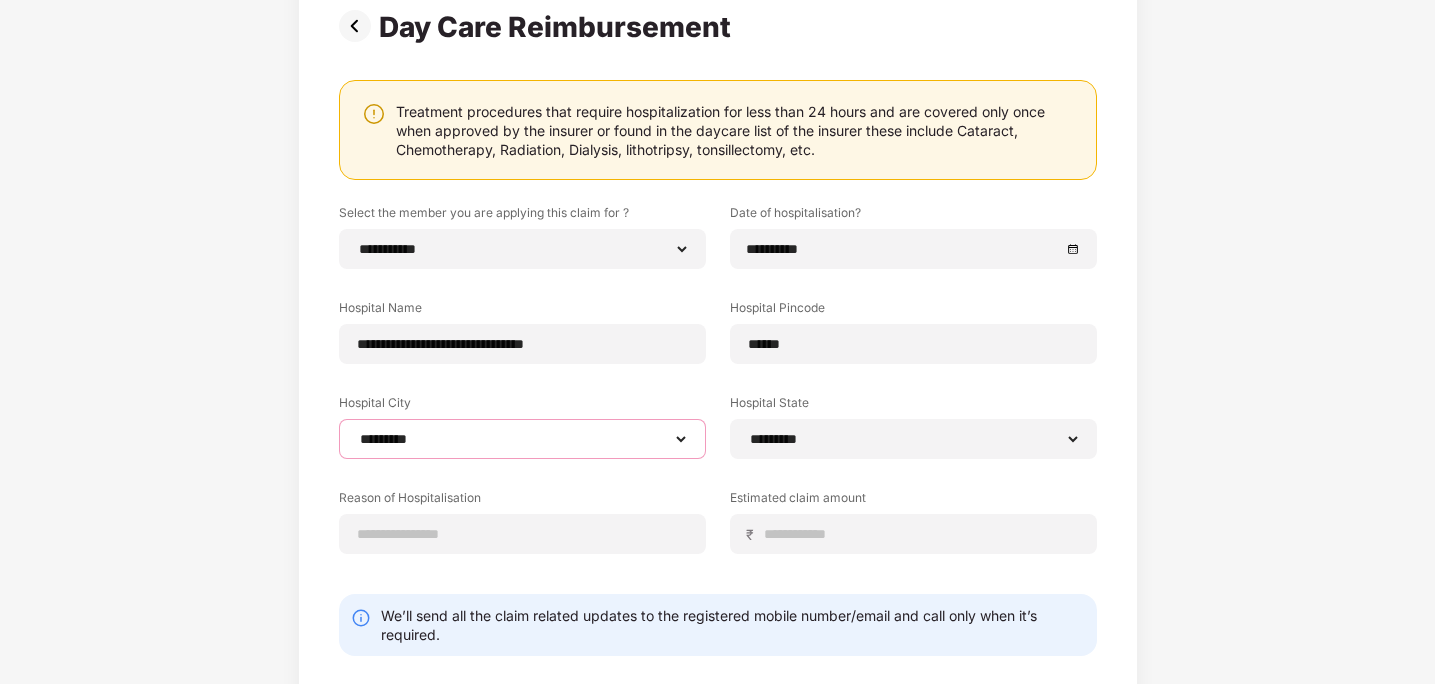 click on "**********" at bounding box center (522, 439) 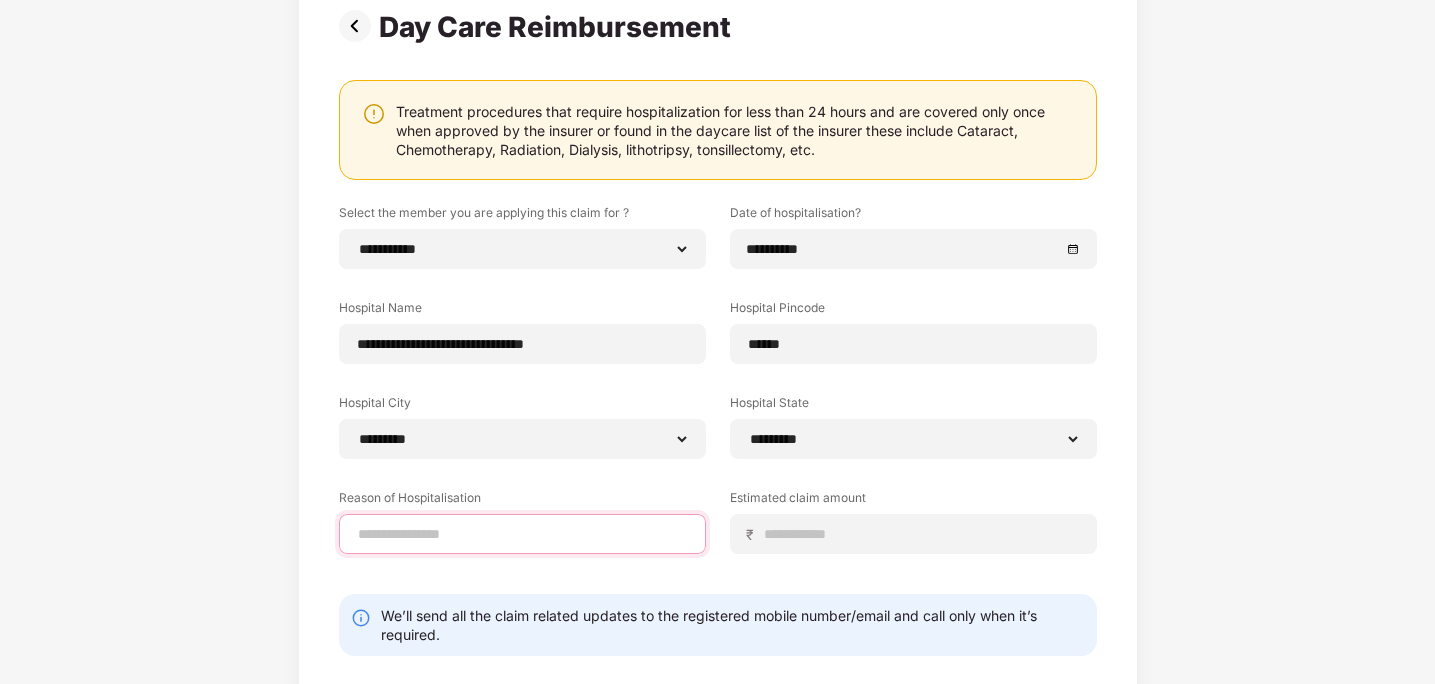 click at bounding box center (522, 534) 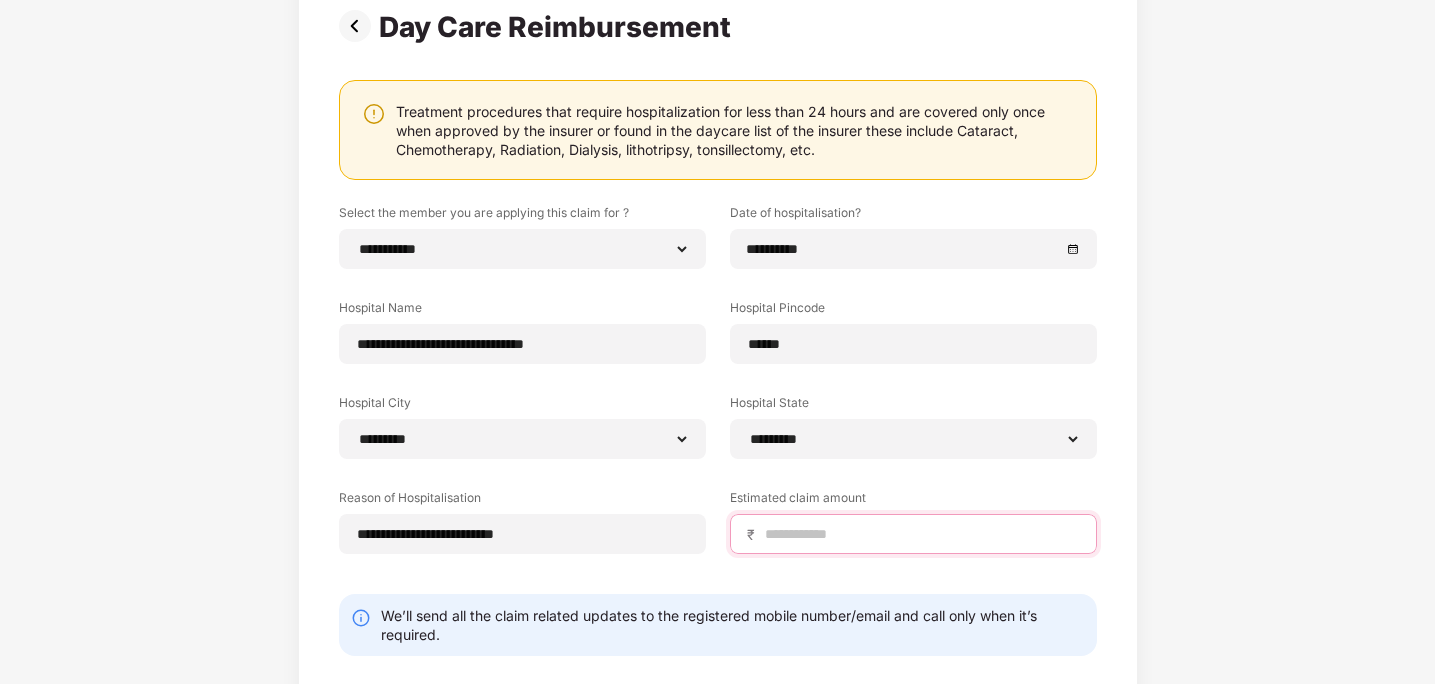 click at bounding box center [921, 534] 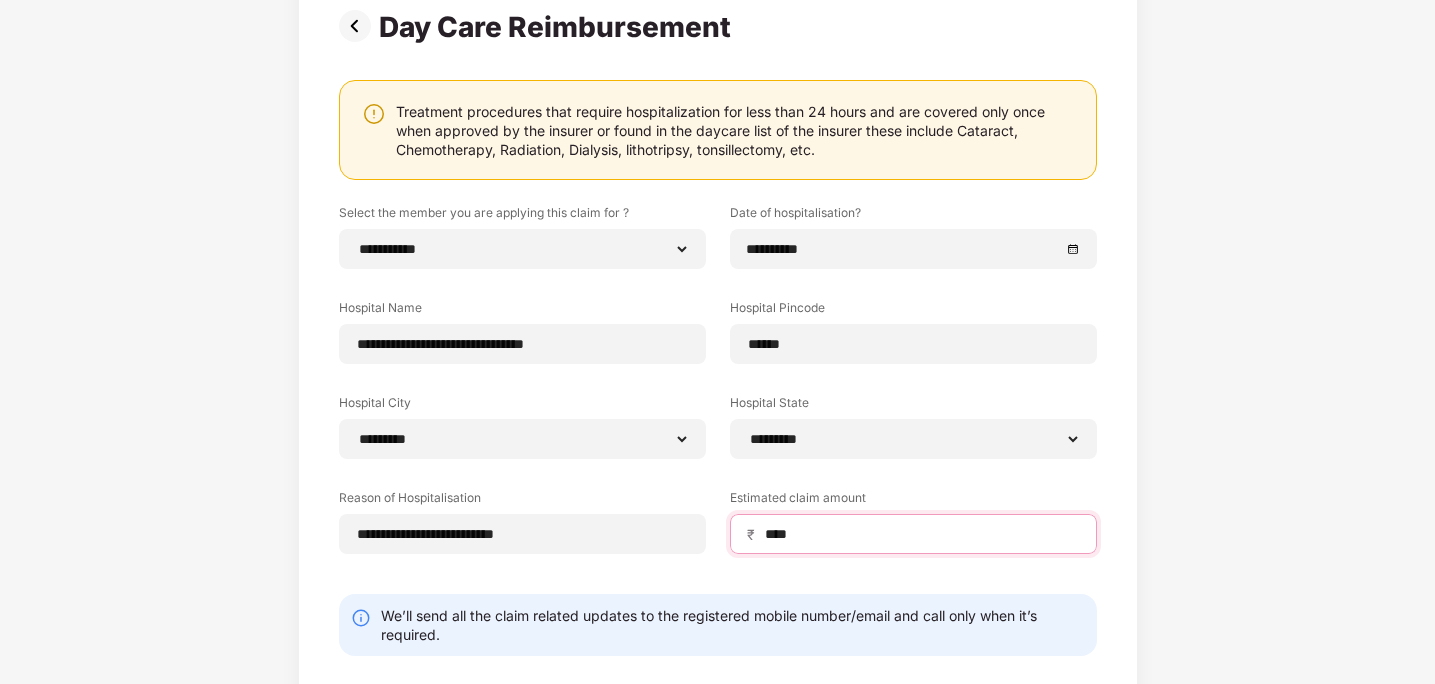 scroll, scrollTop: 256, scrollLeft: 0, axis: vertical 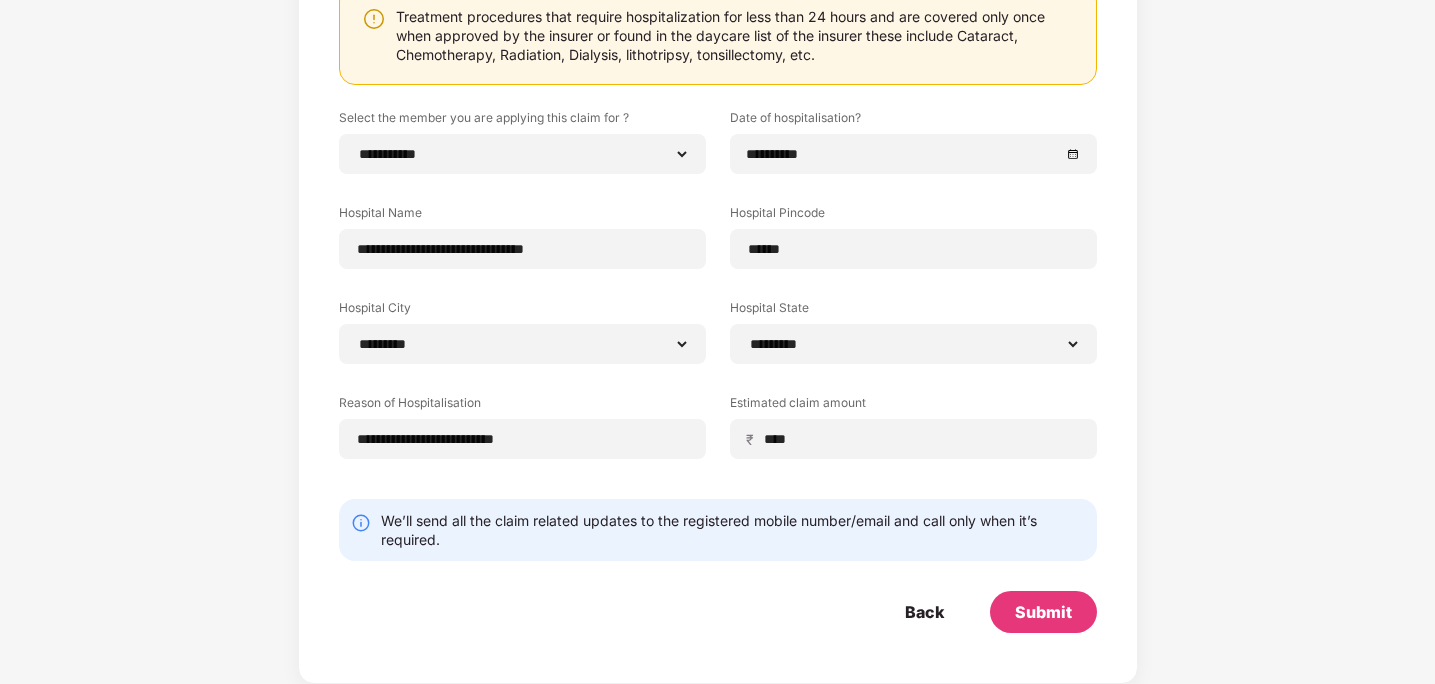click on "Submit" at bounding box center (1043, 612) 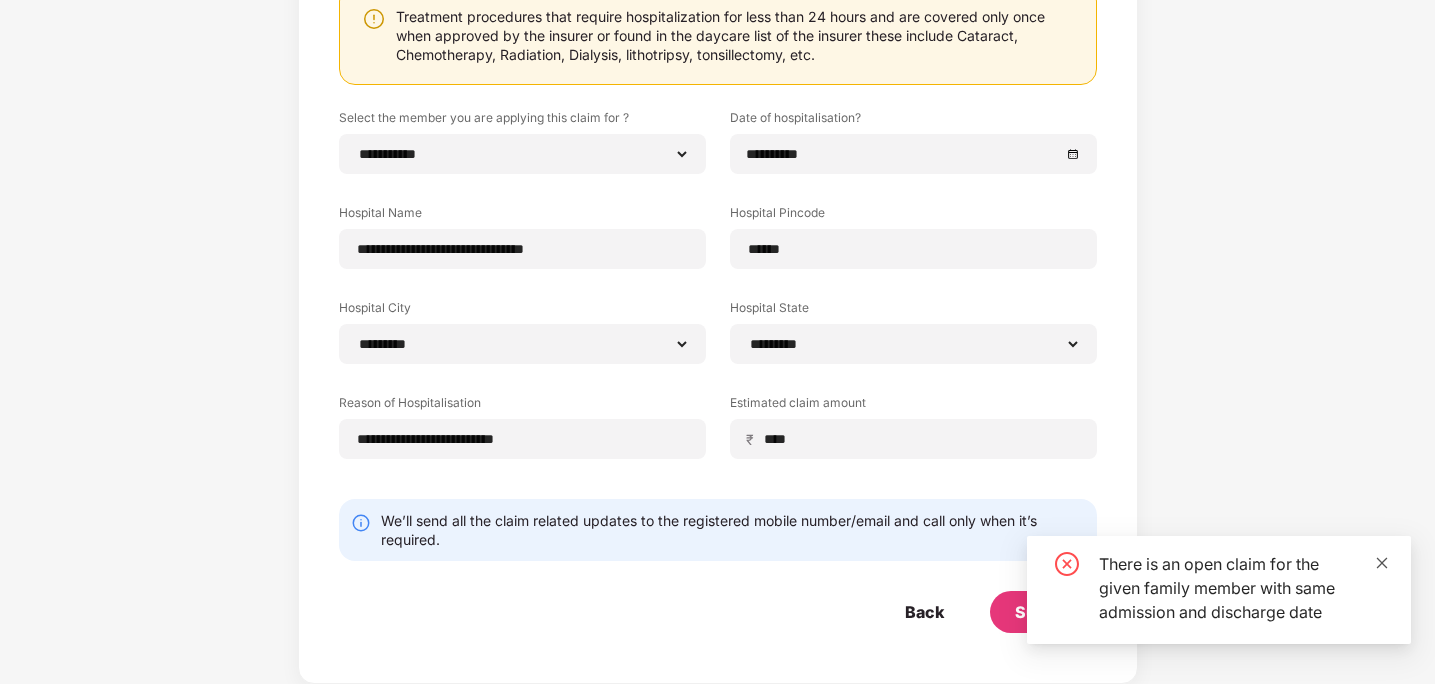 click 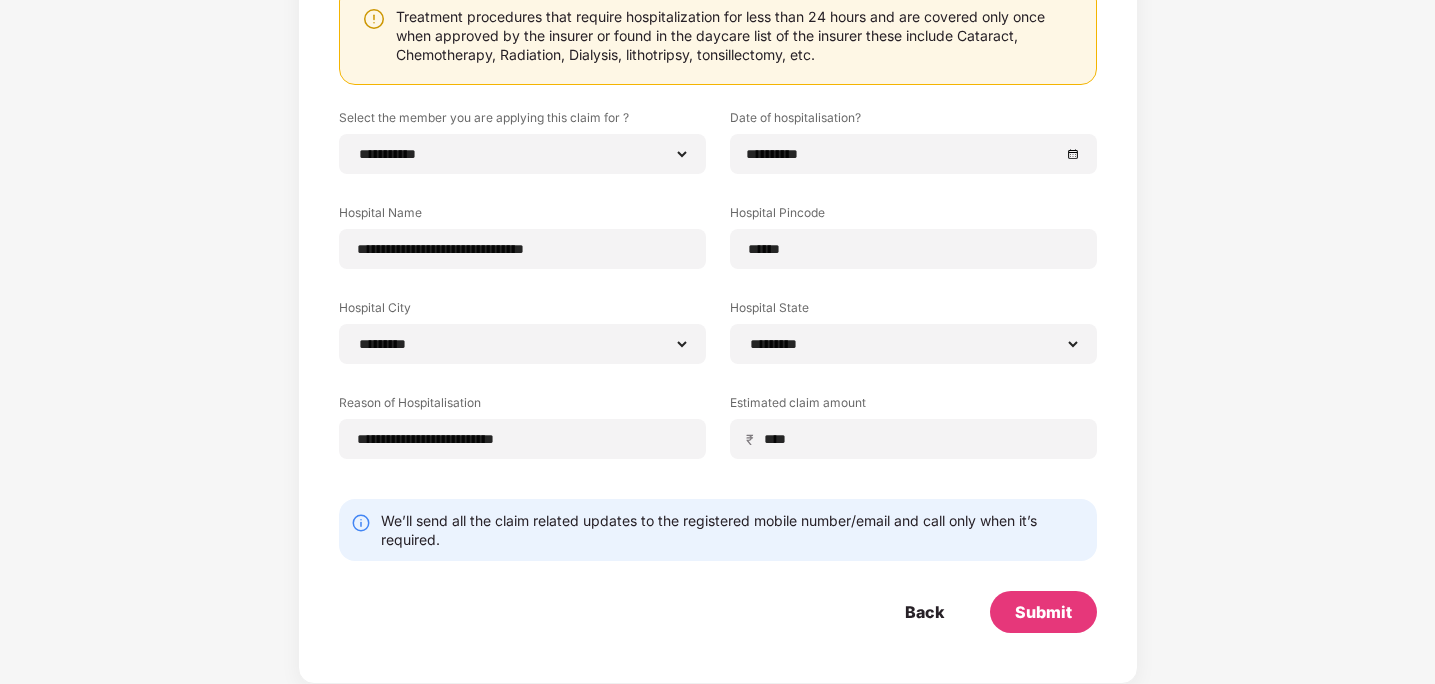scroll, scrollTop: 0, scrollLeft: 0, axis: both 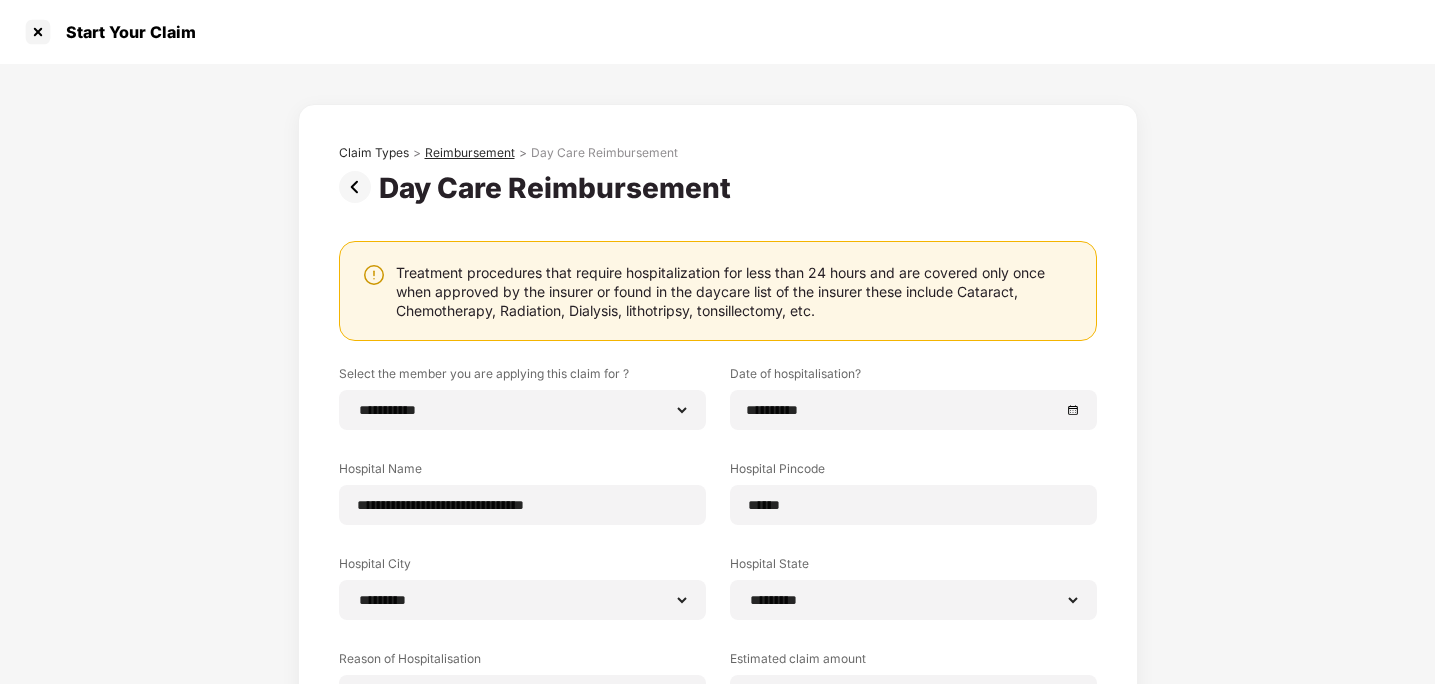 click on "Reimbursement" at bounding box center (470, 153) 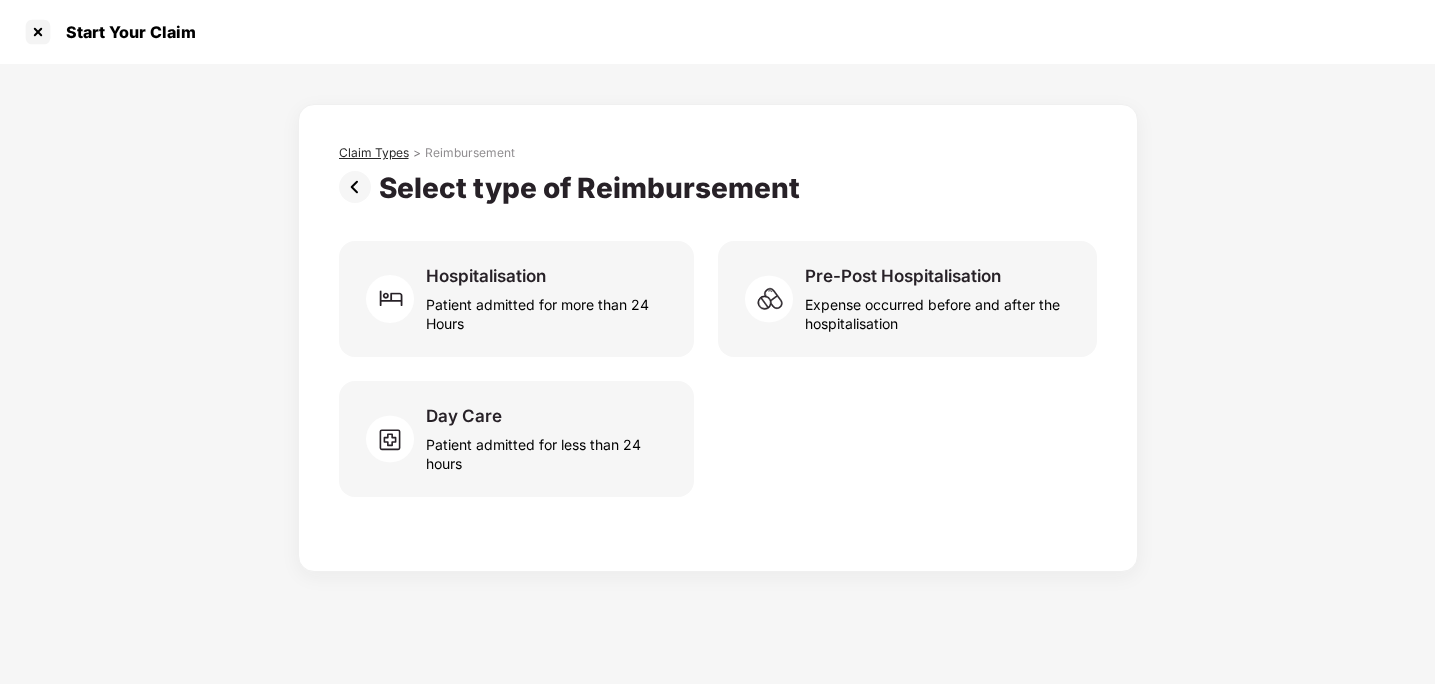 click on "Claim Types" at bounding box center (374, 153) 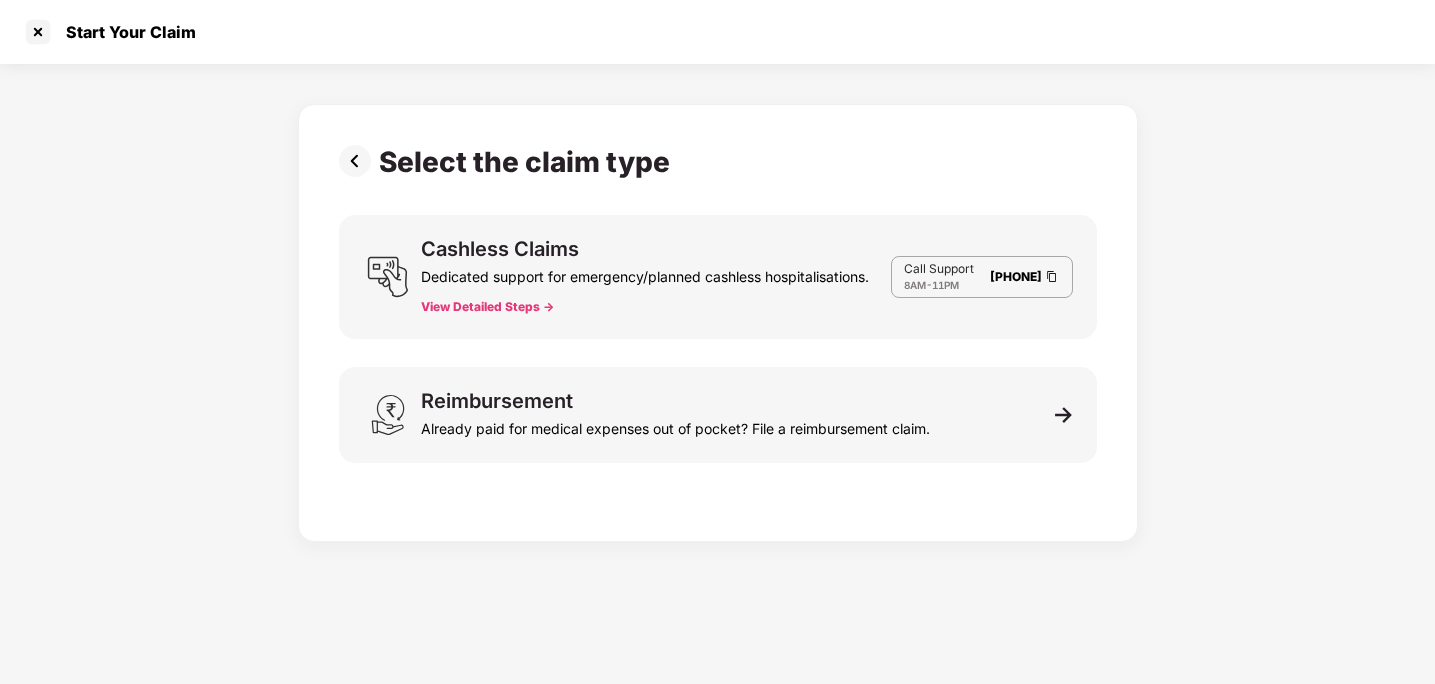 click at bounding box center (359, 161) 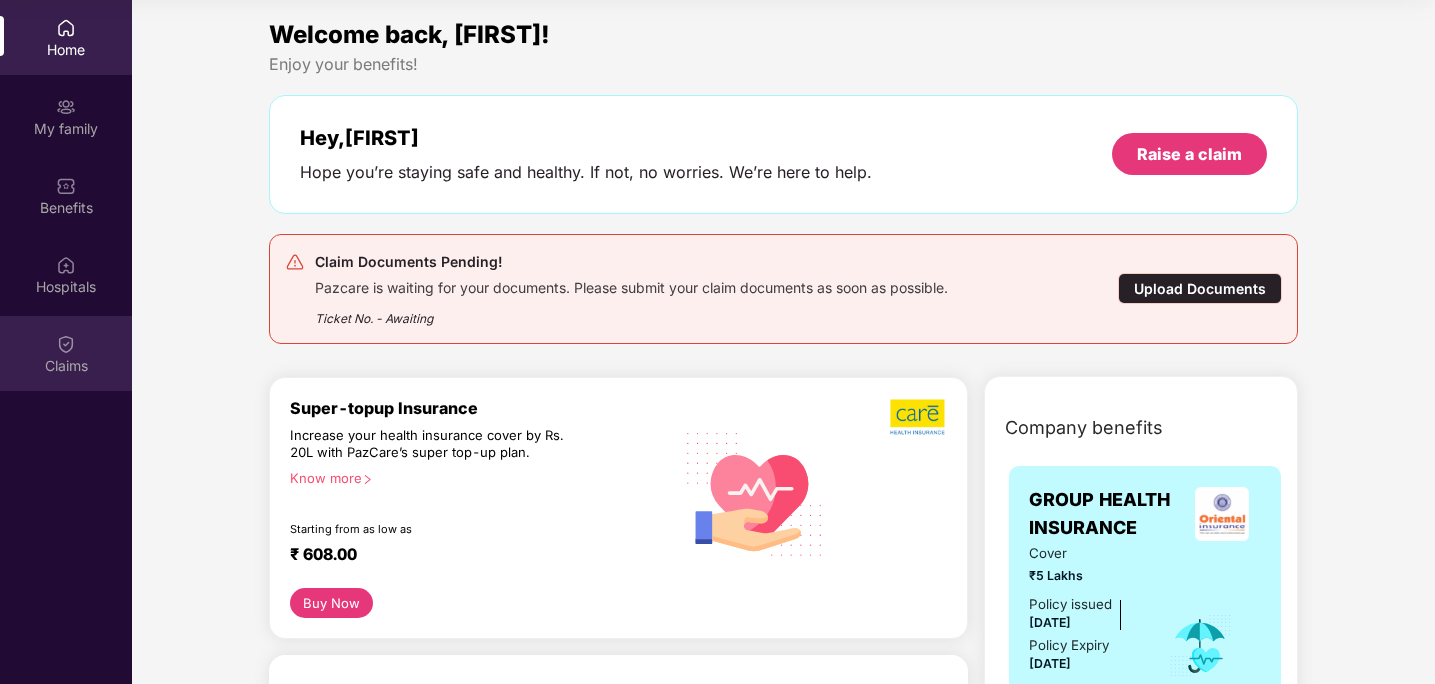 click on "Claims" at bounding box center (66, 353) 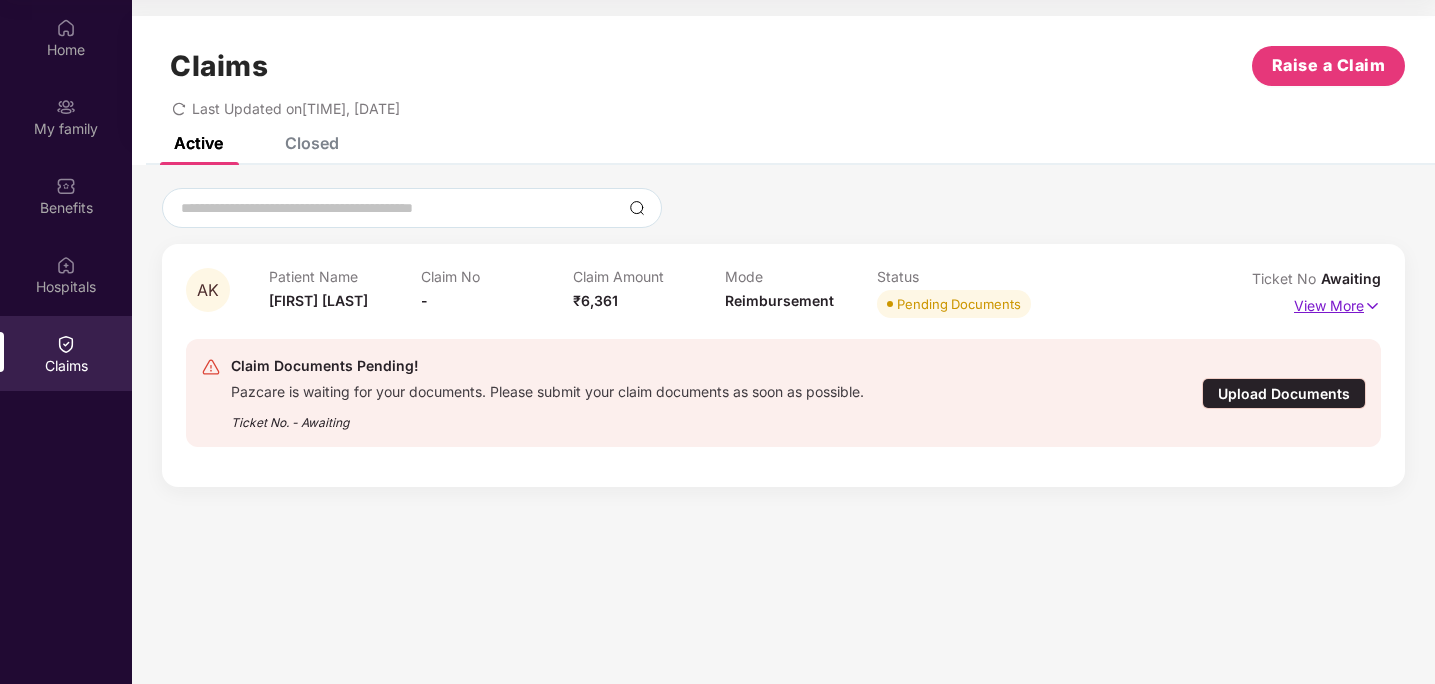 click on "View More" at bounding box center [1337, 303] 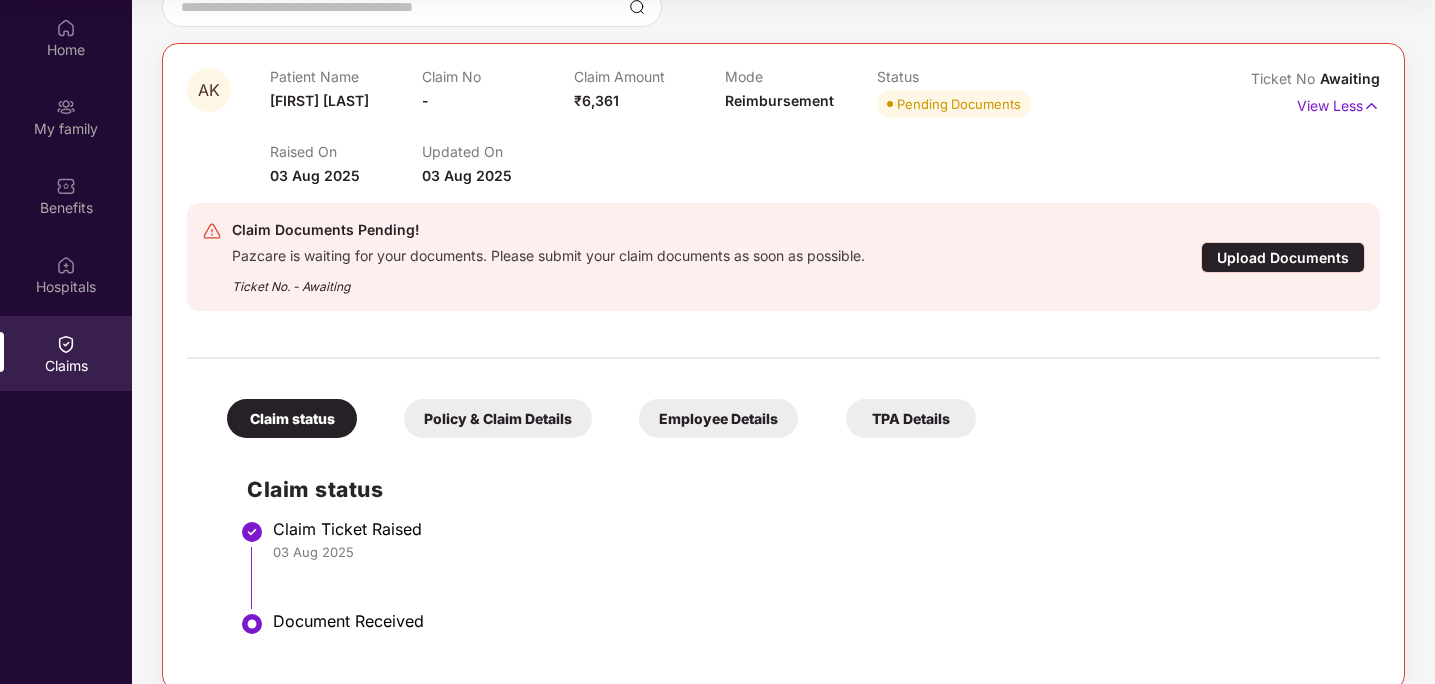 scroll, scrollTop: 228, scrollLeft: 0, axis: vertical 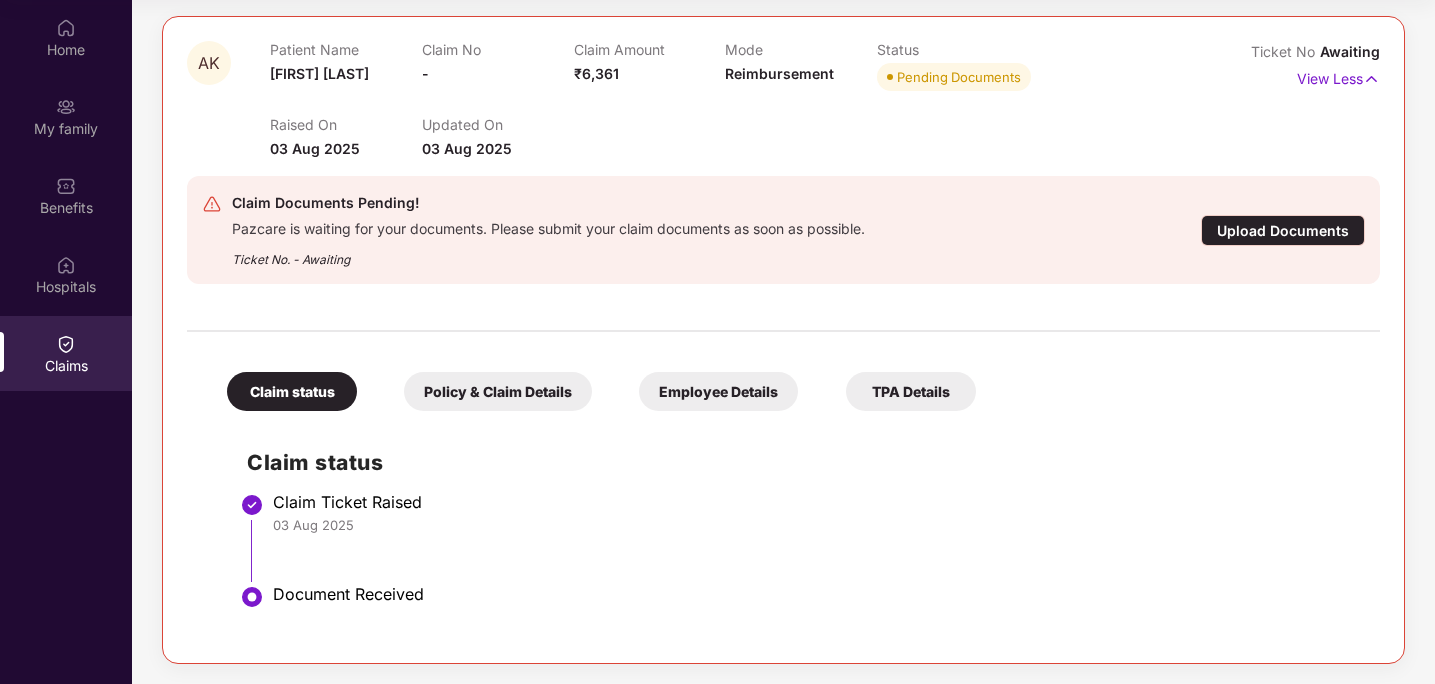 click on "Policy & Claim Details" at bounding box center (498, 391) 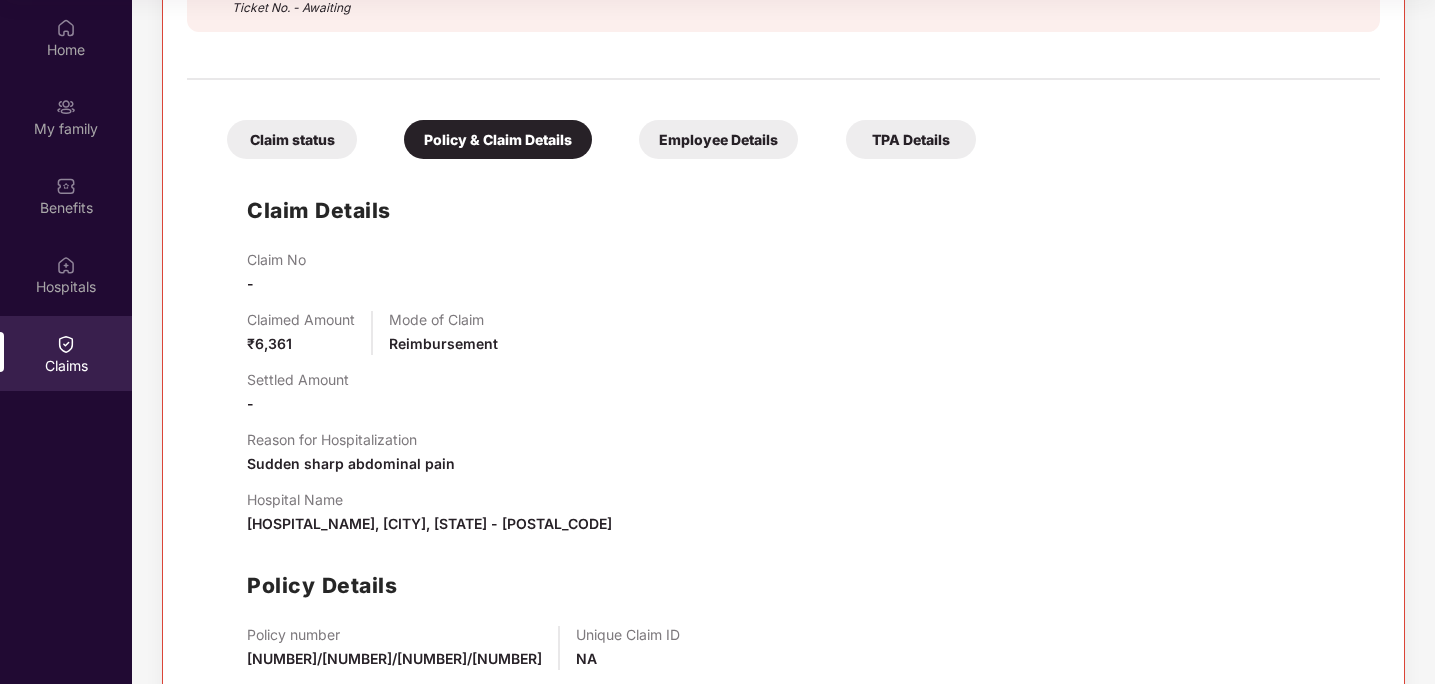 scroll, scrollTop: 587, scrollLeft: 0, axis: vertical 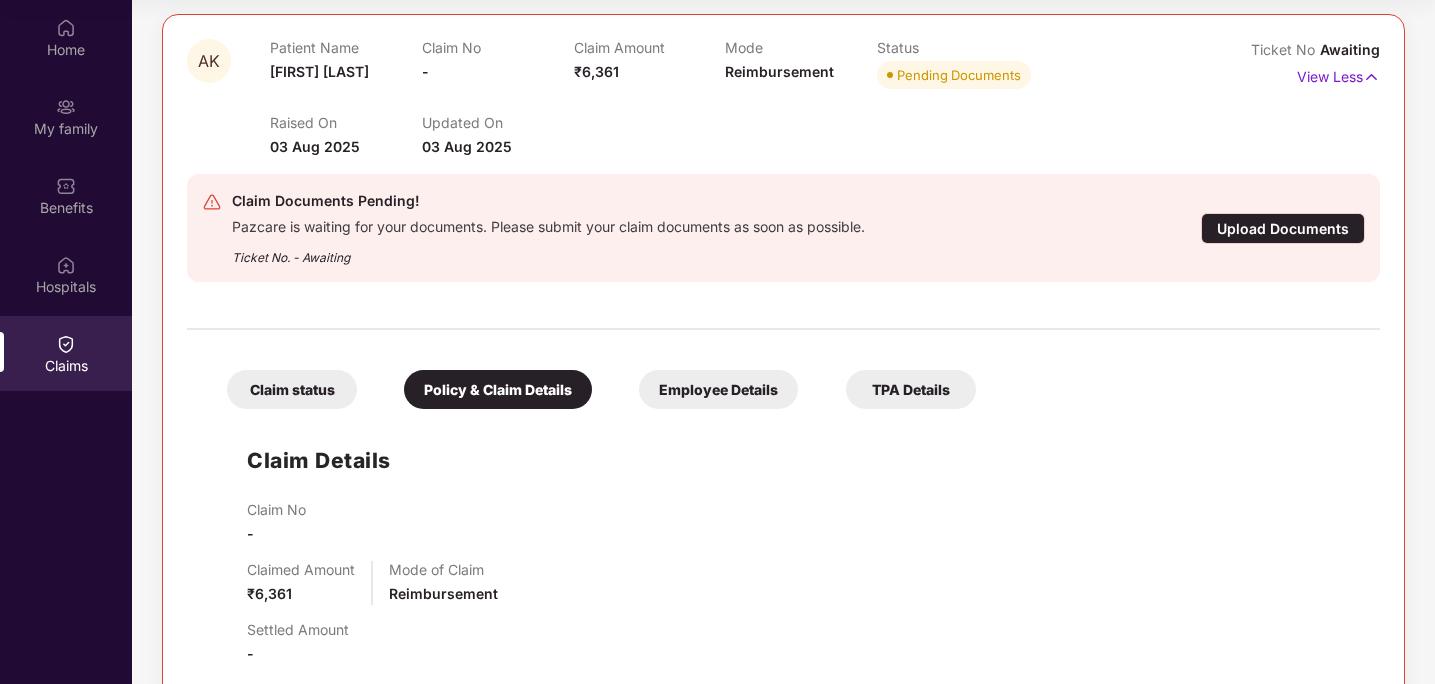 click on "Employee Details" at bounding box center (718, 389) 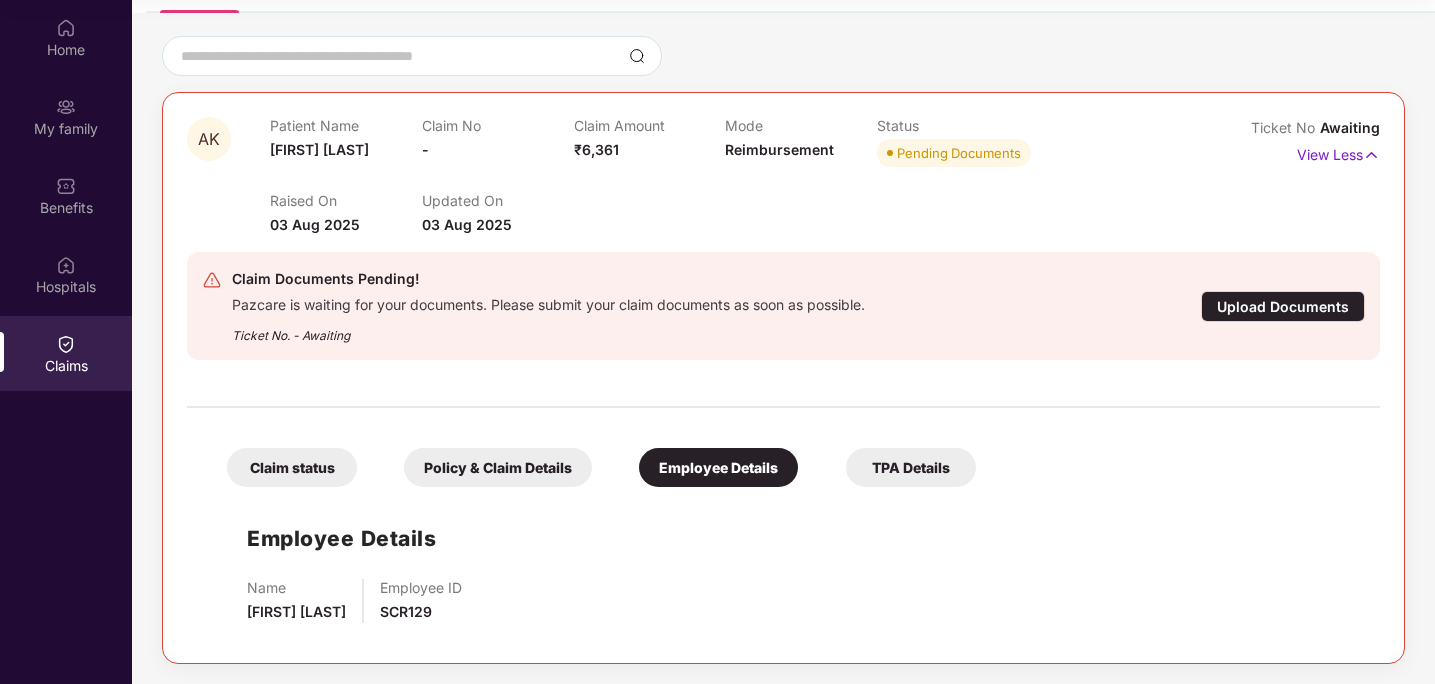 scroll, scrollTop: 152, scrollLeft: 0, axis: vertical 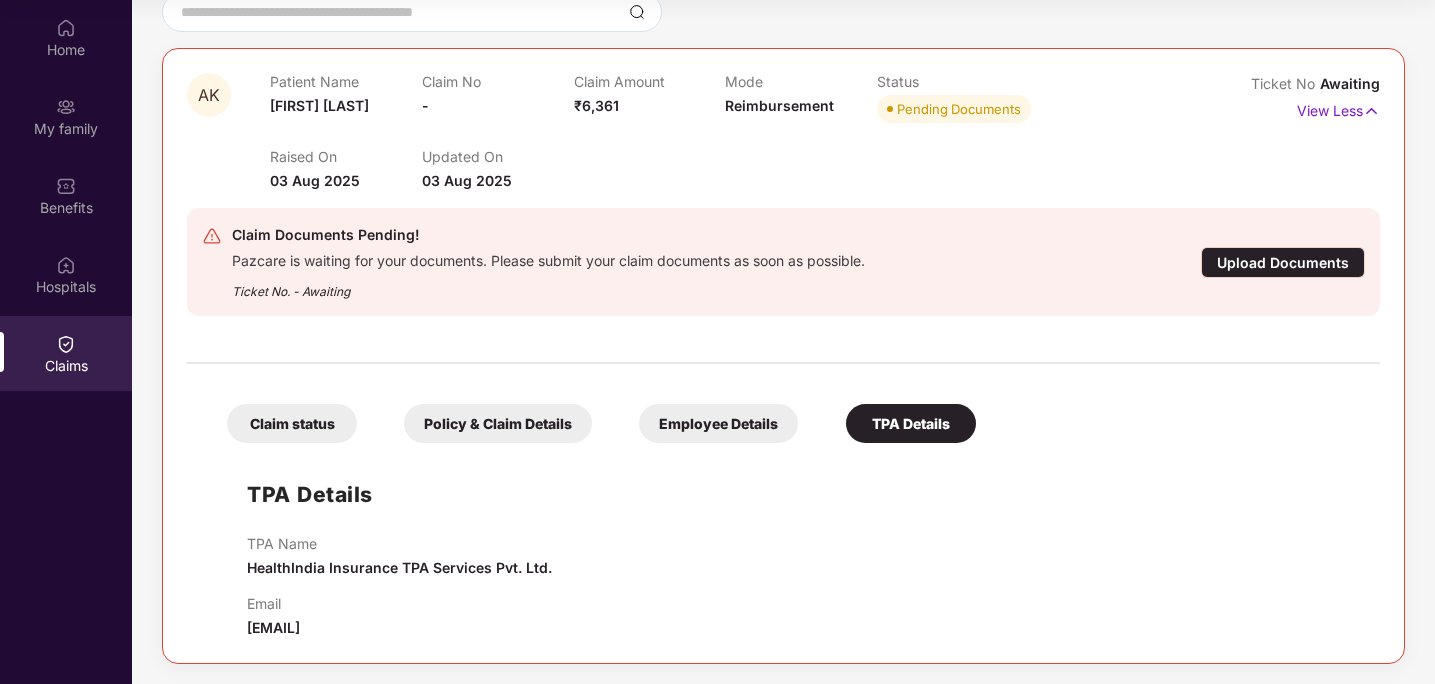 click on "Policy & Claim Details" at bounding box center [498, 423] 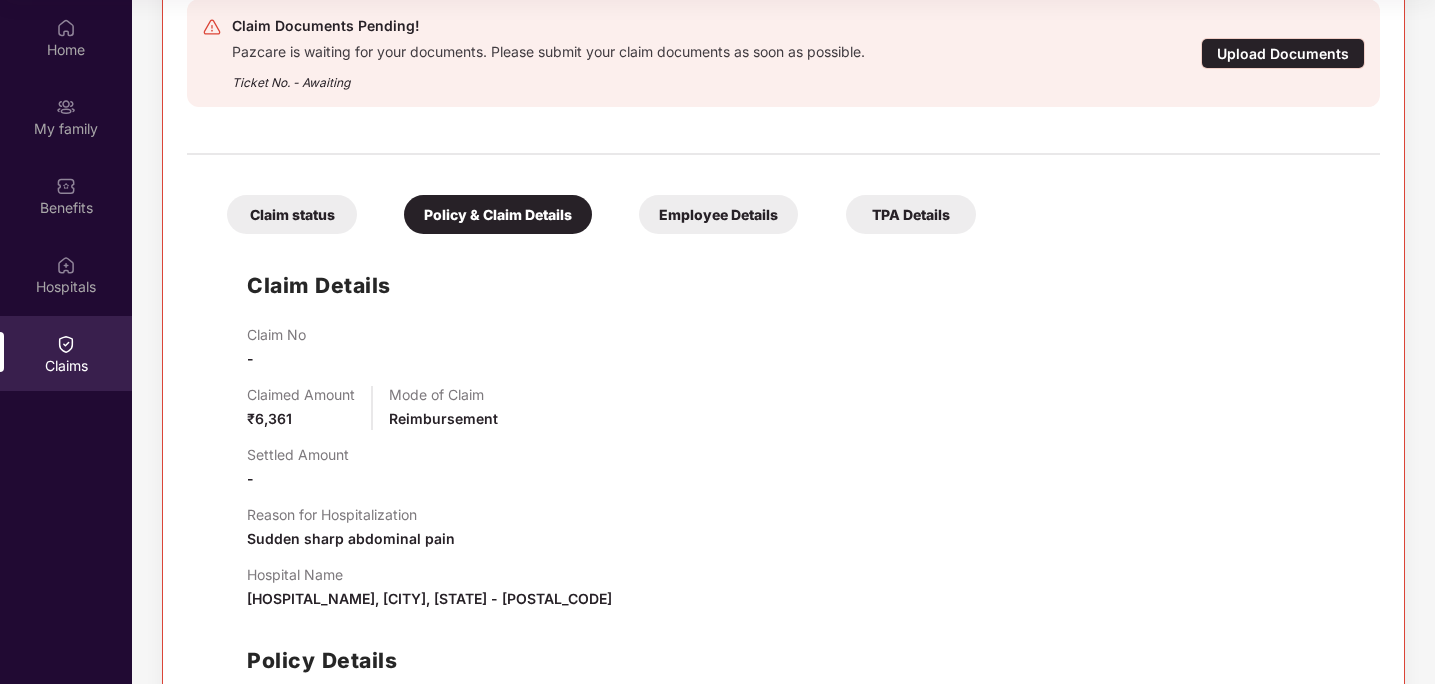 scroll, scrollTop: 587, scrollLeft: 0, axis: vertical 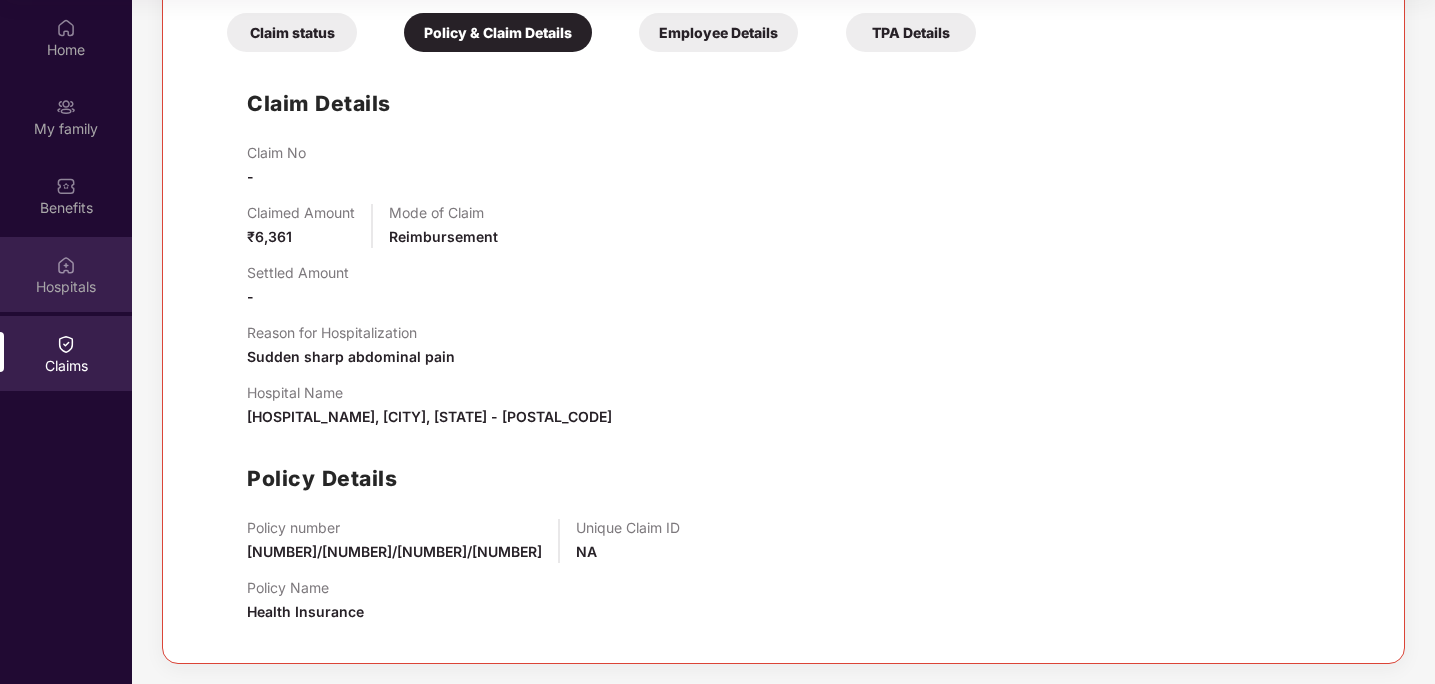 click at bounding box center [66, 265] 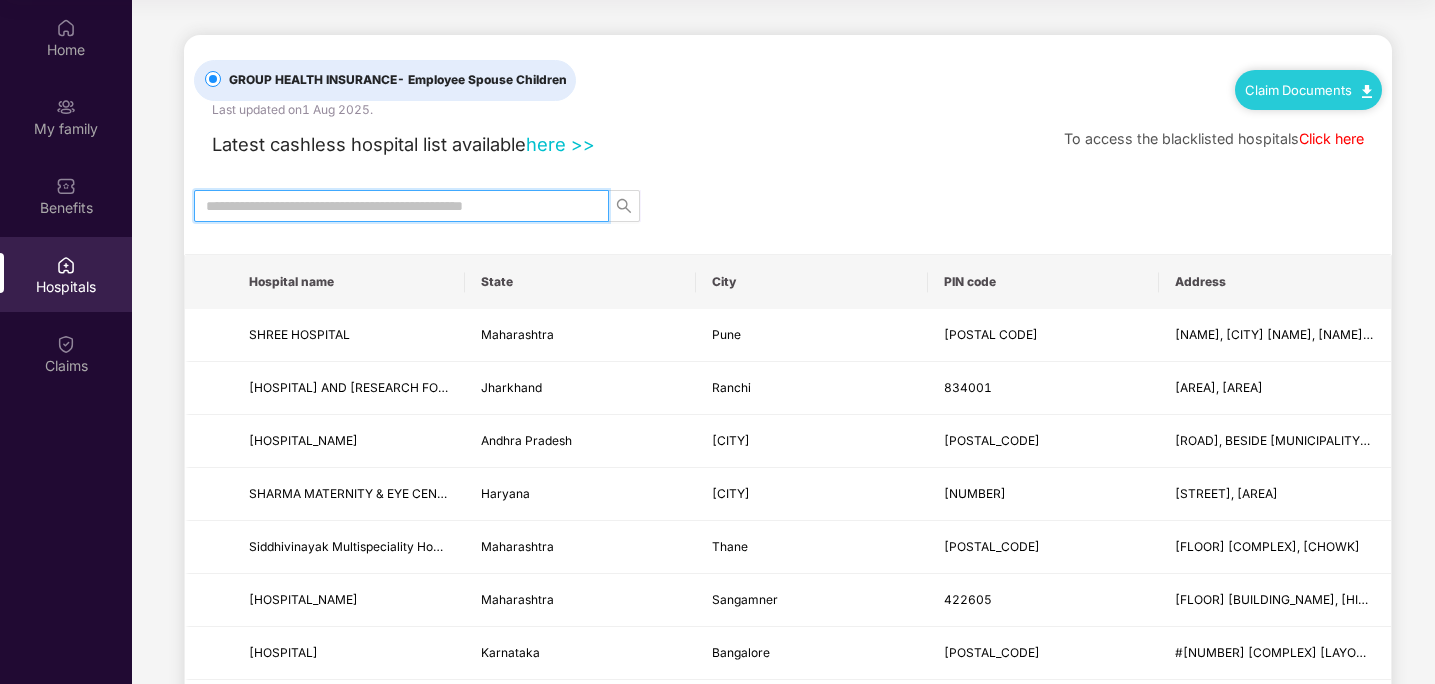 click at bounding box center (393, 206) 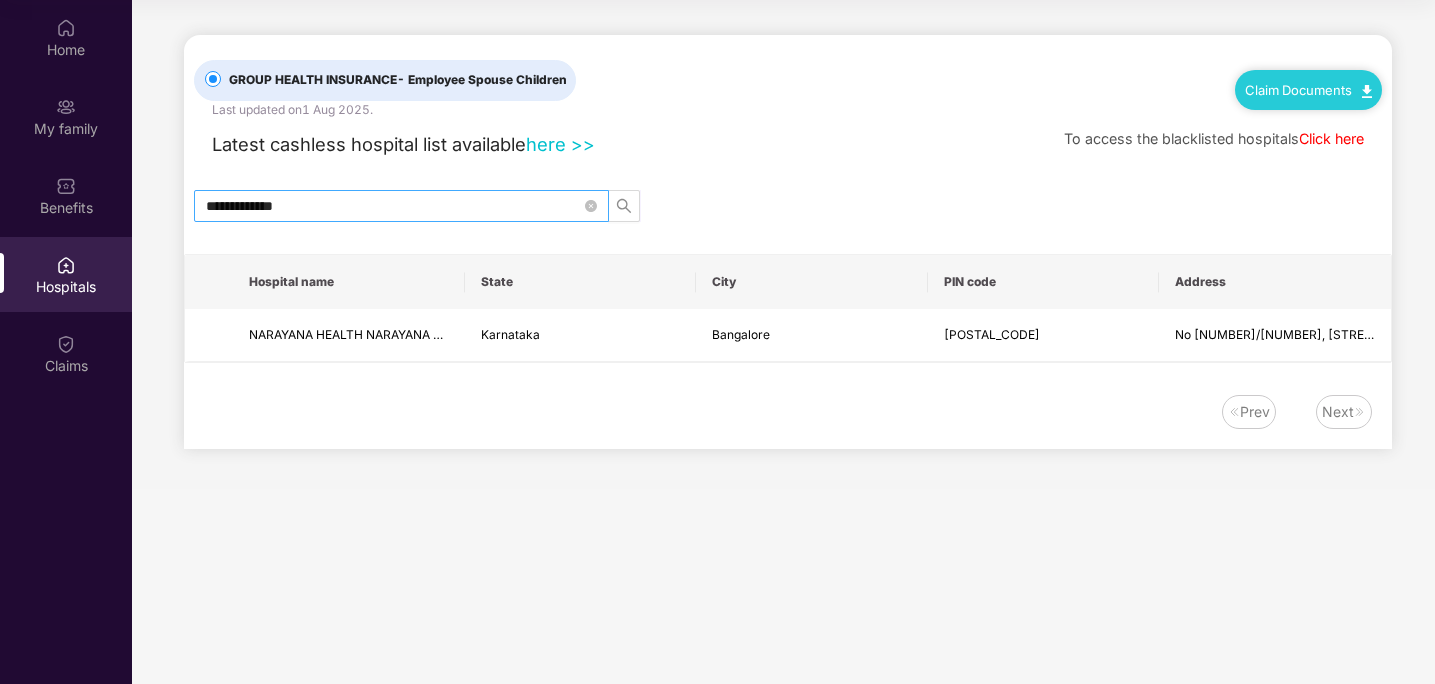drag, startPoint x: 325, startPoint y: 194, endPoint x: 194, endPoint y: 193, distance: 131.00381 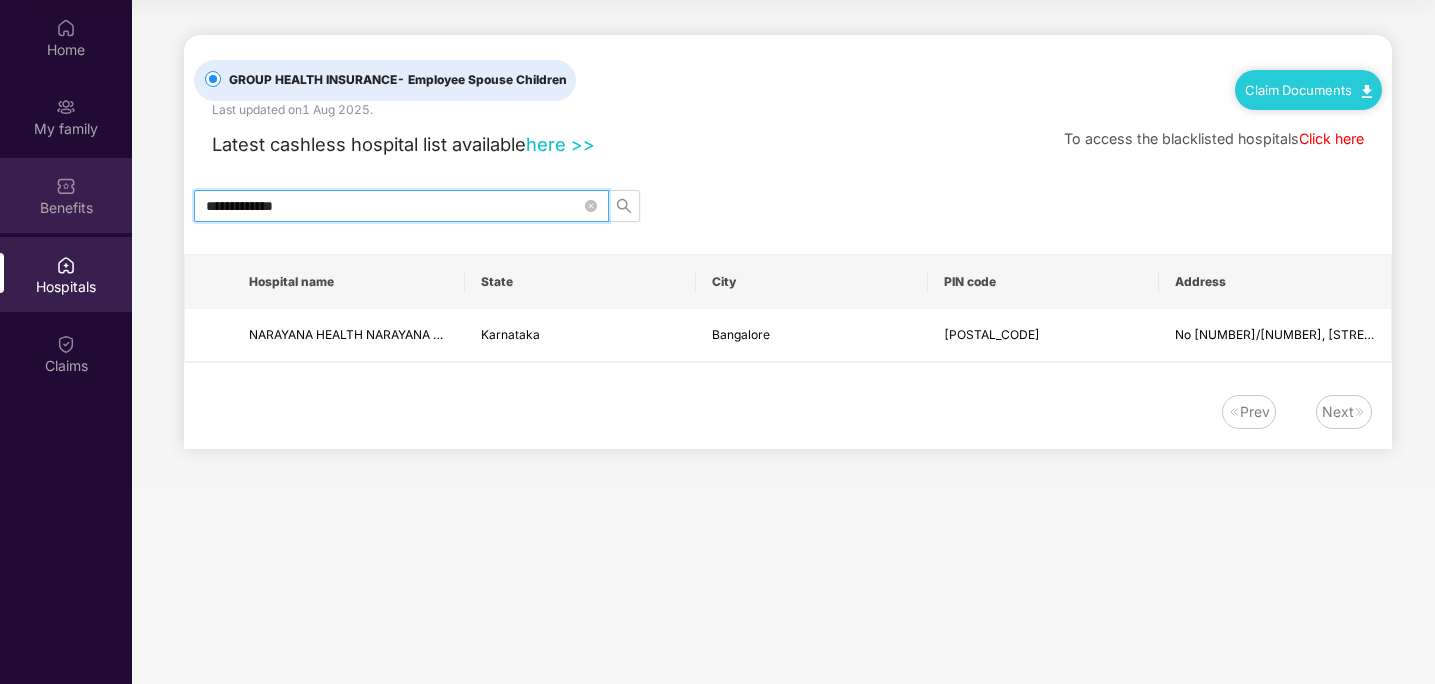 drag, startPoint x: 349, startPoint y: 203, endPoint x: 90, endPoint y: 194, distance: 259.1563 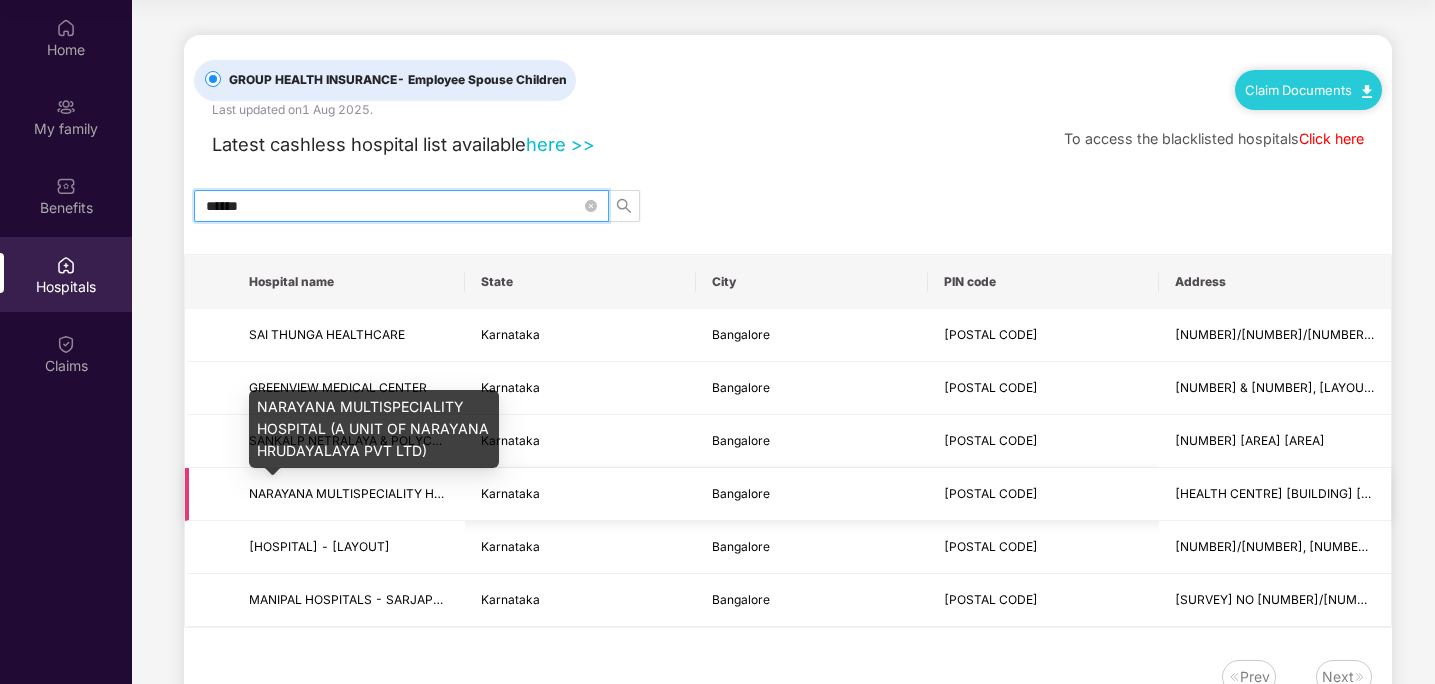 scroll, scrollTop: 70, scrollLeft: 0, axis: vertical 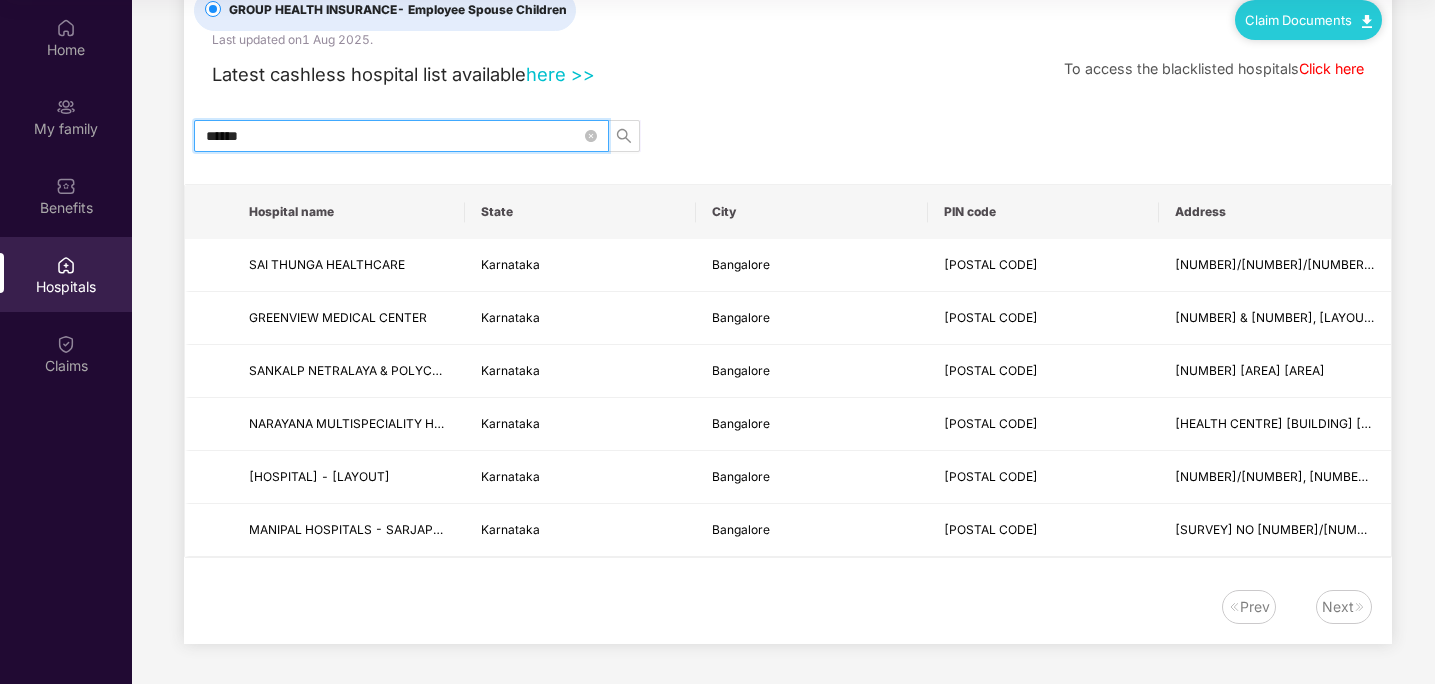 type on "******" 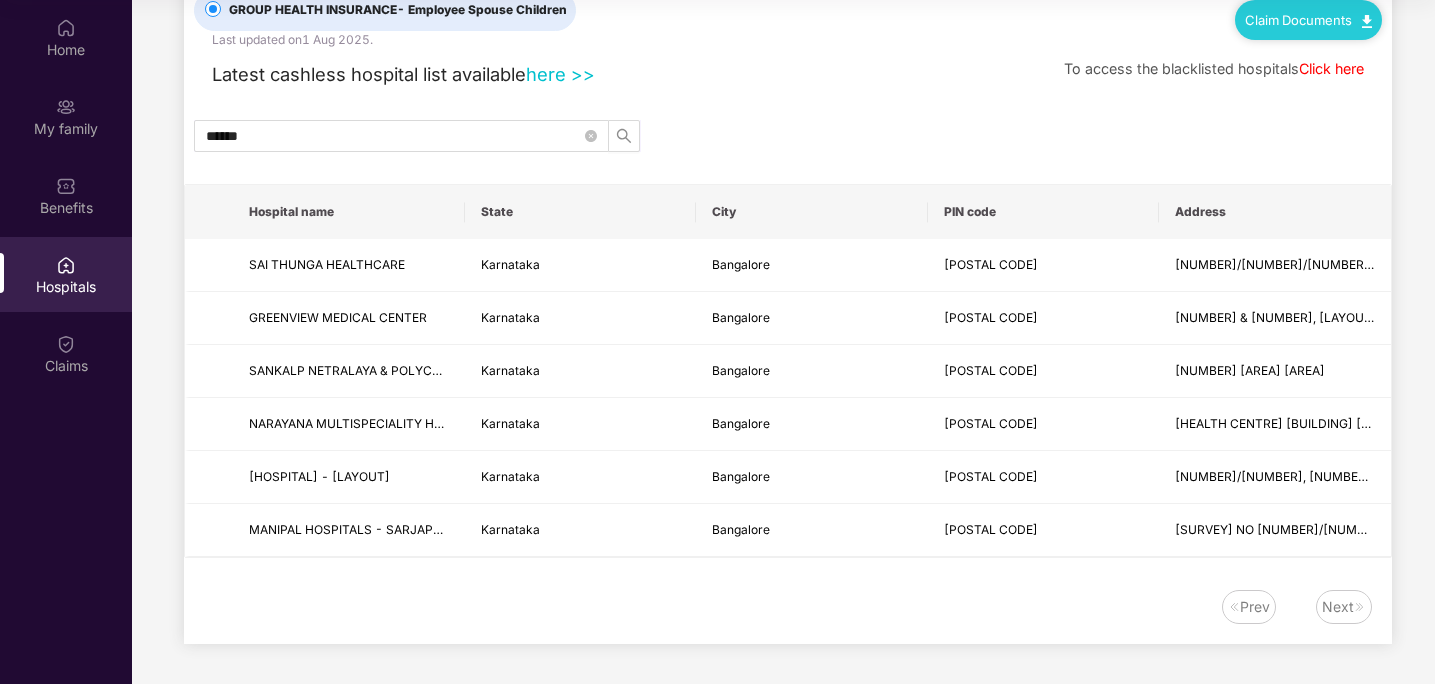 click on "Prev" at bounding box center (1249, 607) 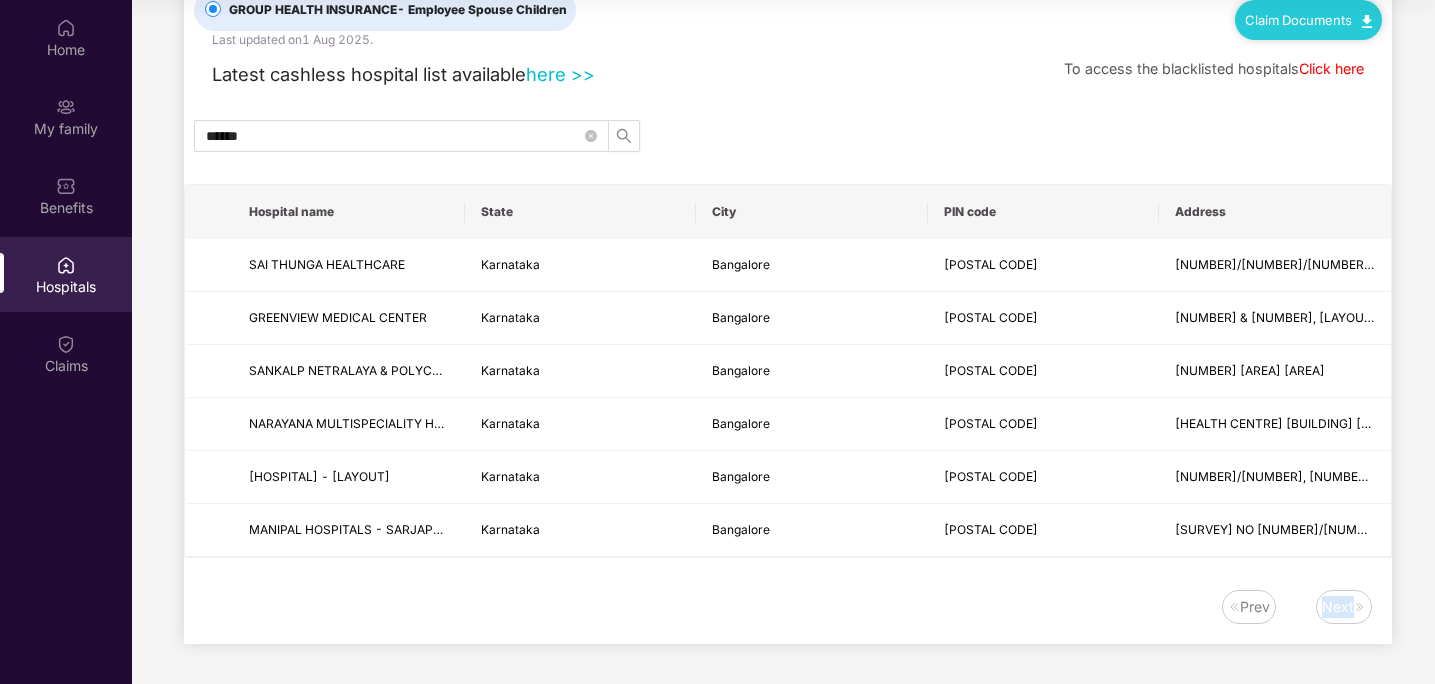 click on "Next" at bounding box center (1338, 607) 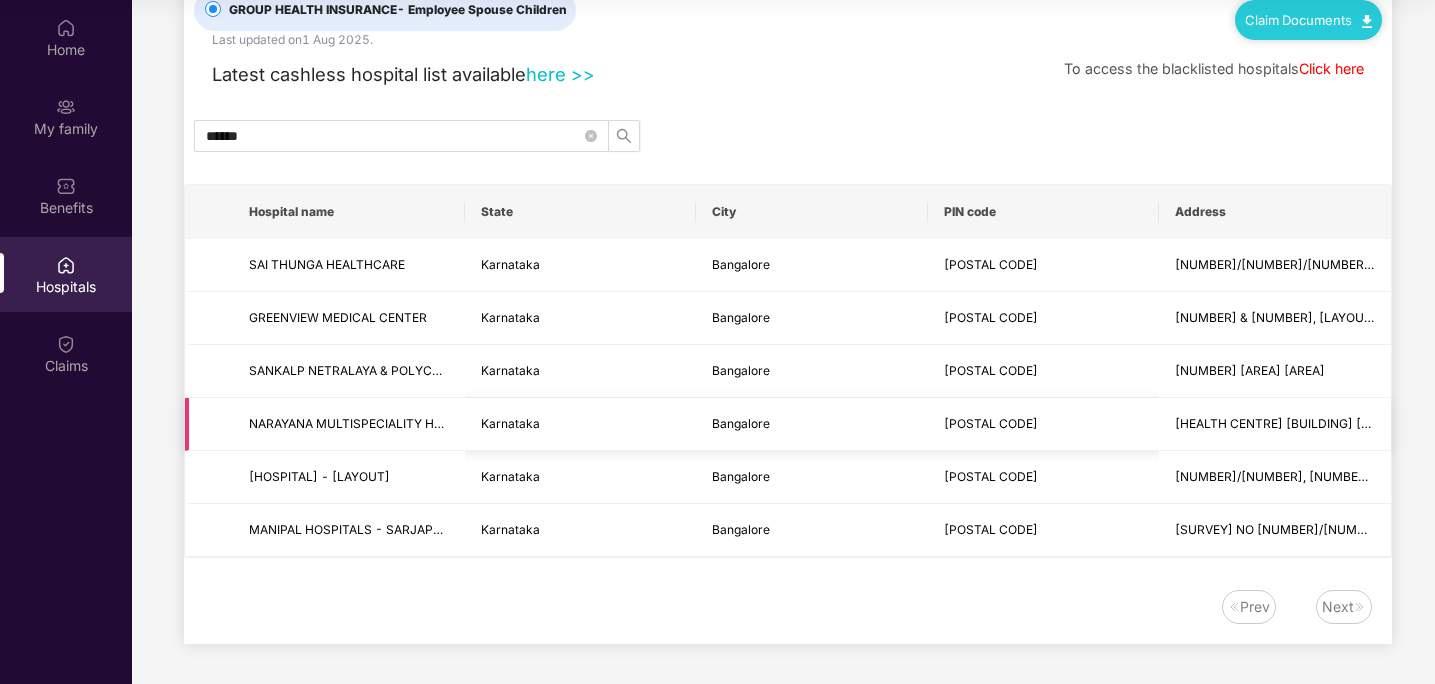 click on "NARAYANA MULTISPECIALITY HOSPITAL (A UNIT OF NARAYANA HRUDAYALAYA PVT LTD)" at bounding box center (507, 423) 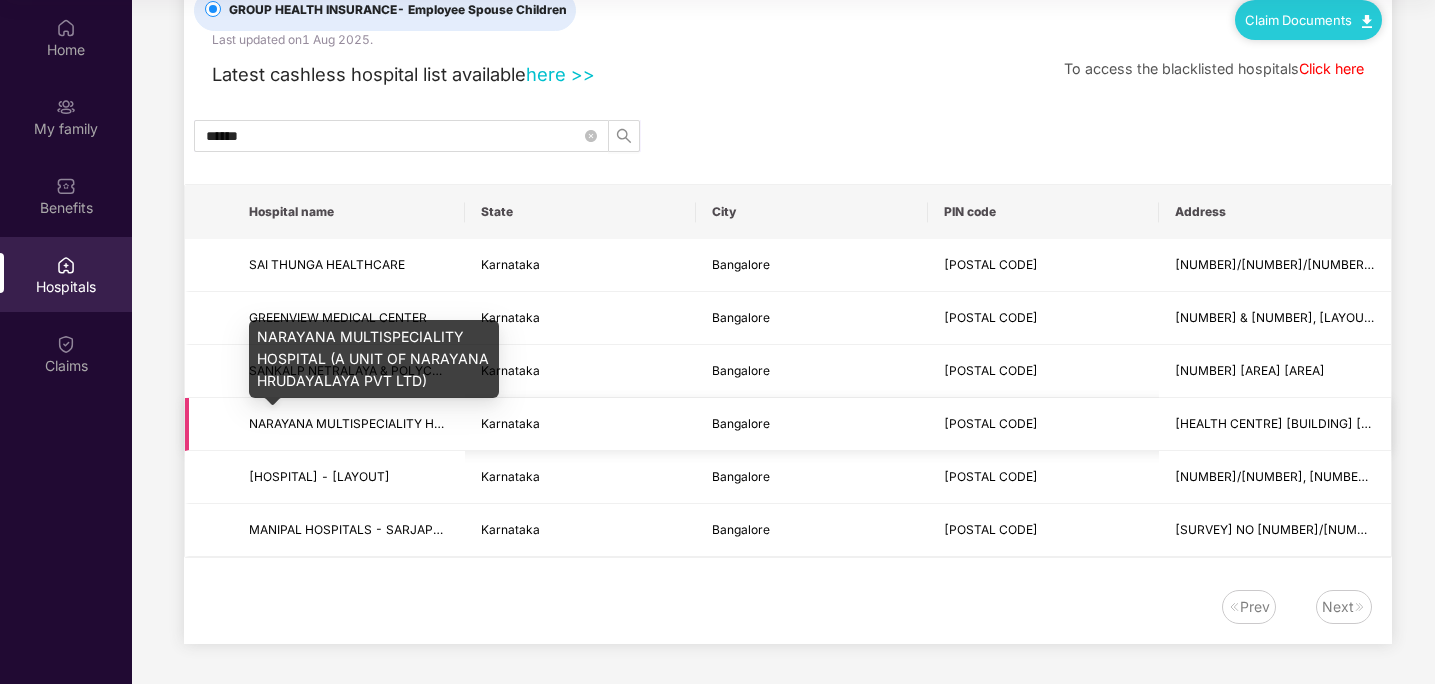 click on "NARAYANA MULTISPECIALITY HOSPITAL (A UNIT OF NARAYANA HRUDAYALAYA PVT LTD)" at bounding box center [507, 423] 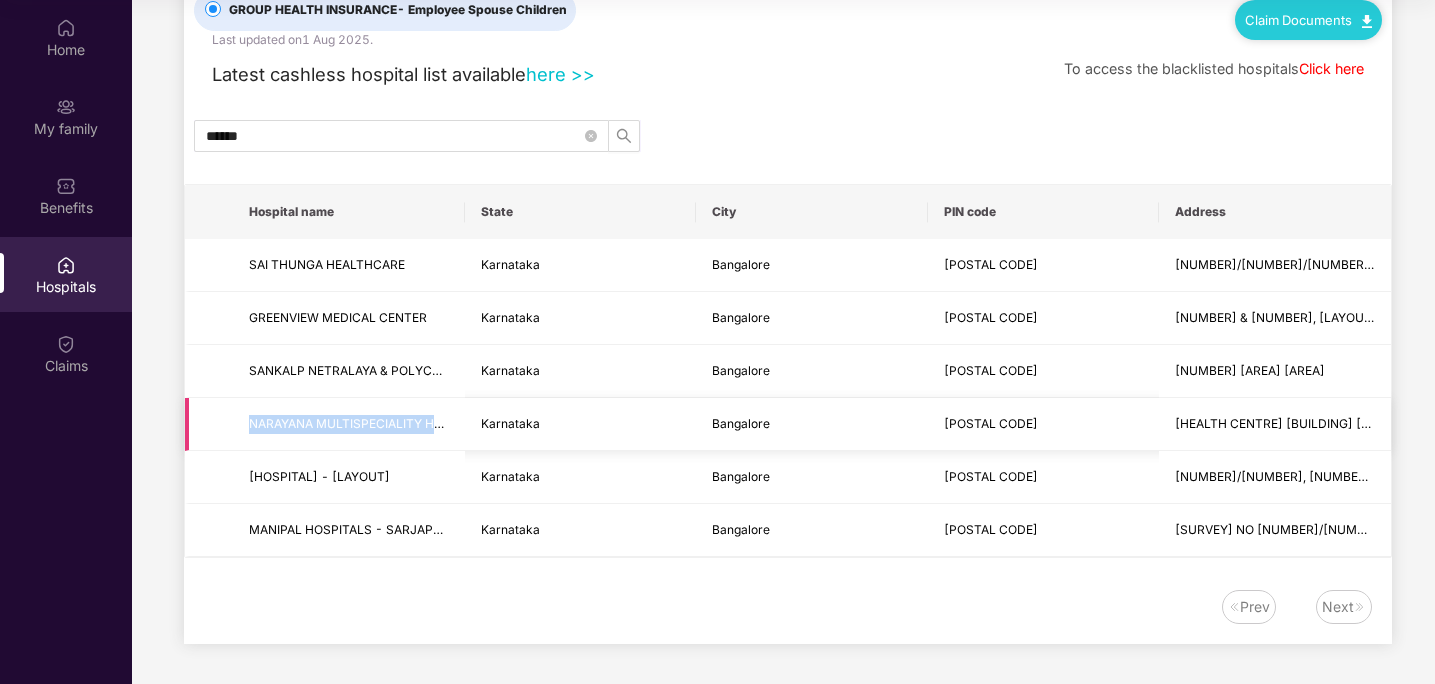 drag, startPoint x: 246, startPoint y: 417, endPoint x: 458, endPoint y: 413, distance: 212.03773 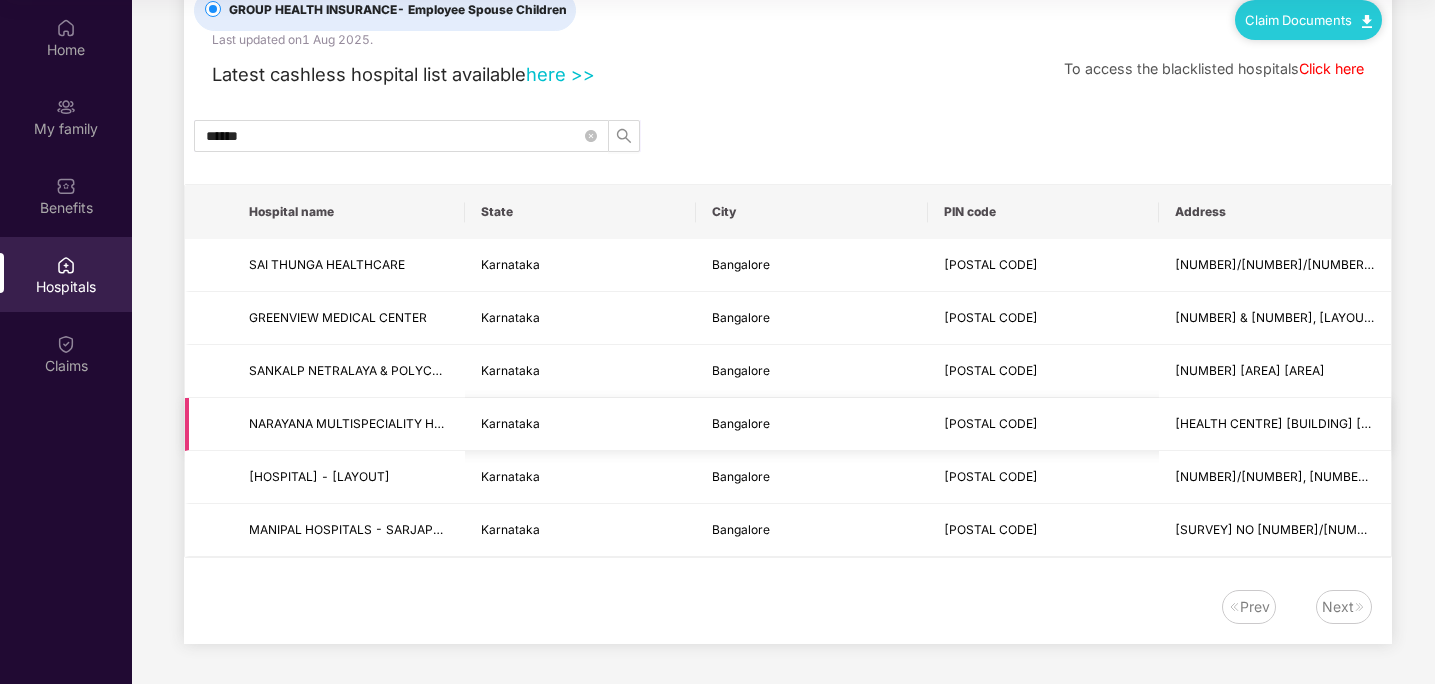 click on "NARAYANA MULTISPECIALITY HOSPITAL (A UNIT OF NARAYANA HRUDAYALAYA PVT LTD)" at bounding box center (507, 423) 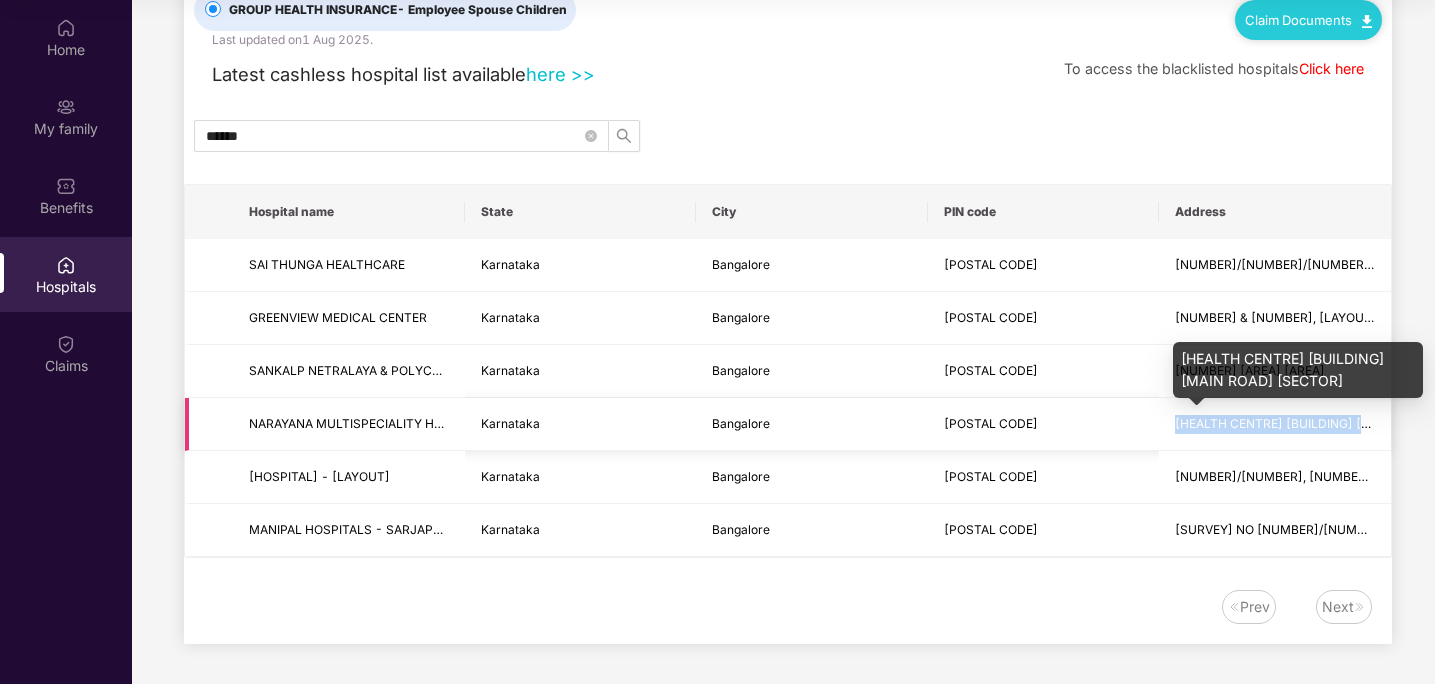 drag, startPoint x: 1174, startPoint y: 422, endPoint x: 1354, endPoint y: 423, distance: 180.00278 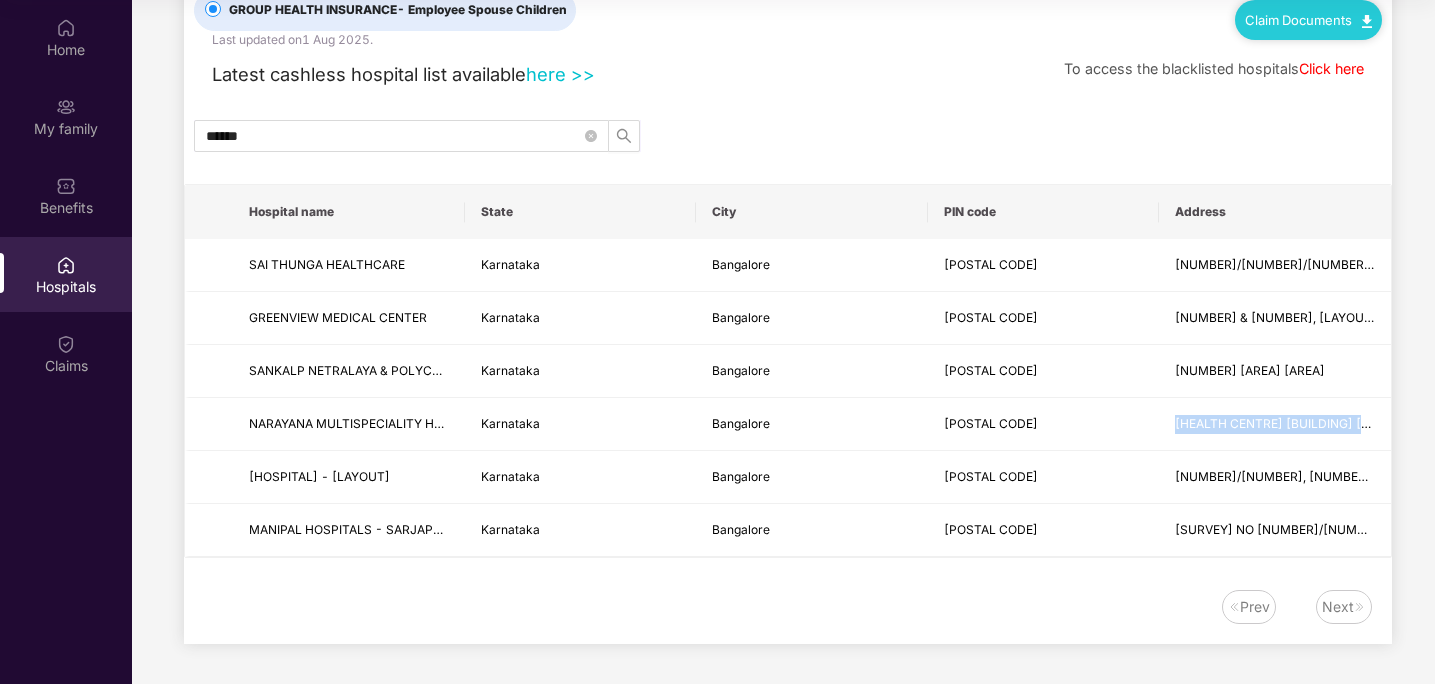 scroll, scrollTop: 0, scrollLeft: 0, axis: both 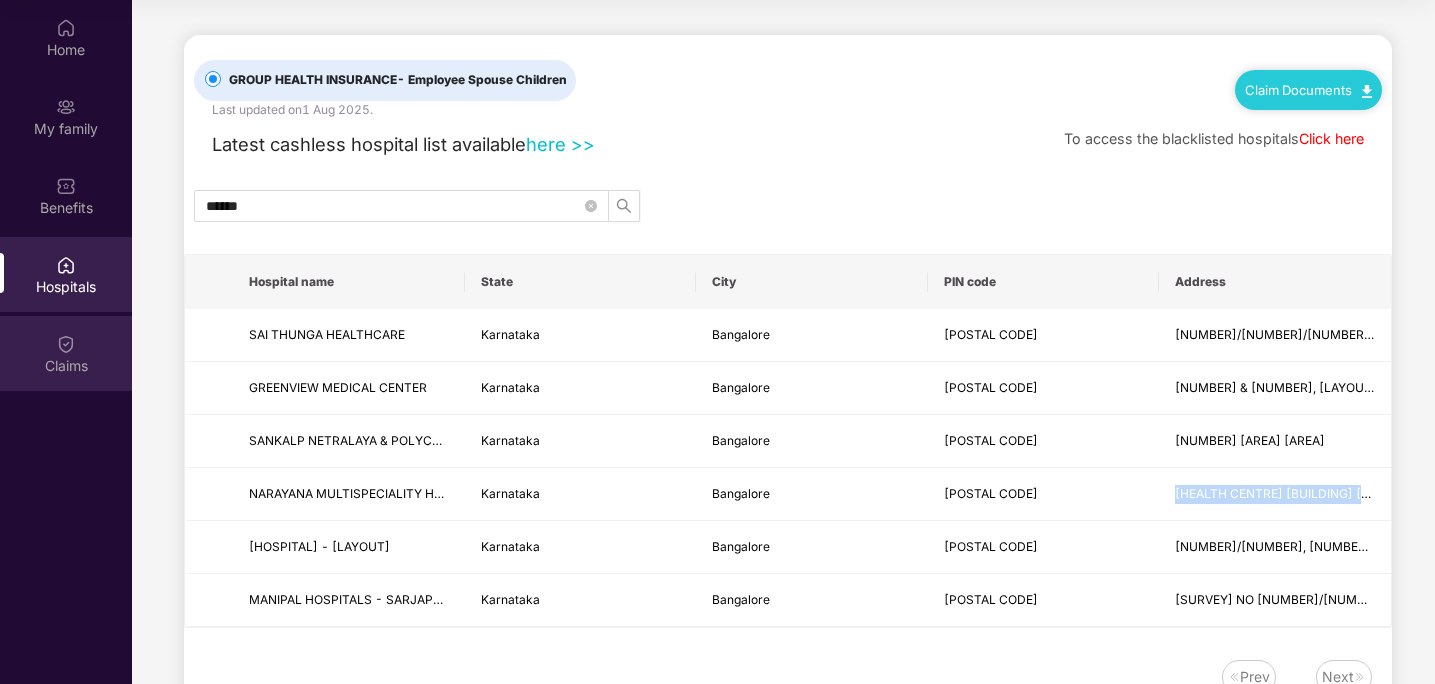 click at bounding box center (66, 344) 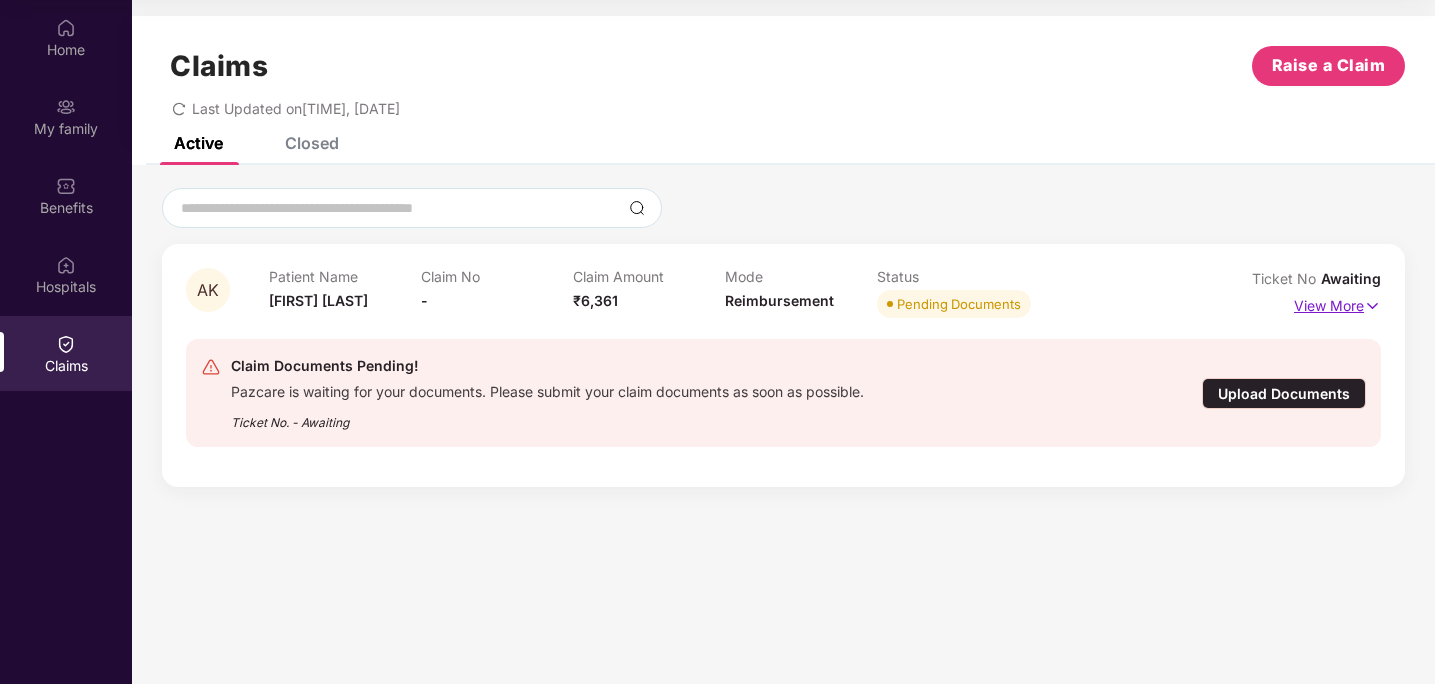 click on "View More" at bounding box center (1337, 303) 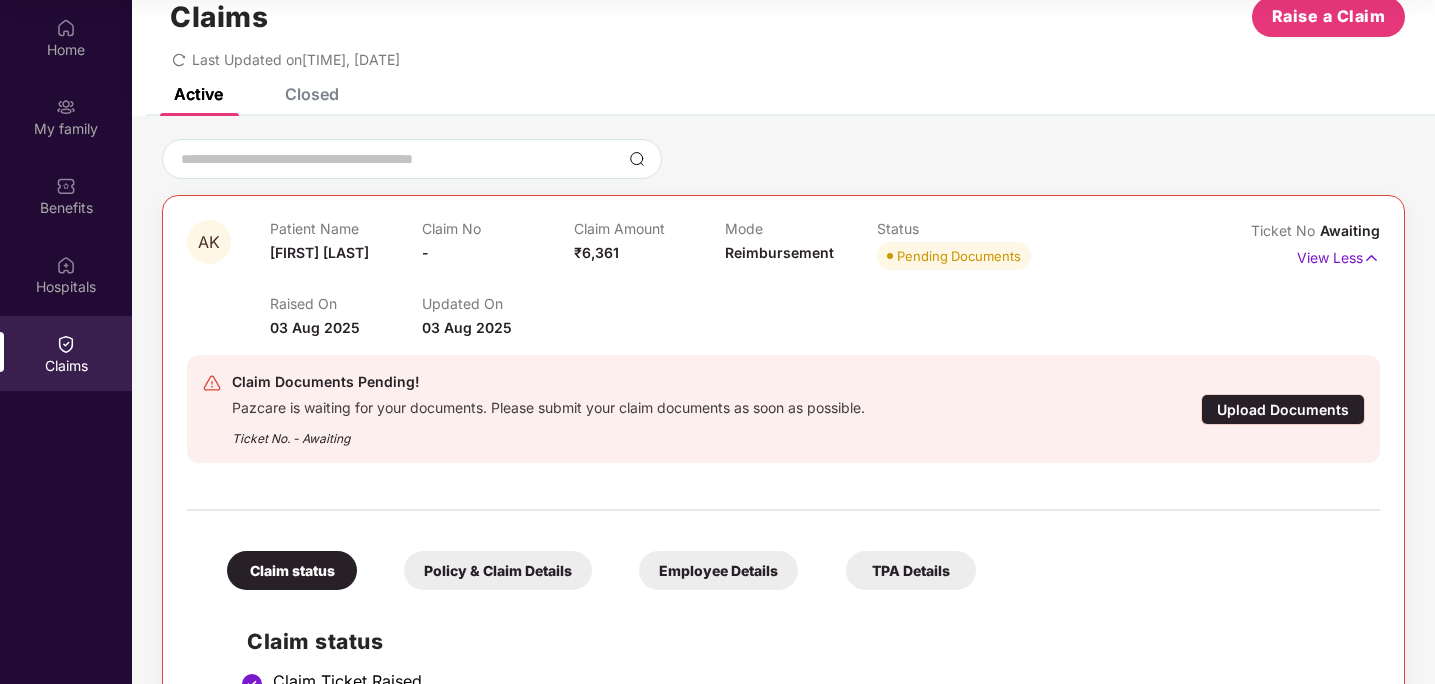 scroll, scrollTop: 0, scrollLeft: 0, axis: both 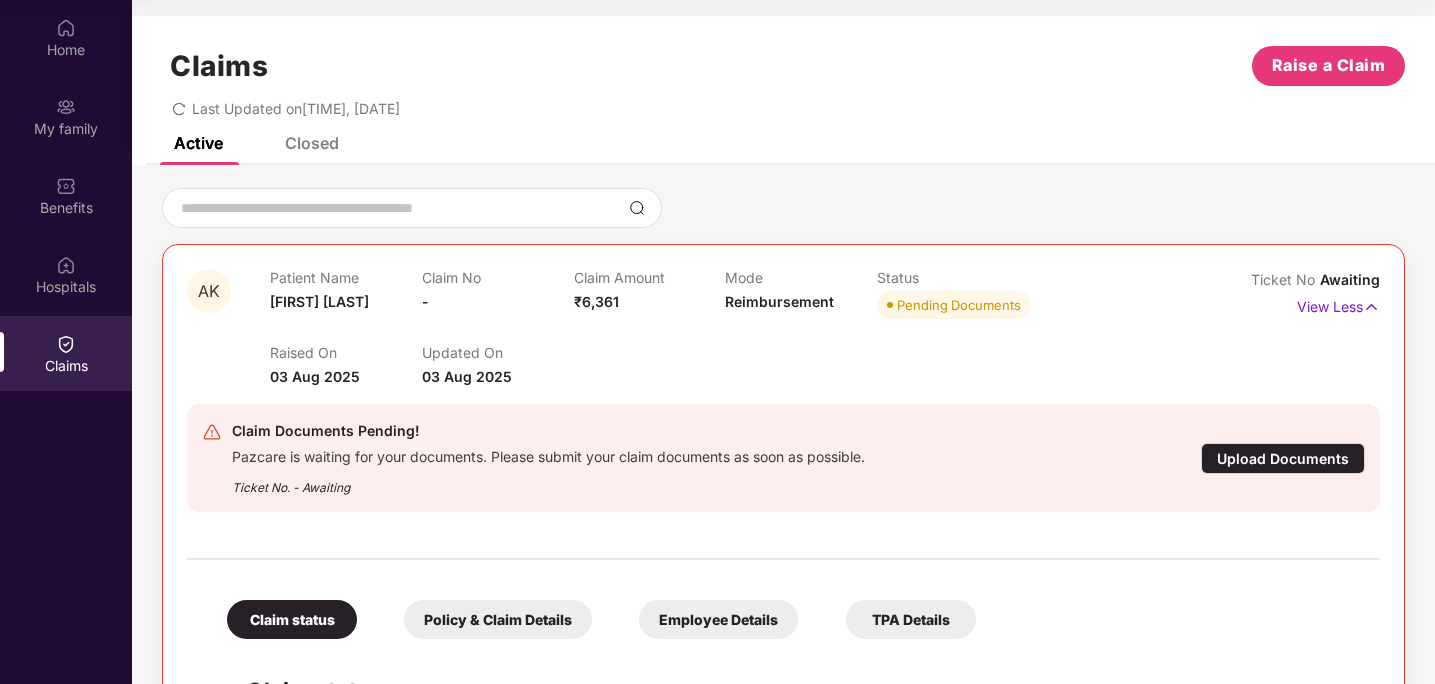 click on "Pending Documents" at bounding box center (959, 305) 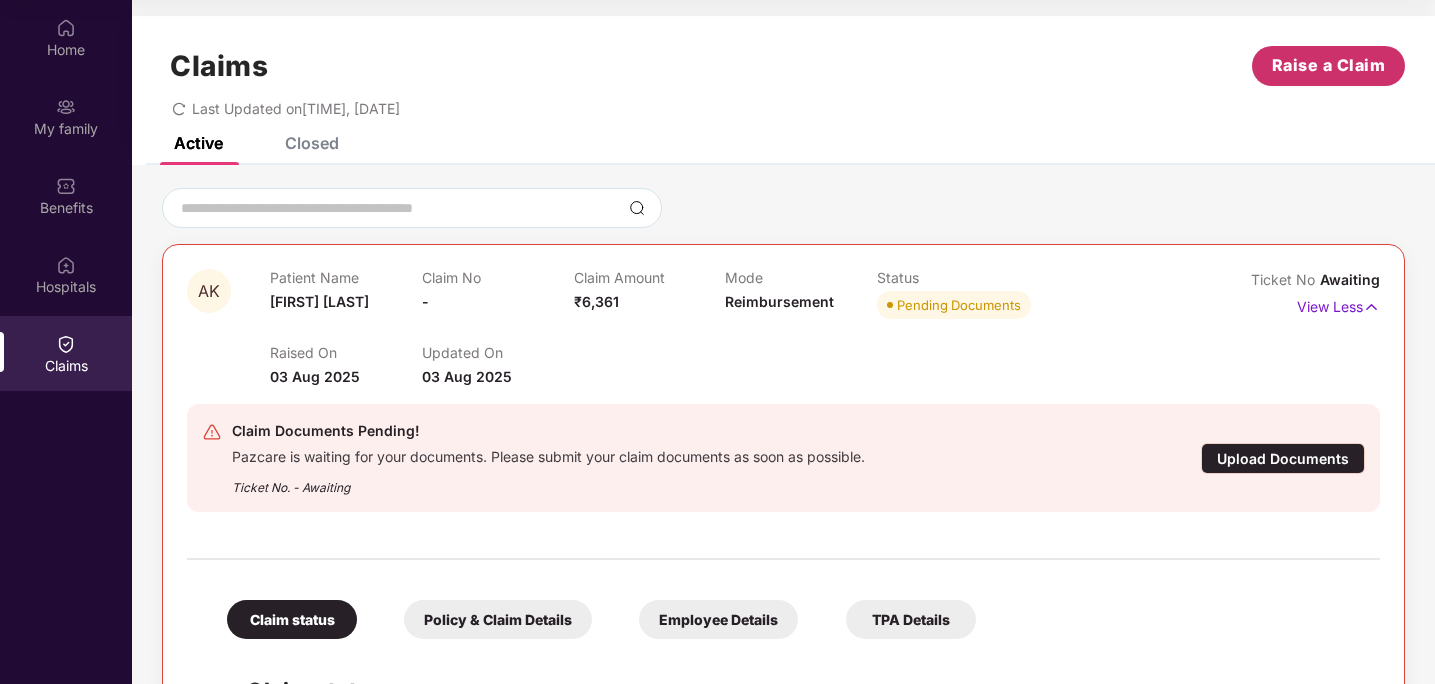 click on "Raise a Claim" at bounding box center (1329, 65) 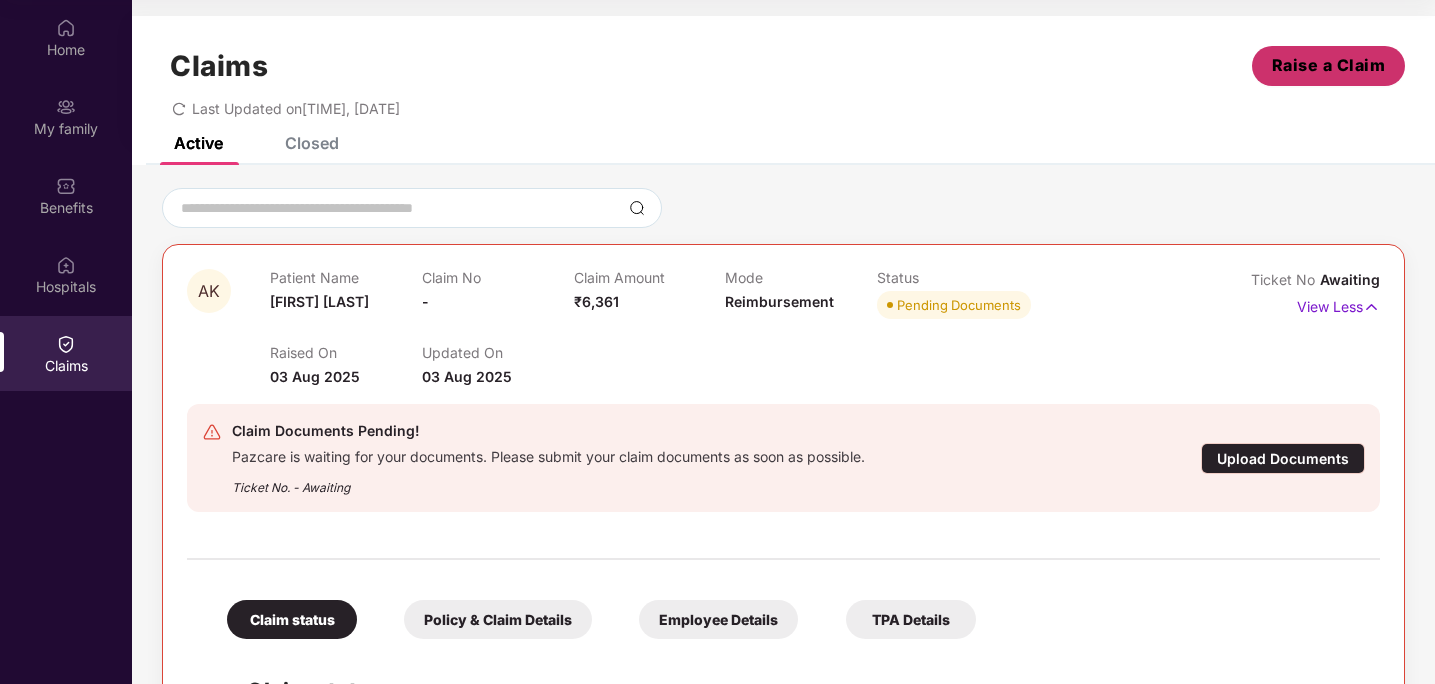 scroll, scrollTop: 48, scrollLeft: 0, axis: vertical 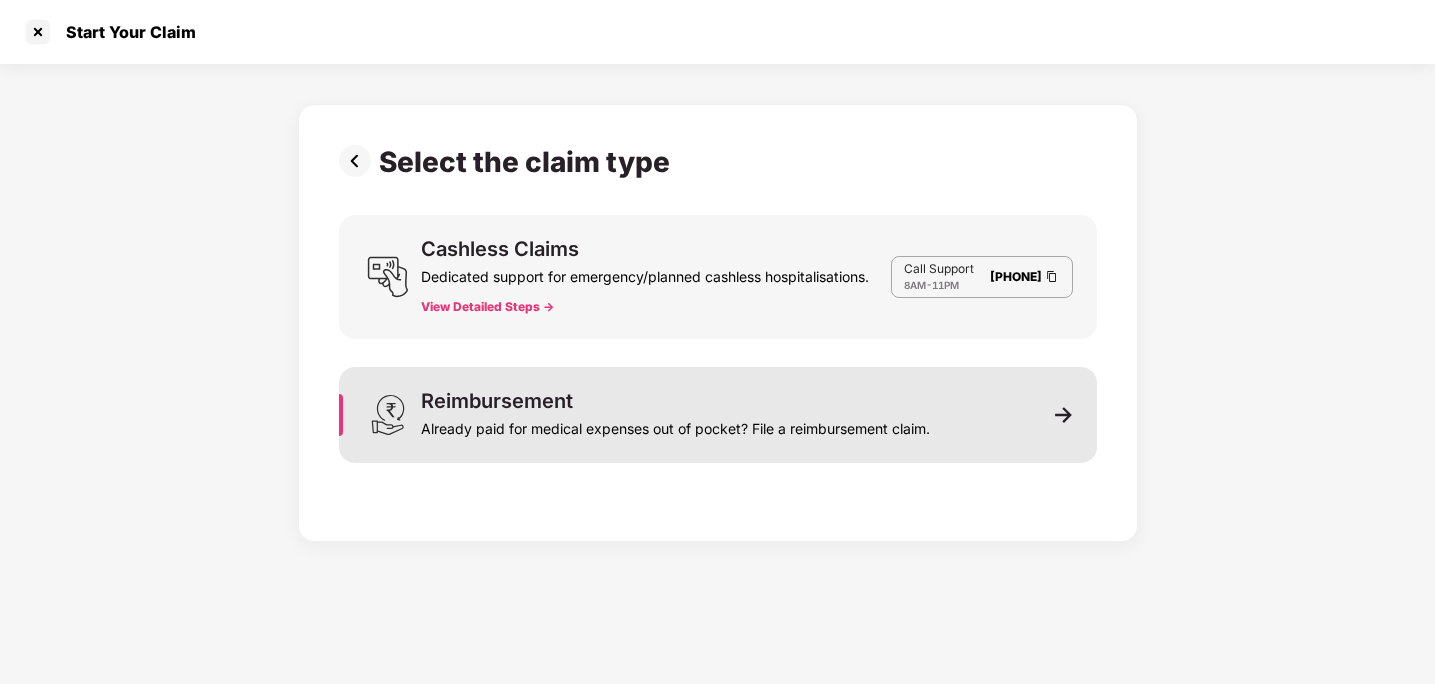click on "Reimbursement Already paid for medical expenses out of pocket? File a reimbursement claim." at bounding box center [675, 415] 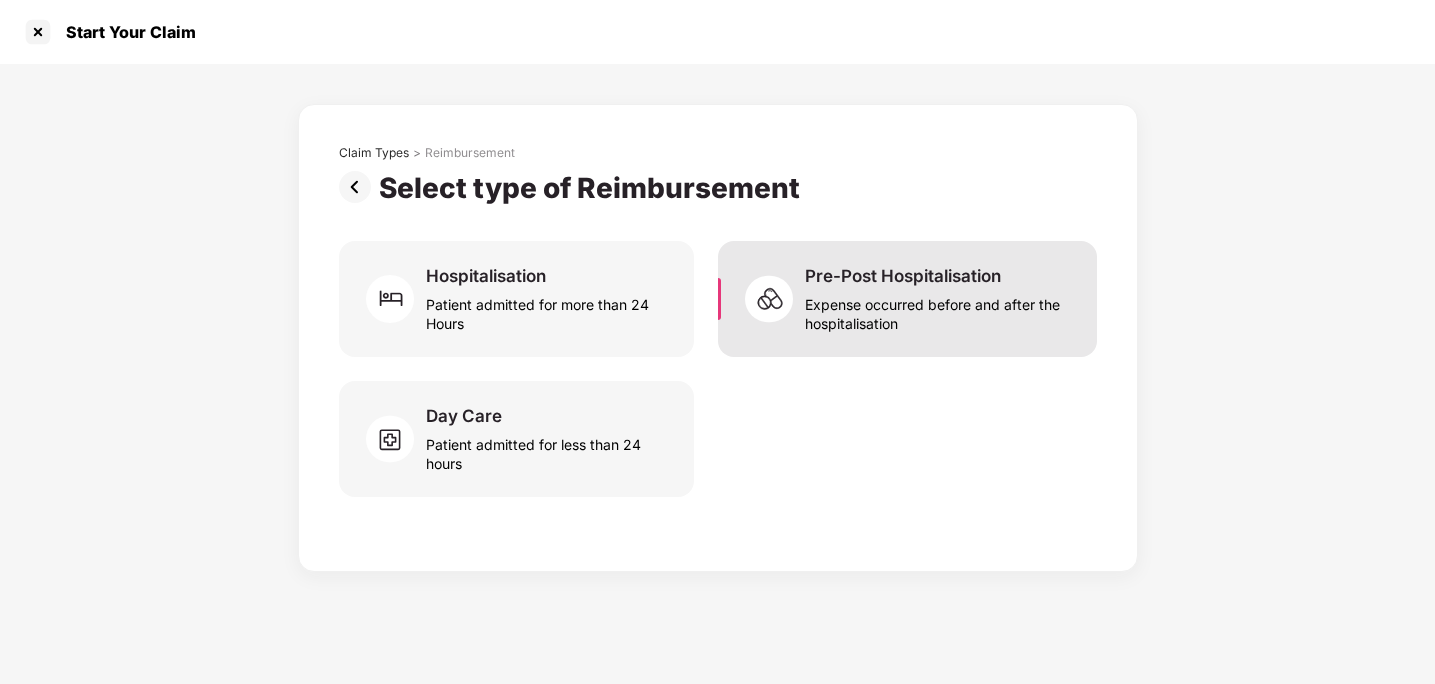 click on "Expense occurred before and after the hospitalisation" at bounding box center (939, 310) 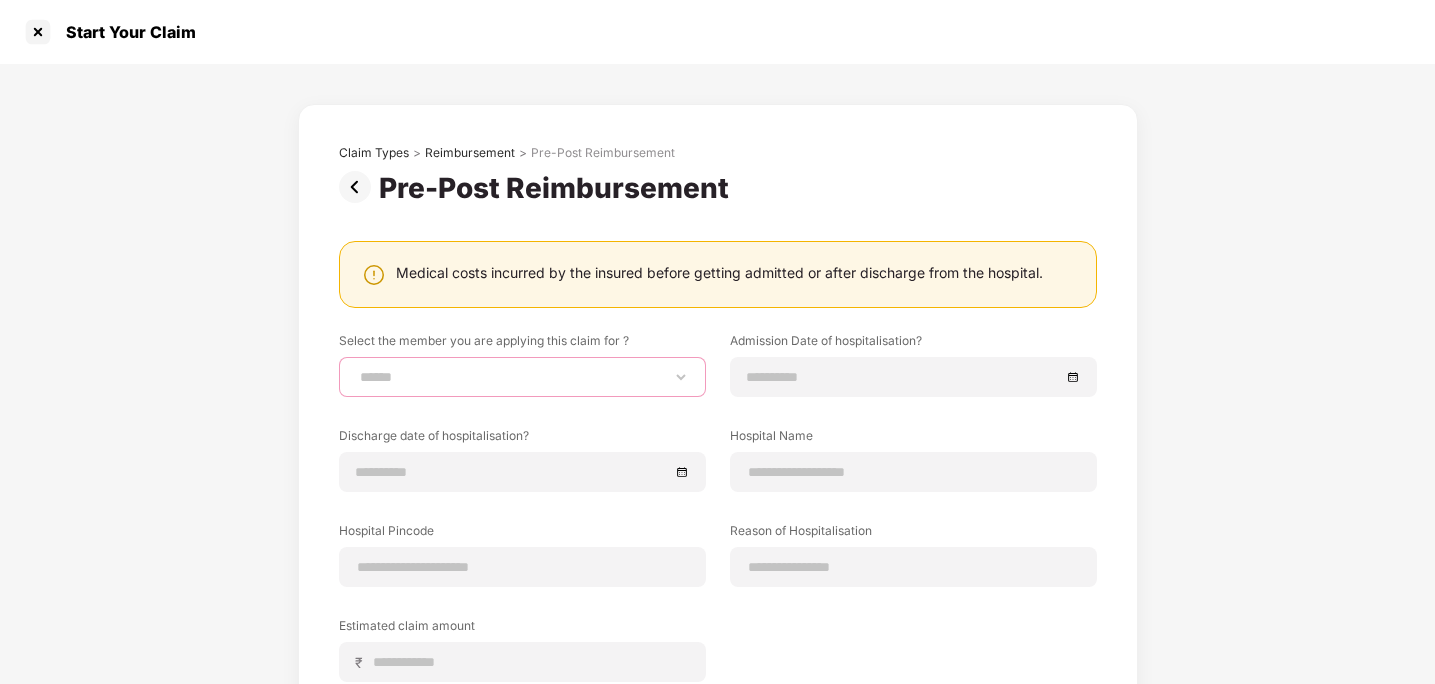 click on "**********" at bounding box center (522, 377) 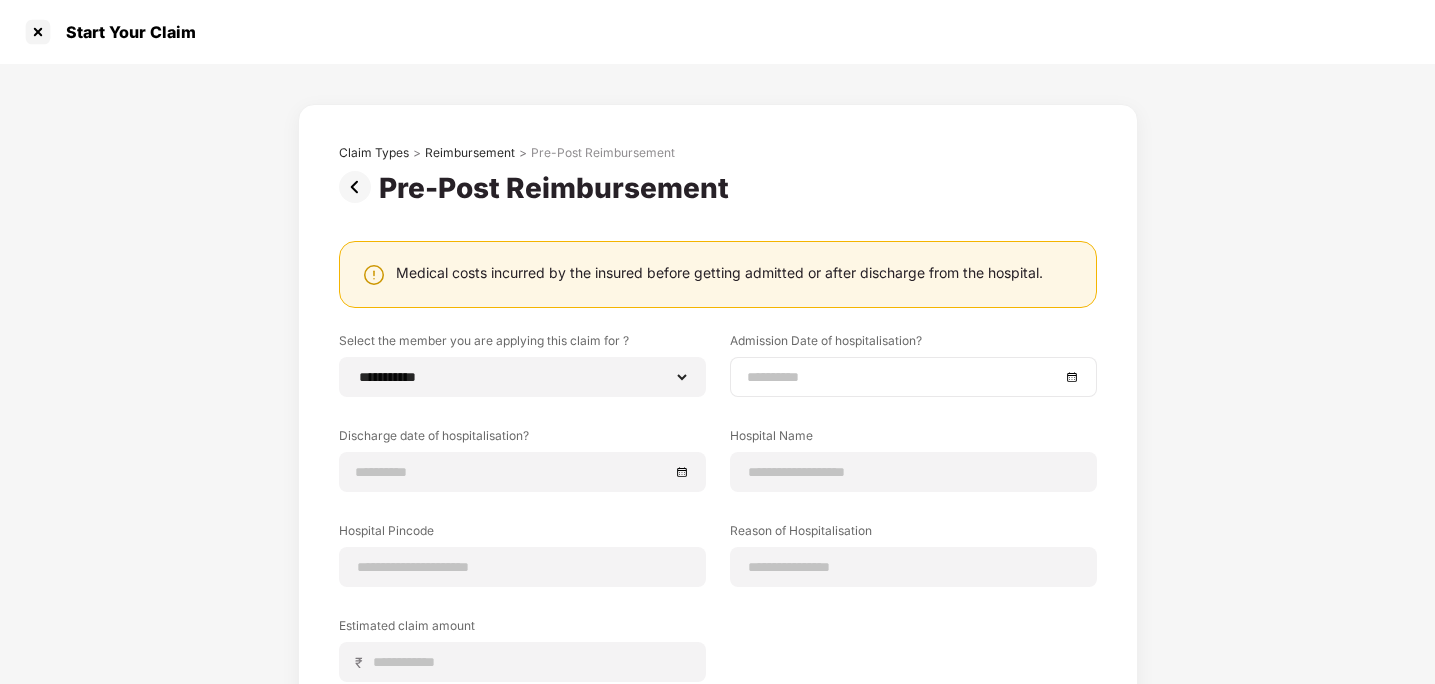 click at bounding box center [903, 377] 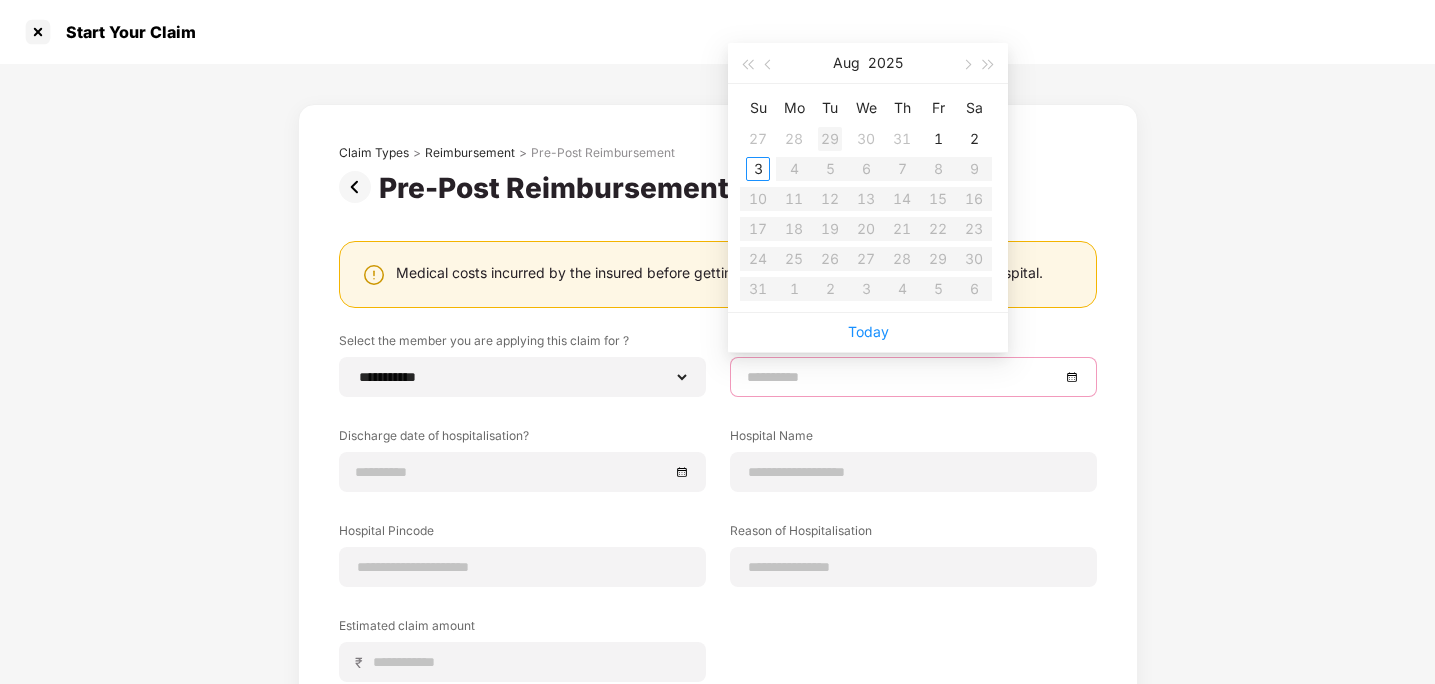type on "**********" 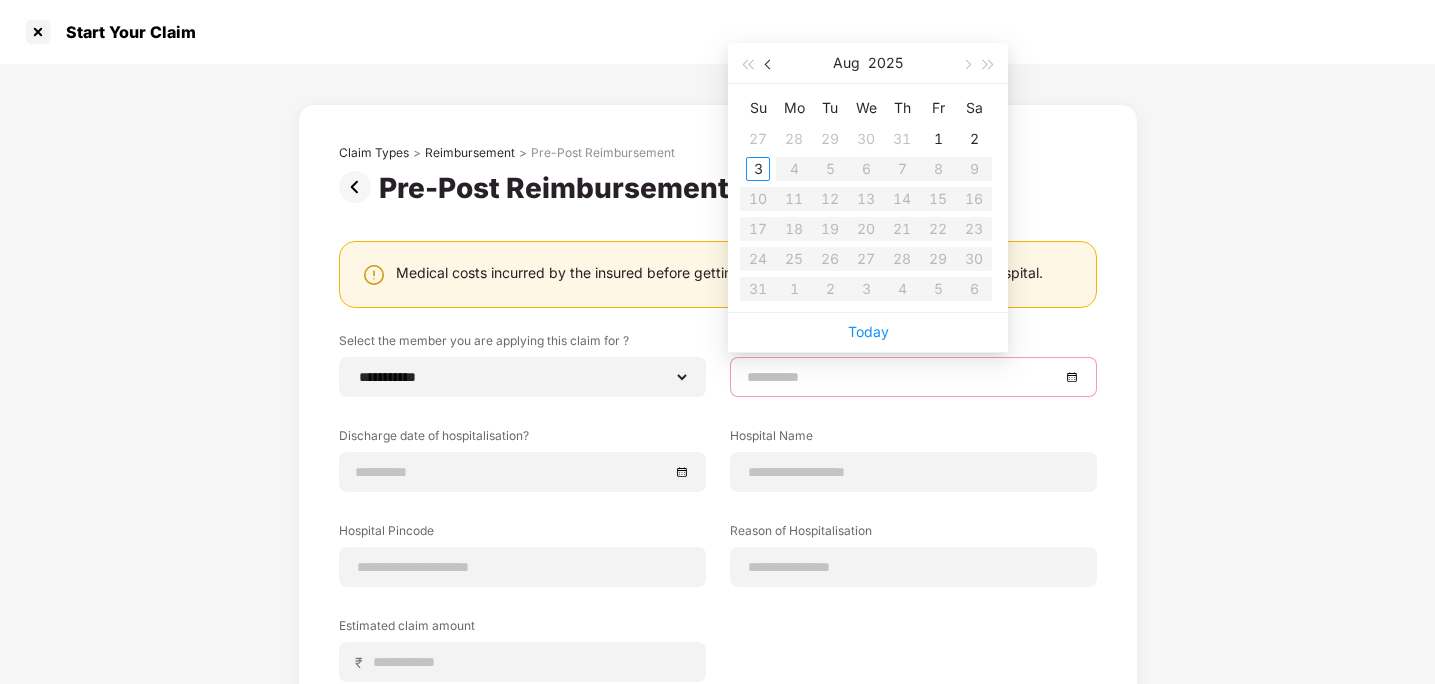 click at bounding box center (770, 65) 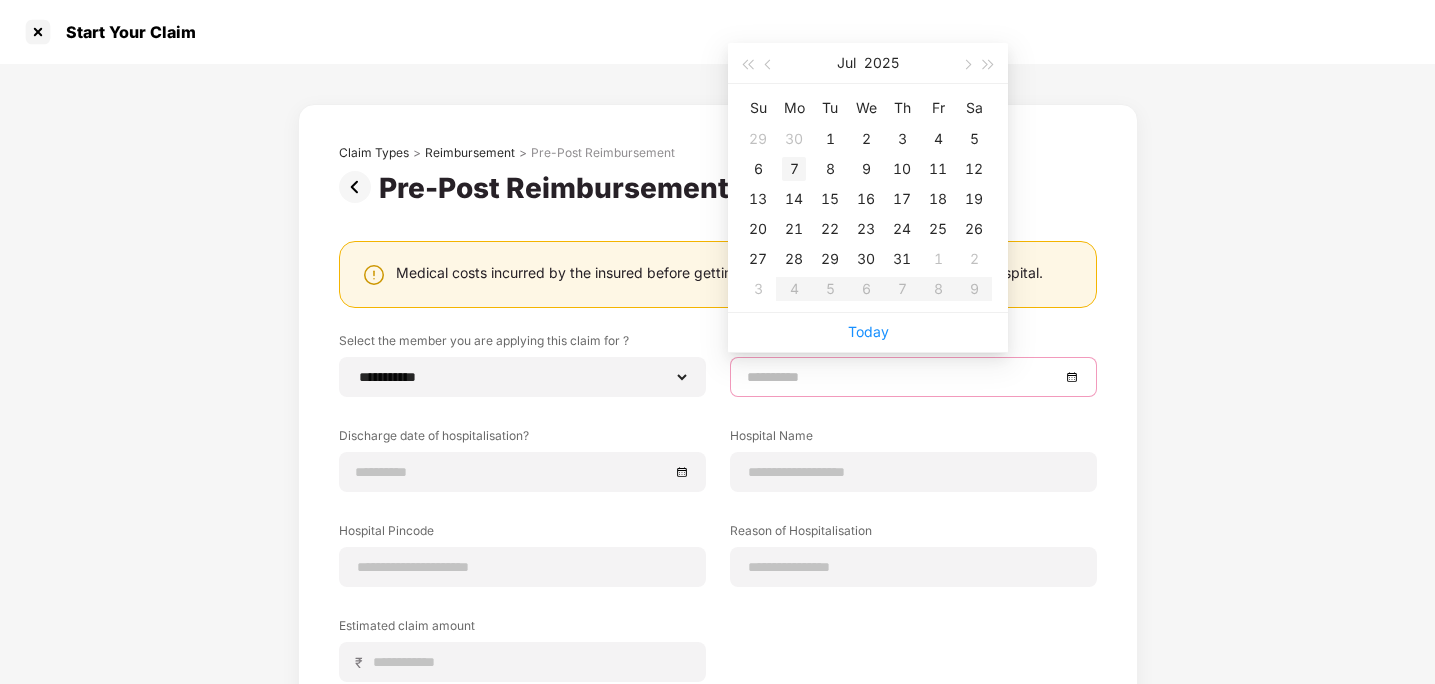 type on "**********" 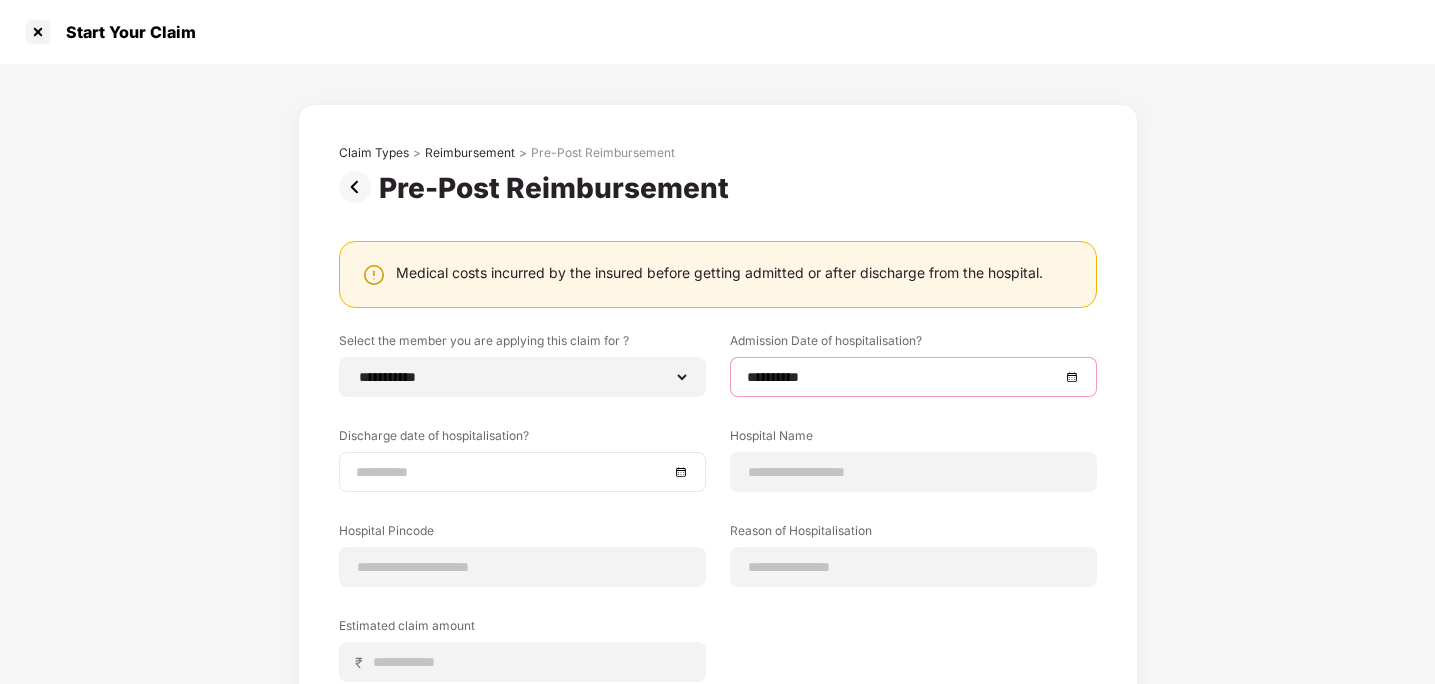 click at bounding box center (512, 472) 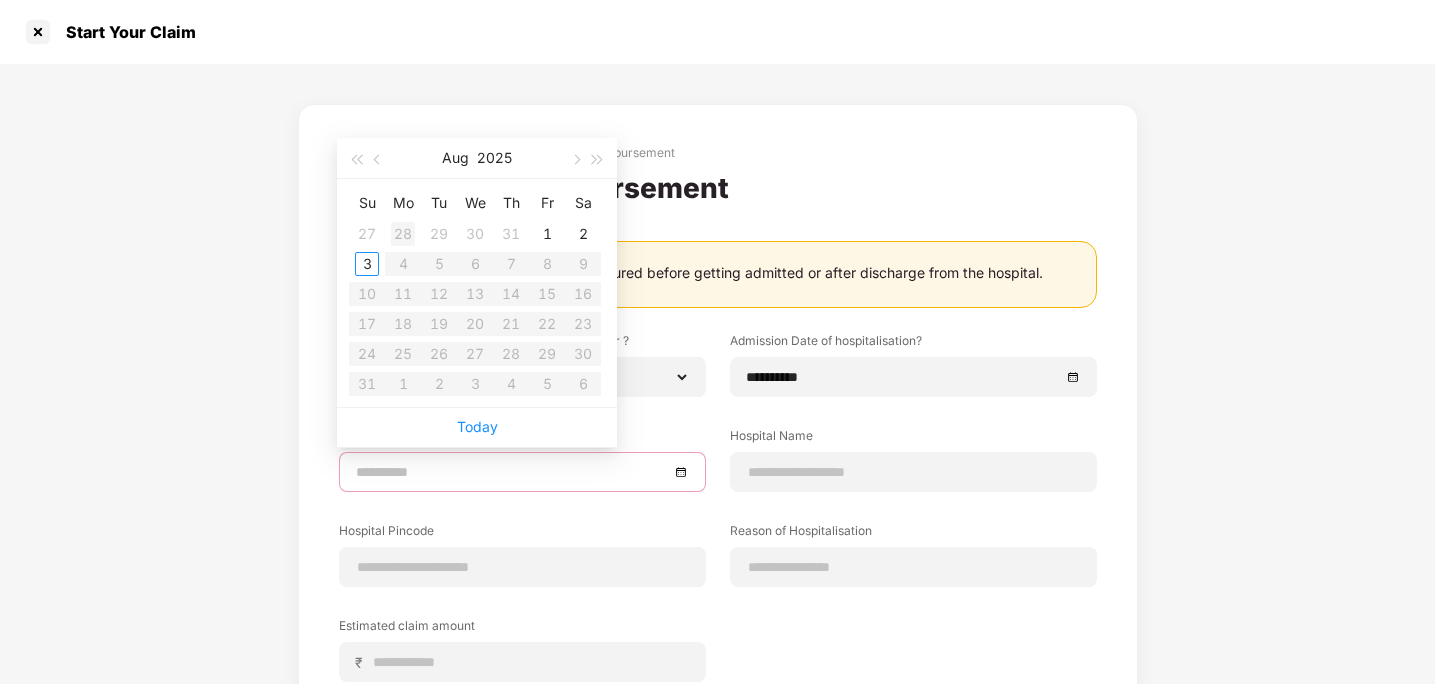 type on "**********" 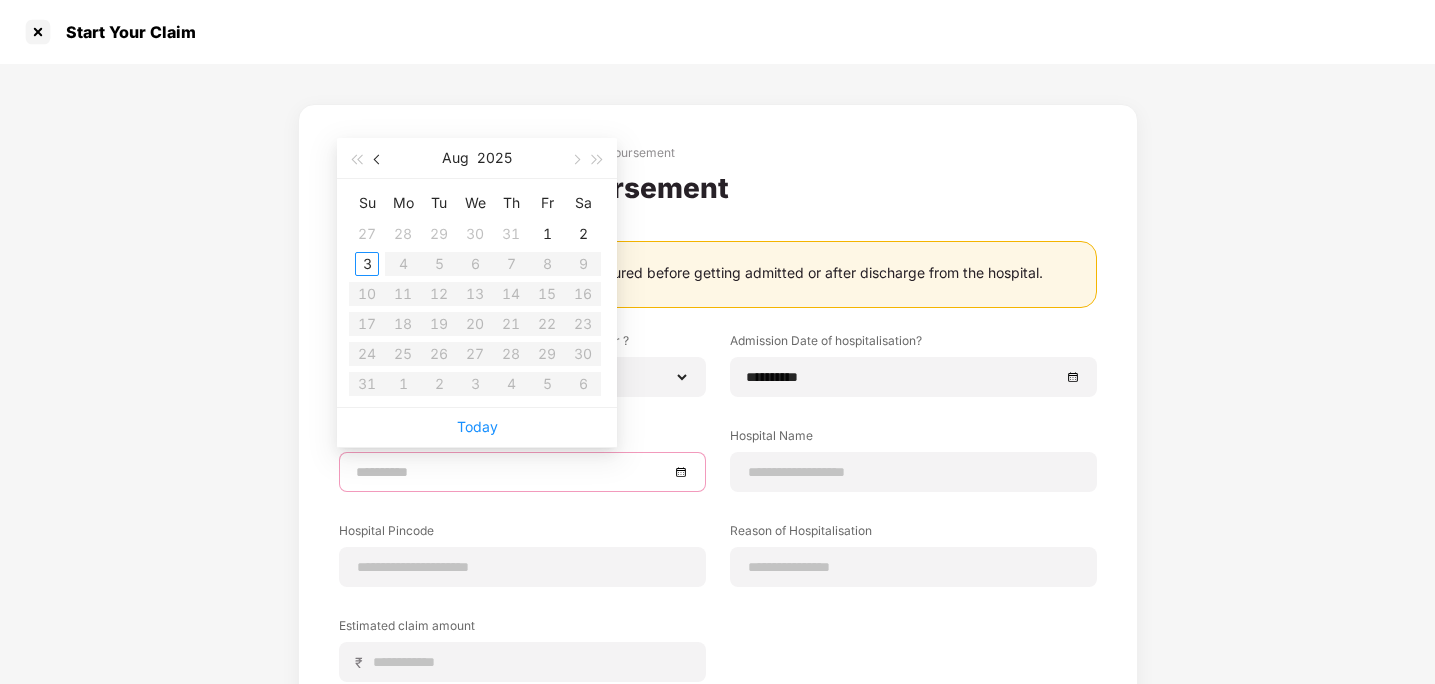 click at bounding box center [378, 158] 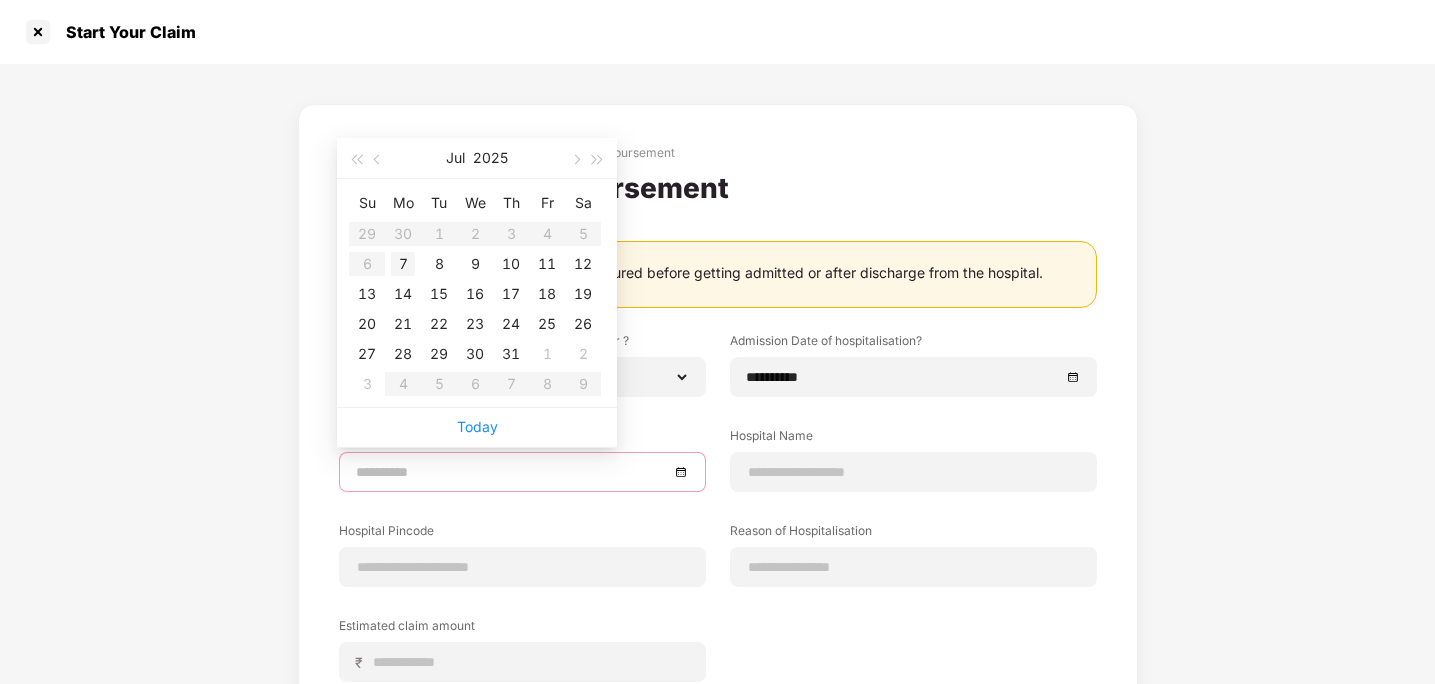 type on "**********" 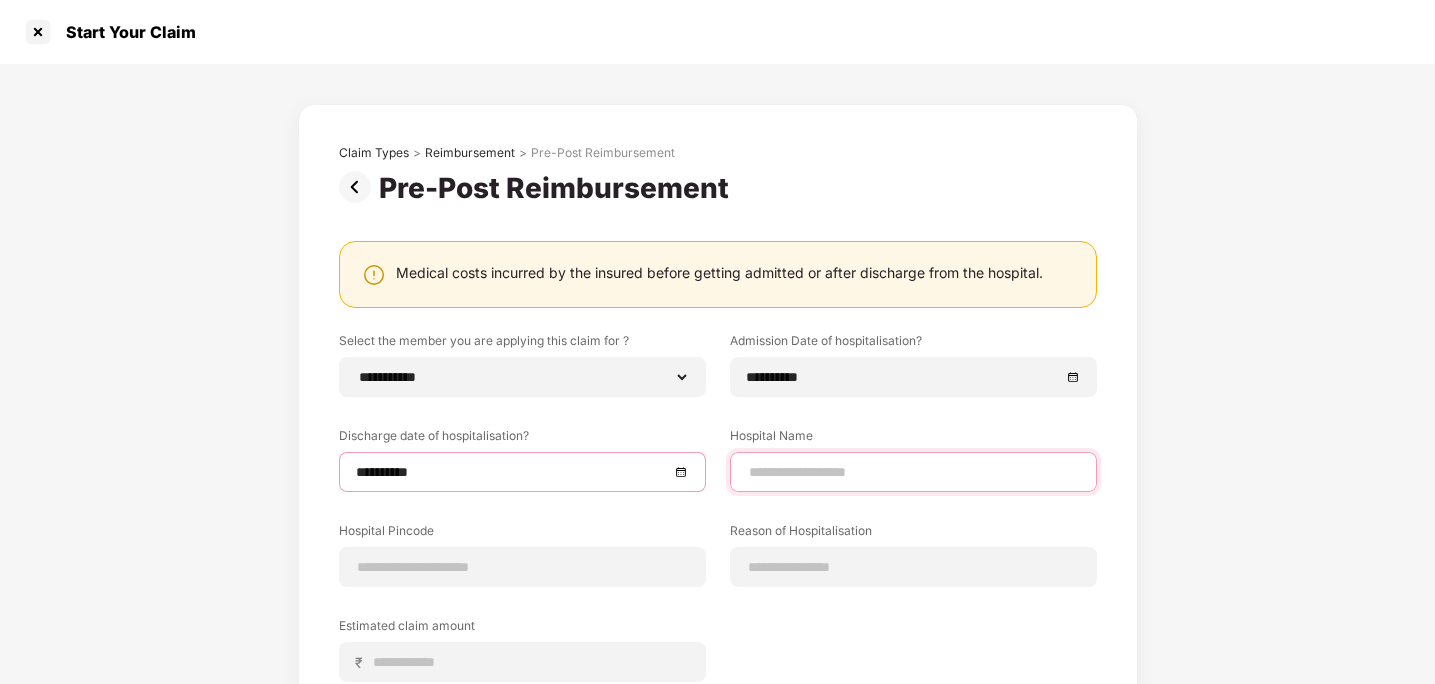 click at bounding box center (913, 472) 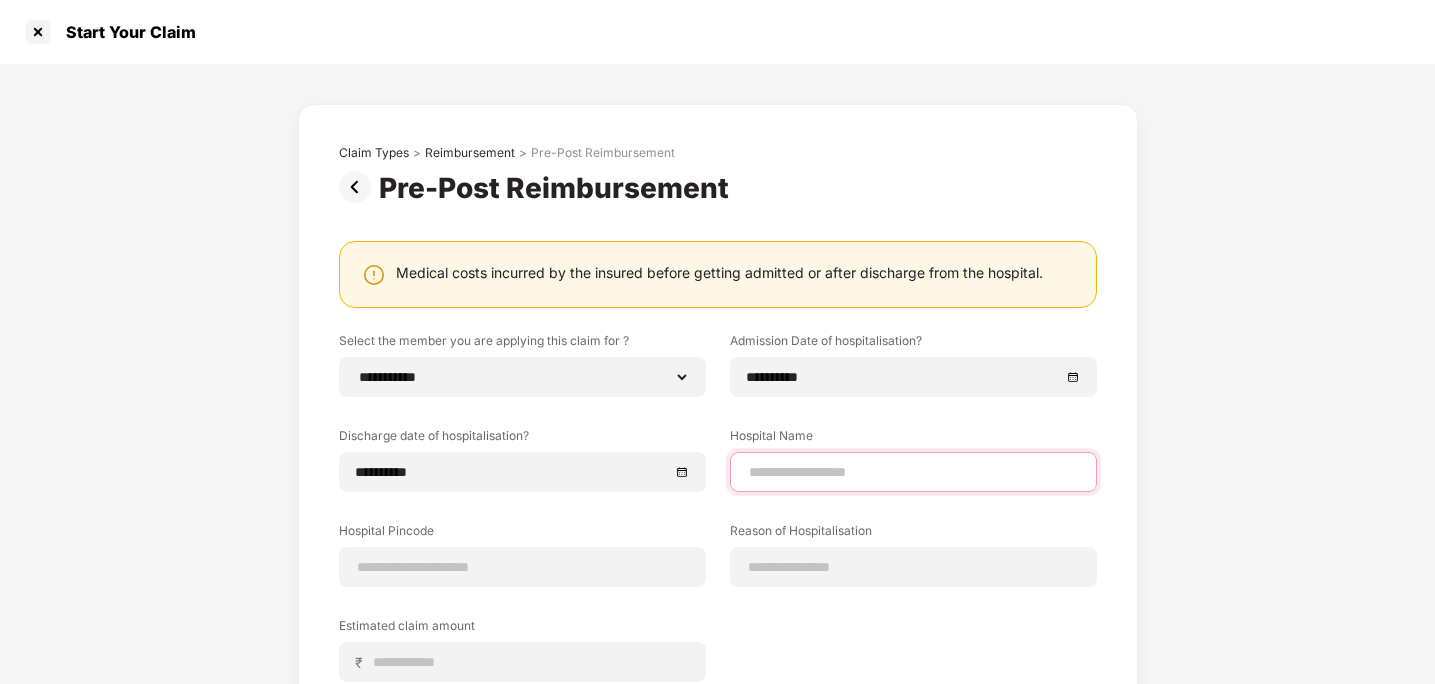 type on "**********" 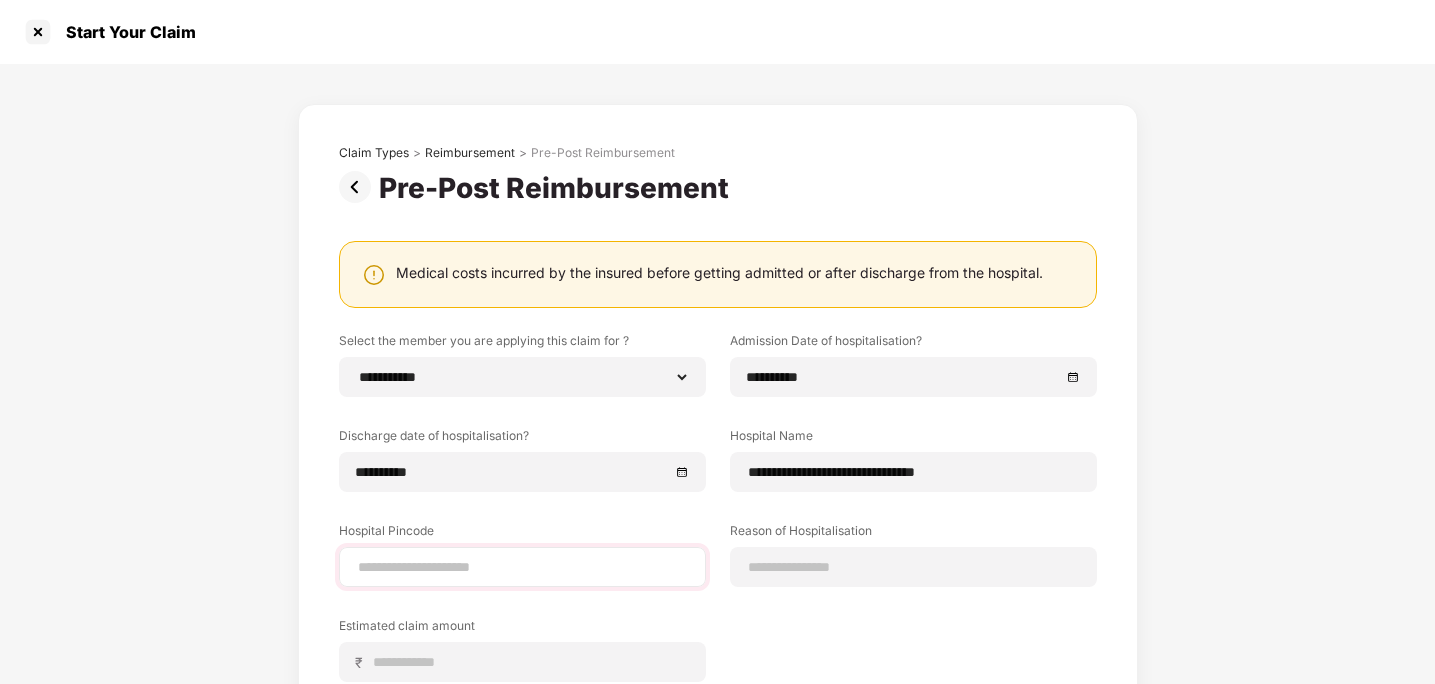 click at bounding box center [522, 567] 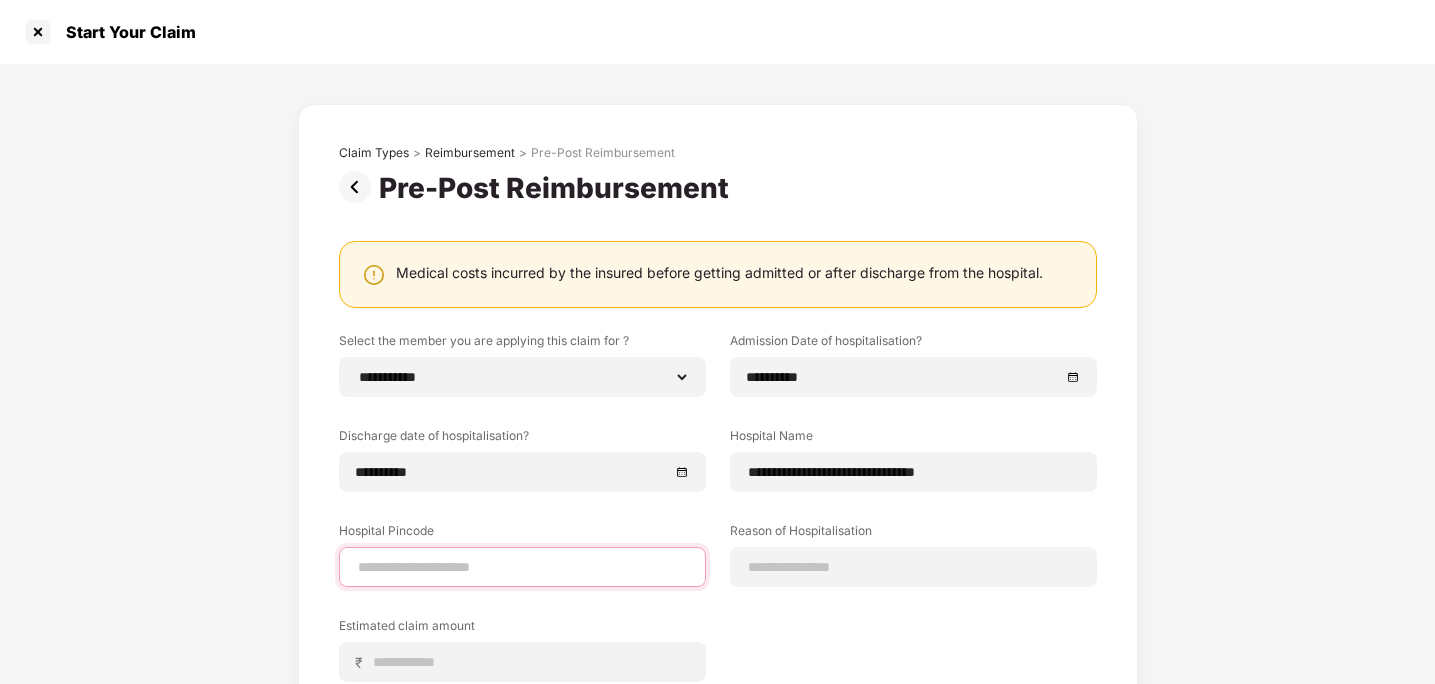 click at bounding box center [522, 567] 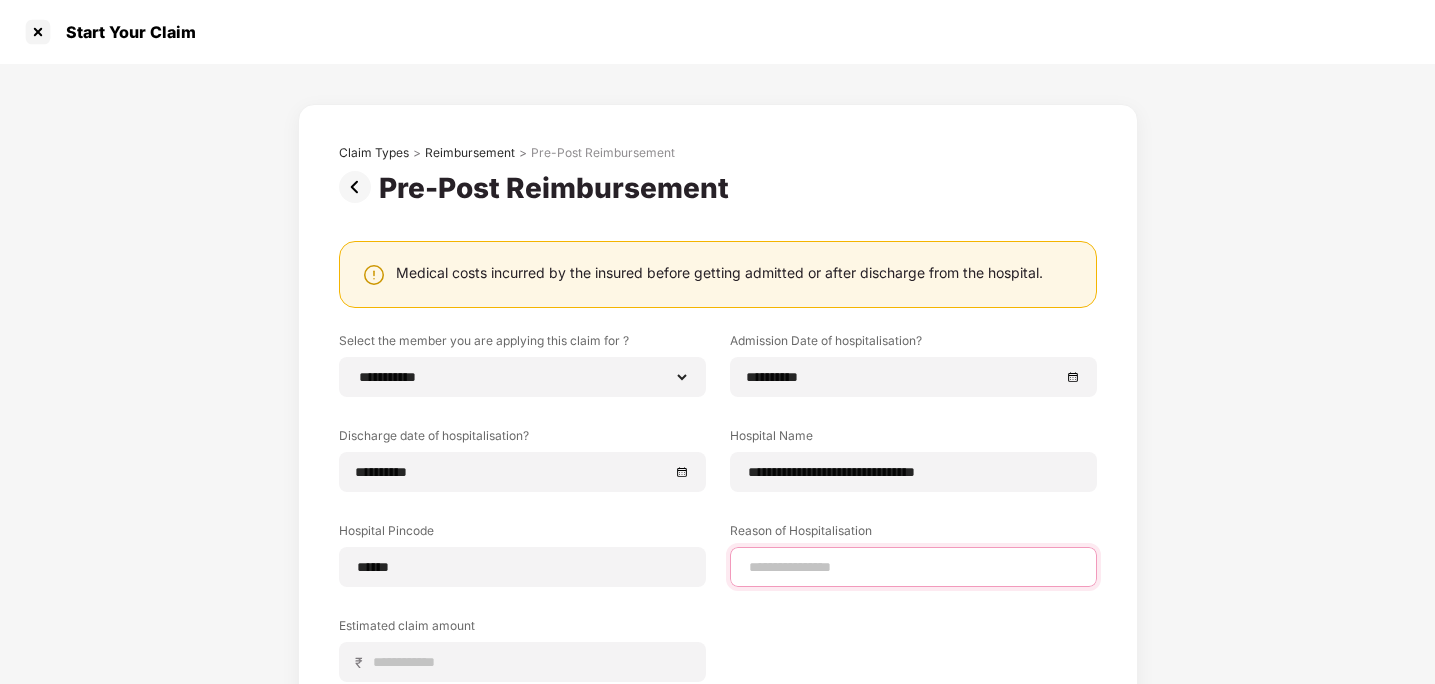 click on "**********" at bounding box center [718, 522] 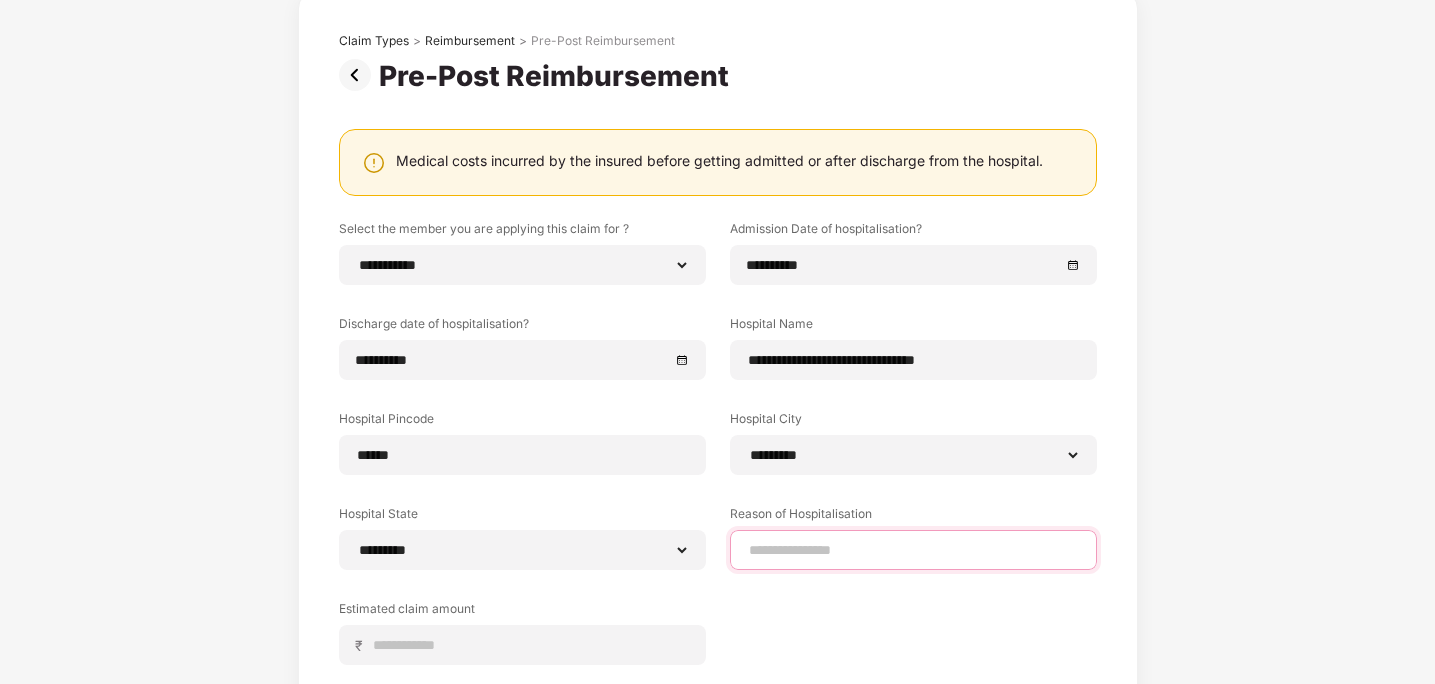 scroll, scrollTop: 120, scrollLeft: 0, axis: vertical 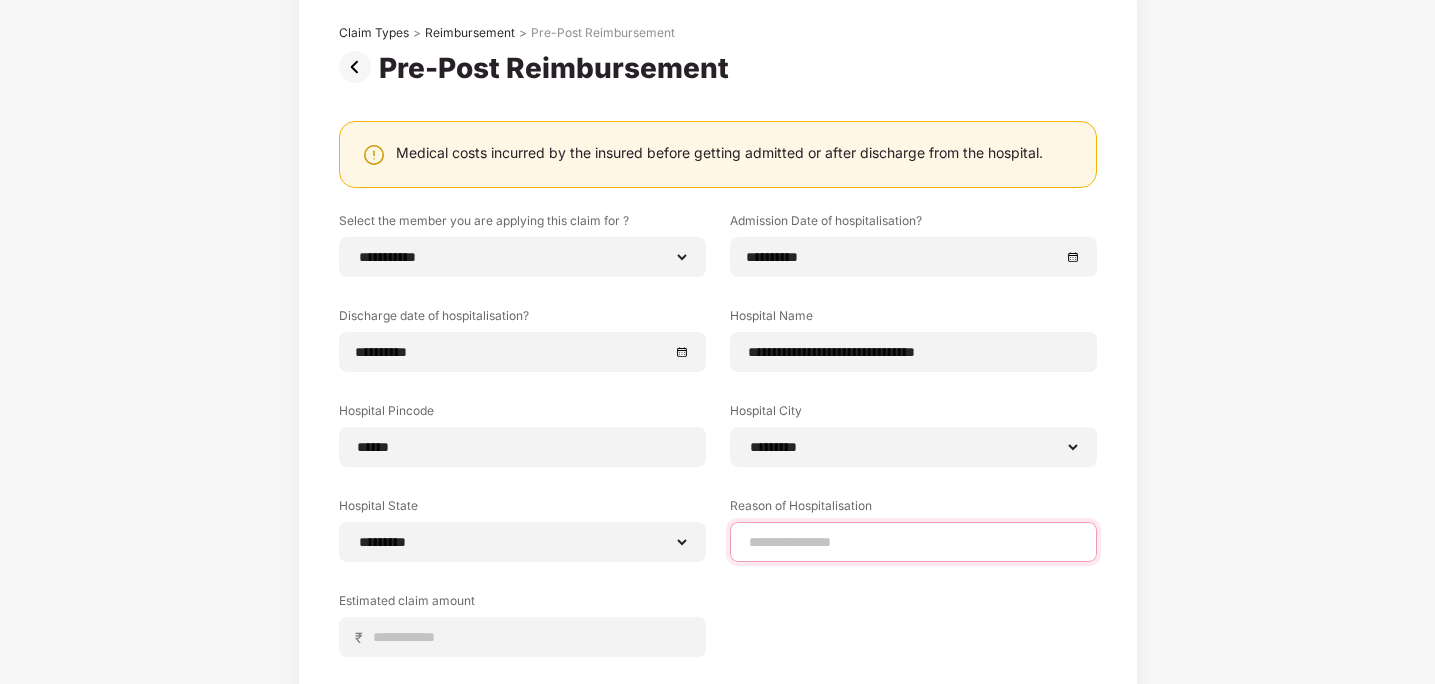 type on "**********" 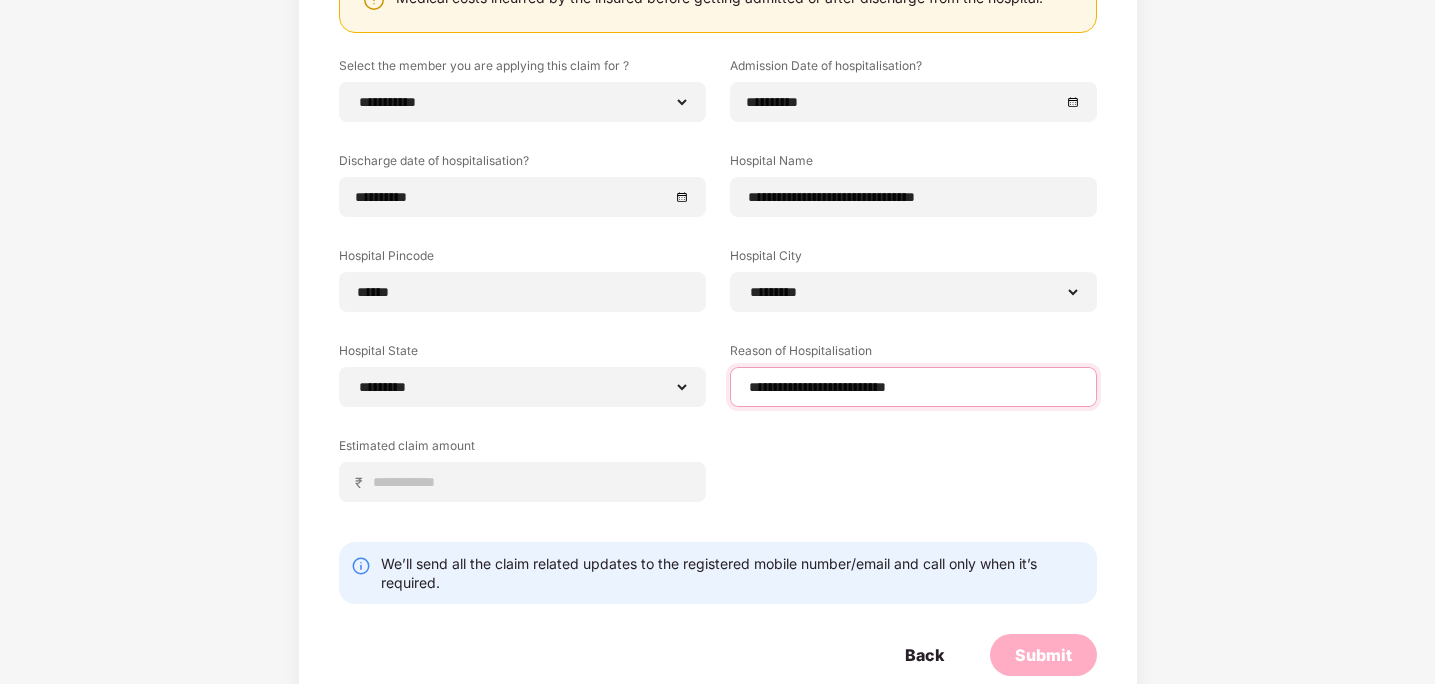 scroll, scrollTop: 304, scrollLeft: 0, axis: vertical 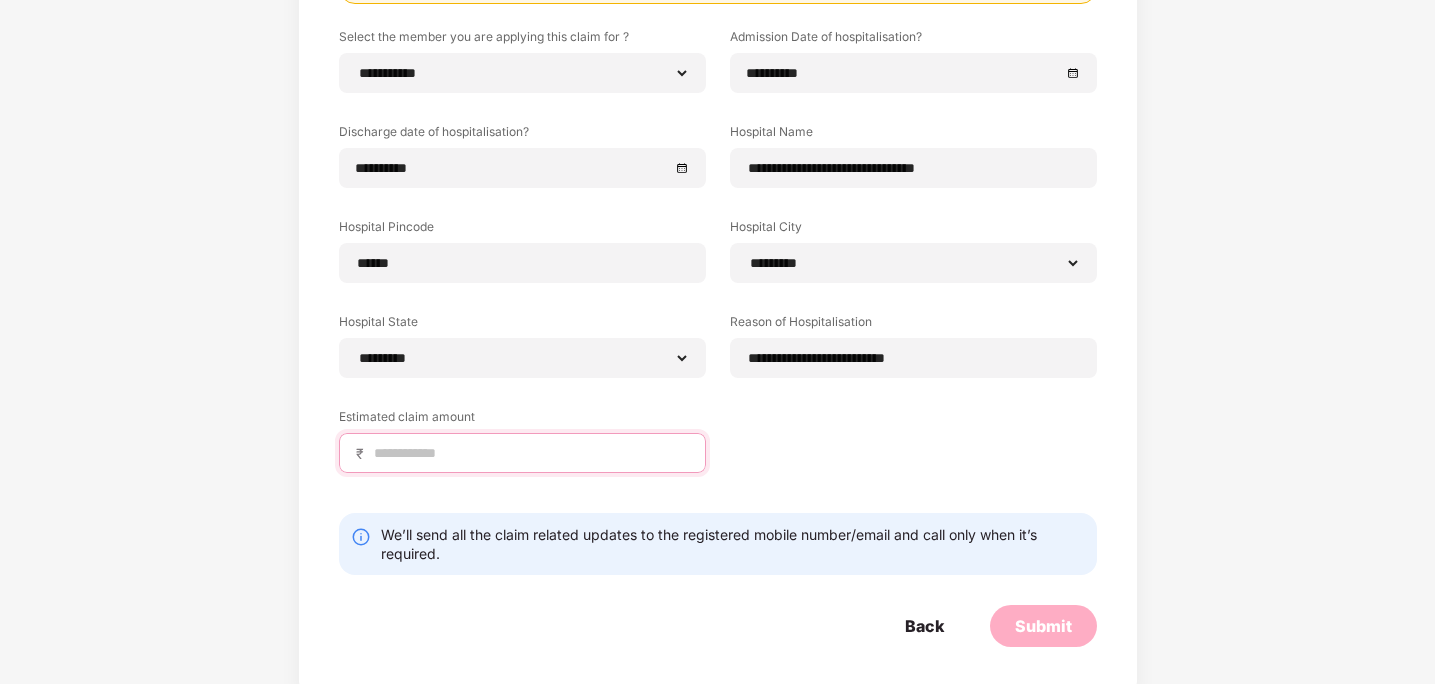 click at bounding box center [530, 453] 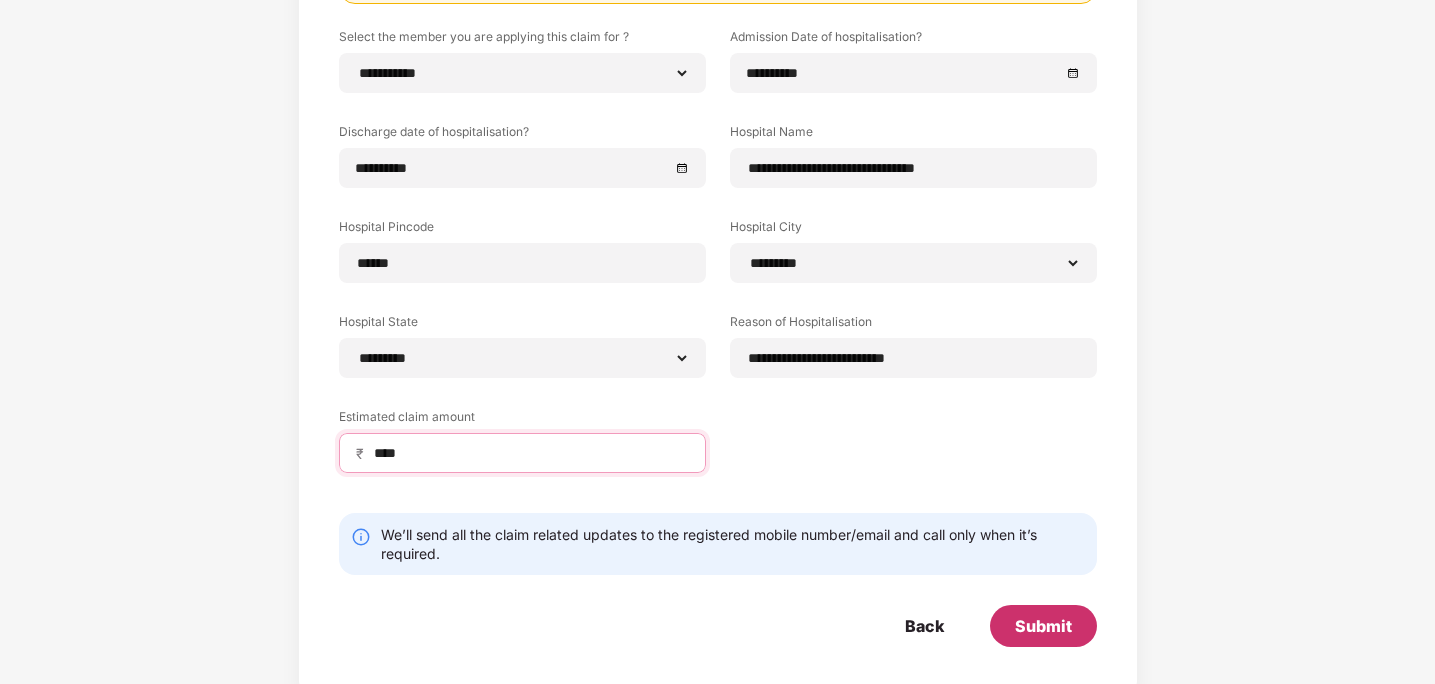 type on "****" 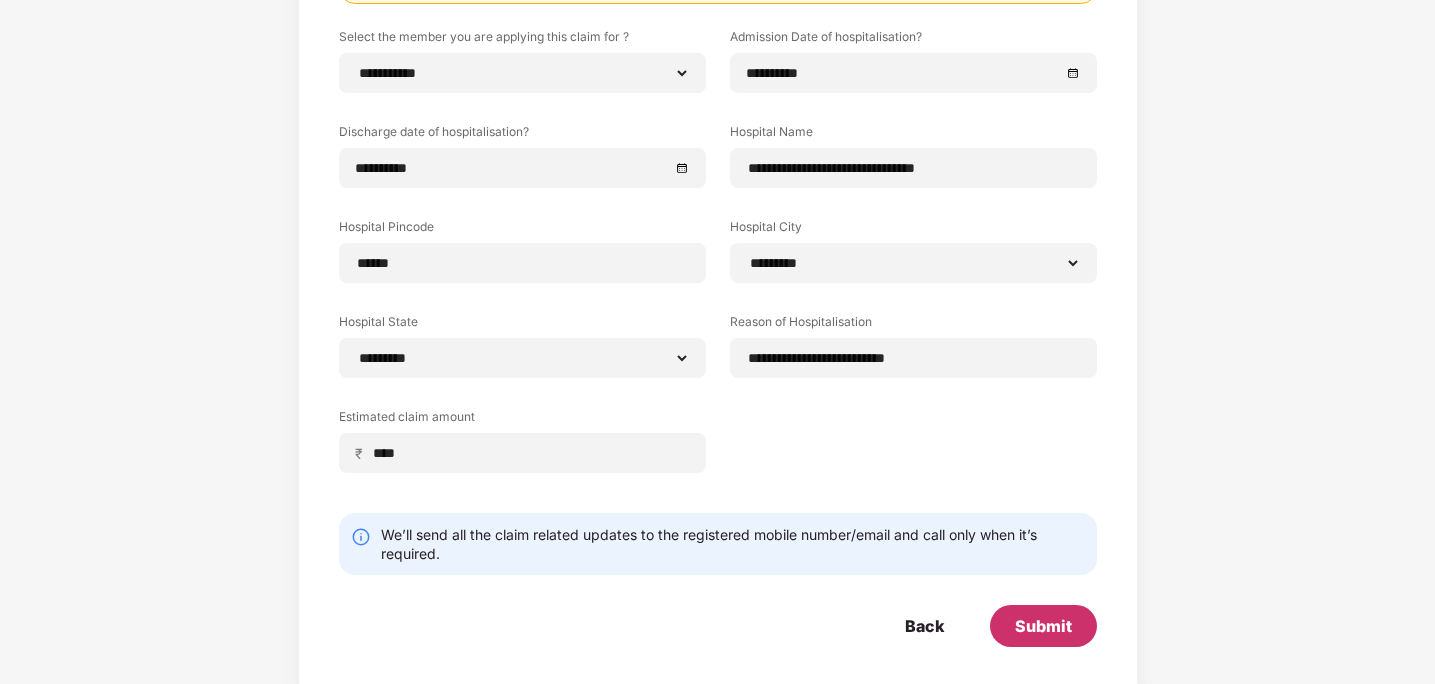 click on "Submit" at bounding box center (1043, 626) 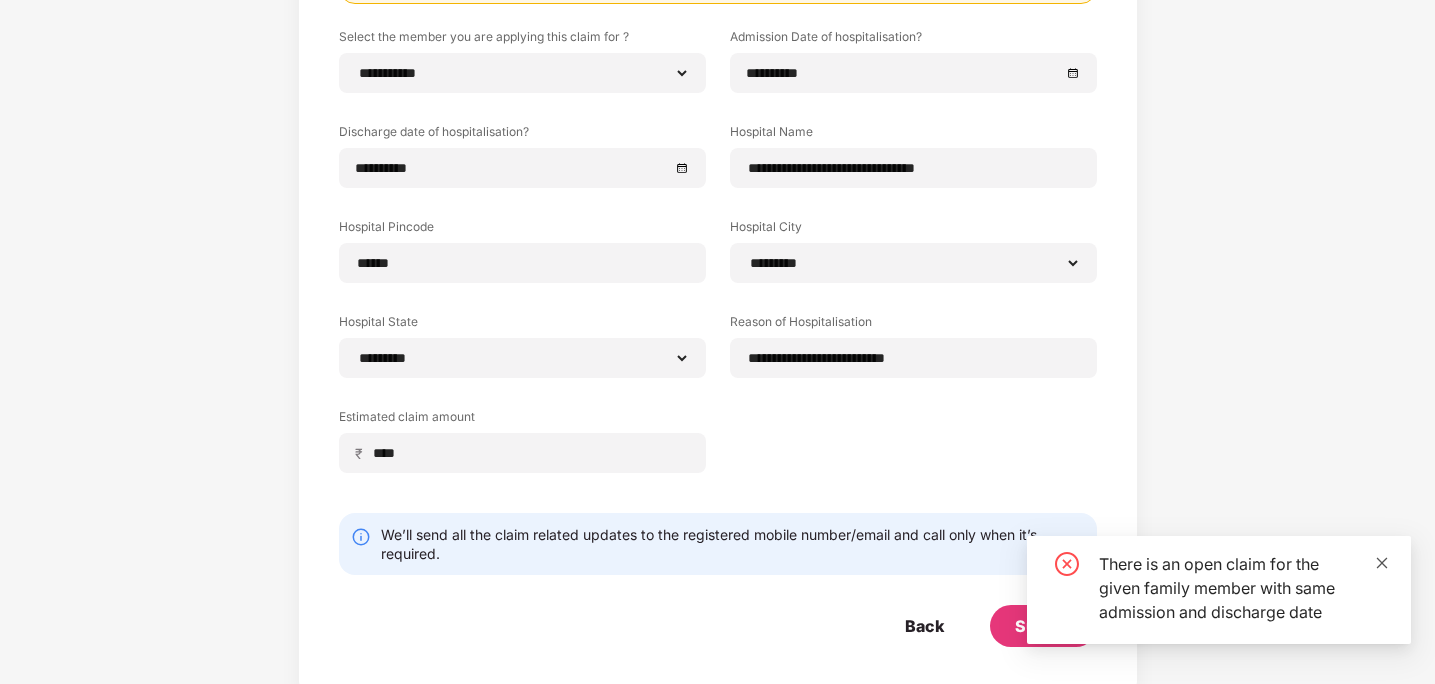 click 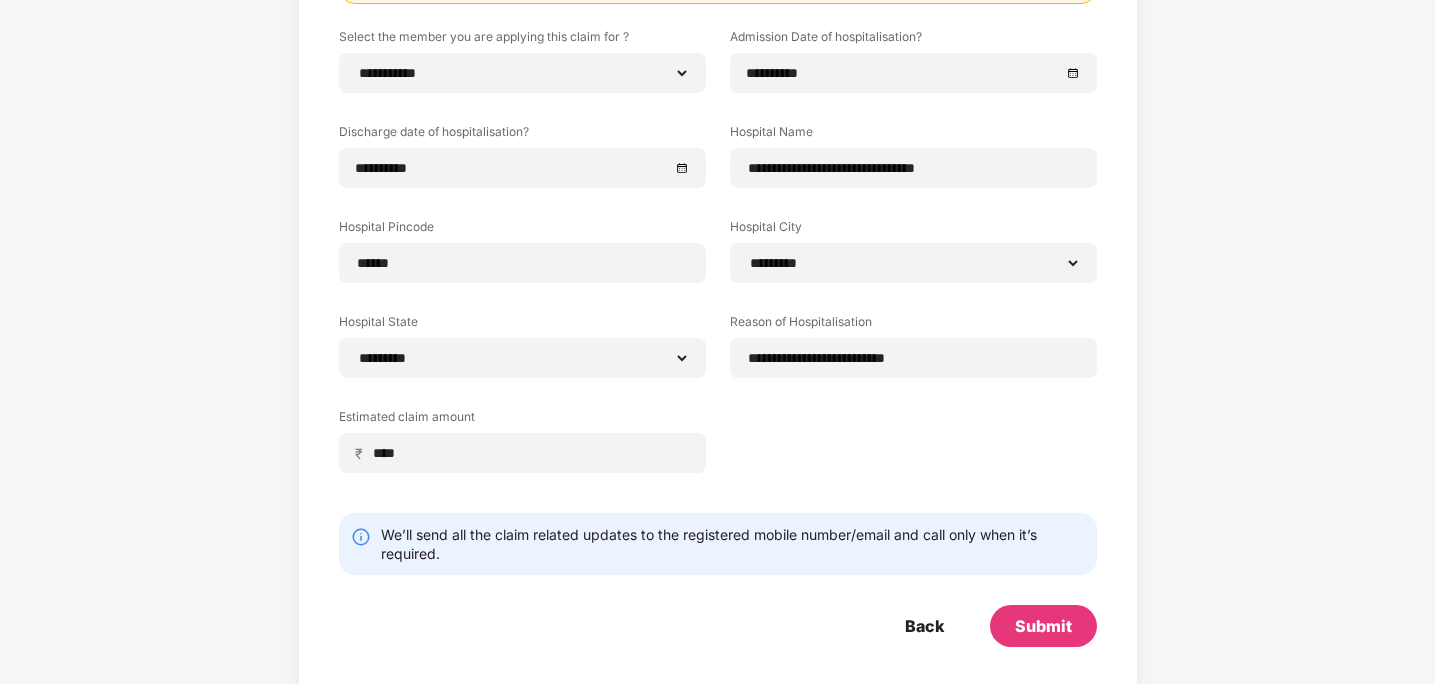 scroll, scrollTop: 0, scrollLeft: 0, axis: both 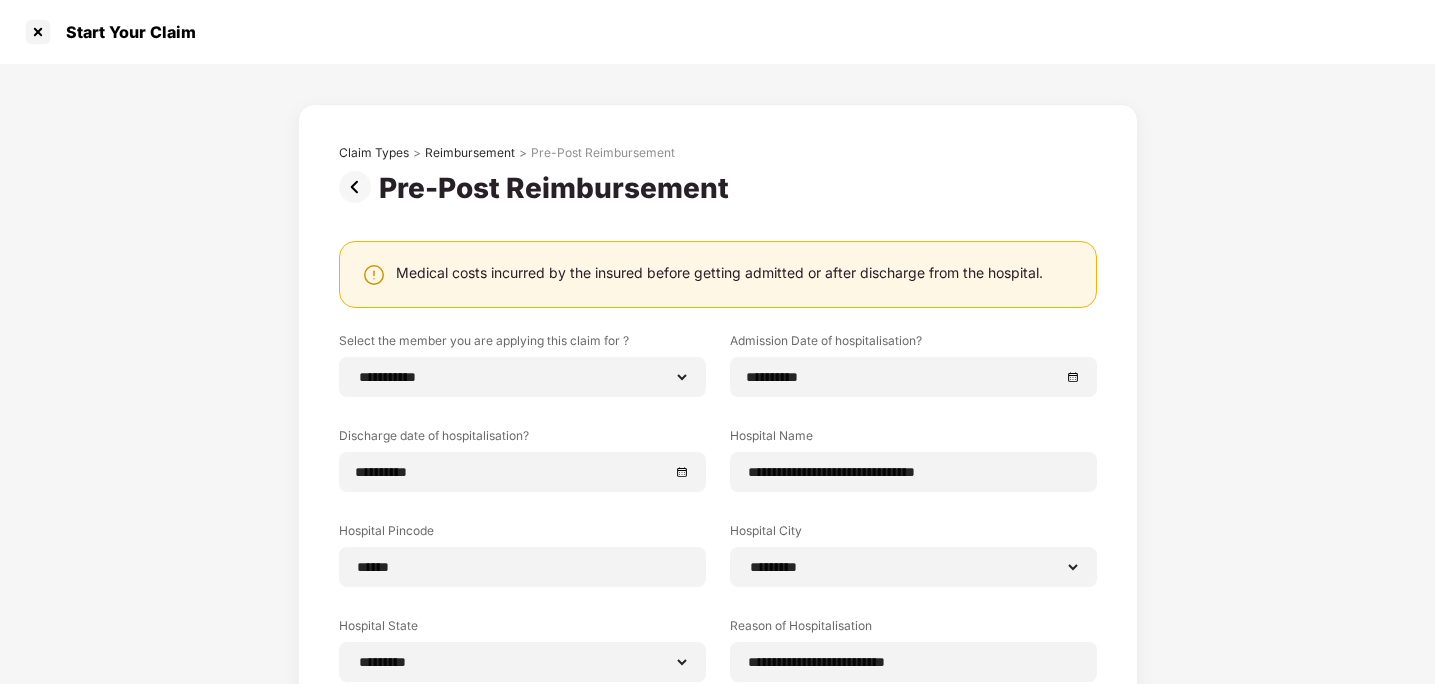 click at bounding box center [359, 187] 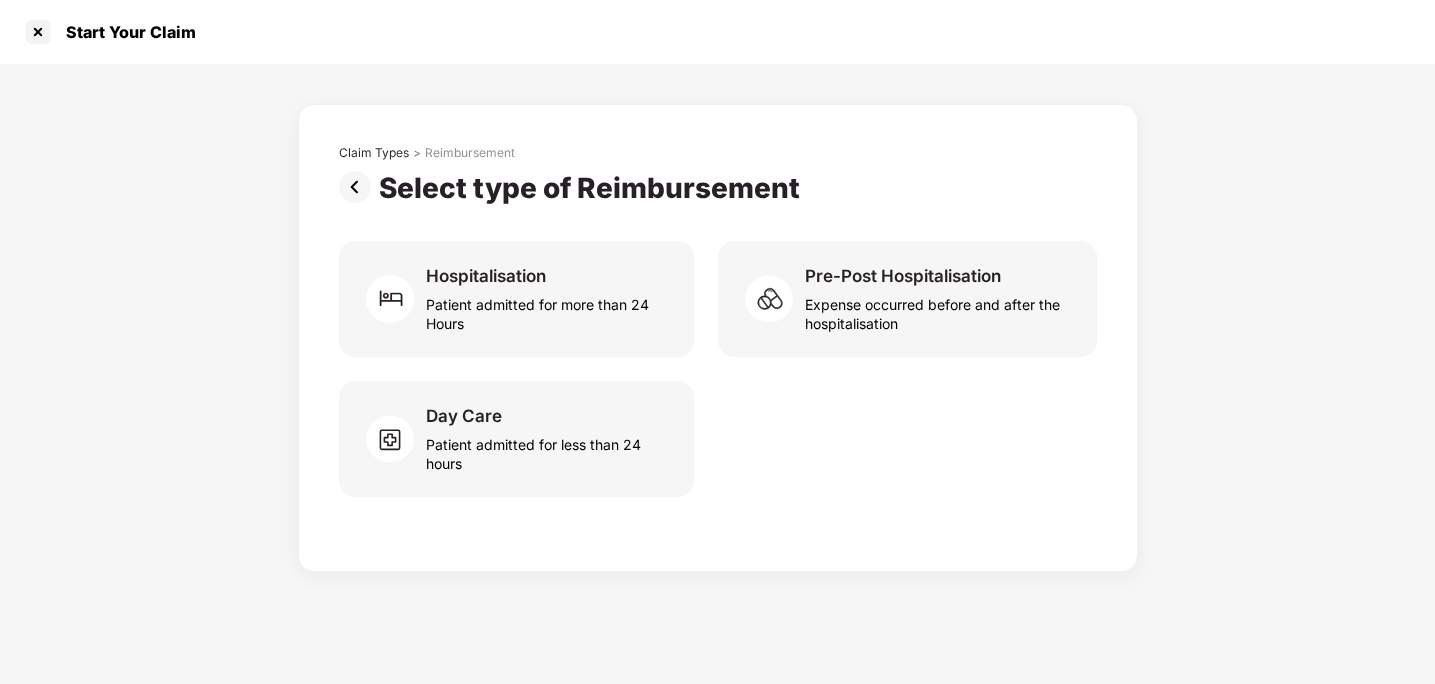 click on "Reimbursement" at bounding box center (470, 153) 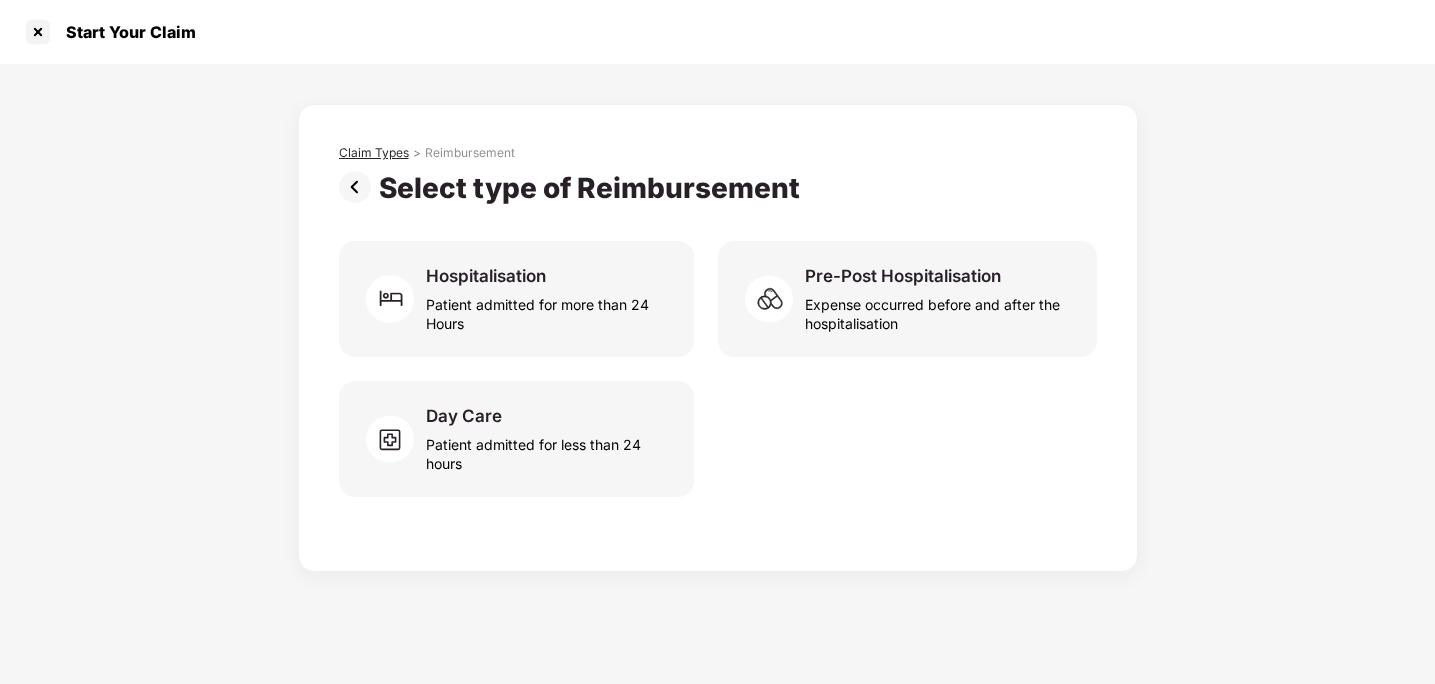 click on "Claim Types" at bounding box center (374, 153) 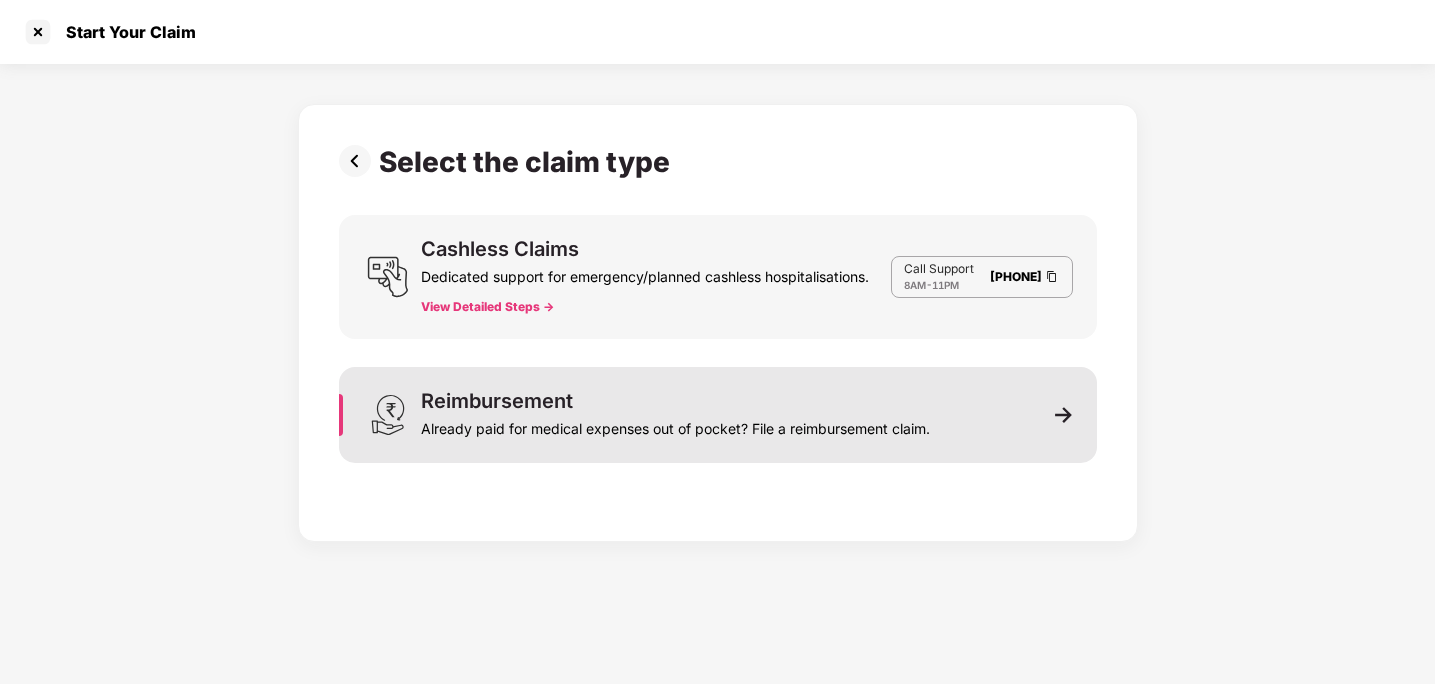 click on "Reimbursement" at bounding box center [497, 401] 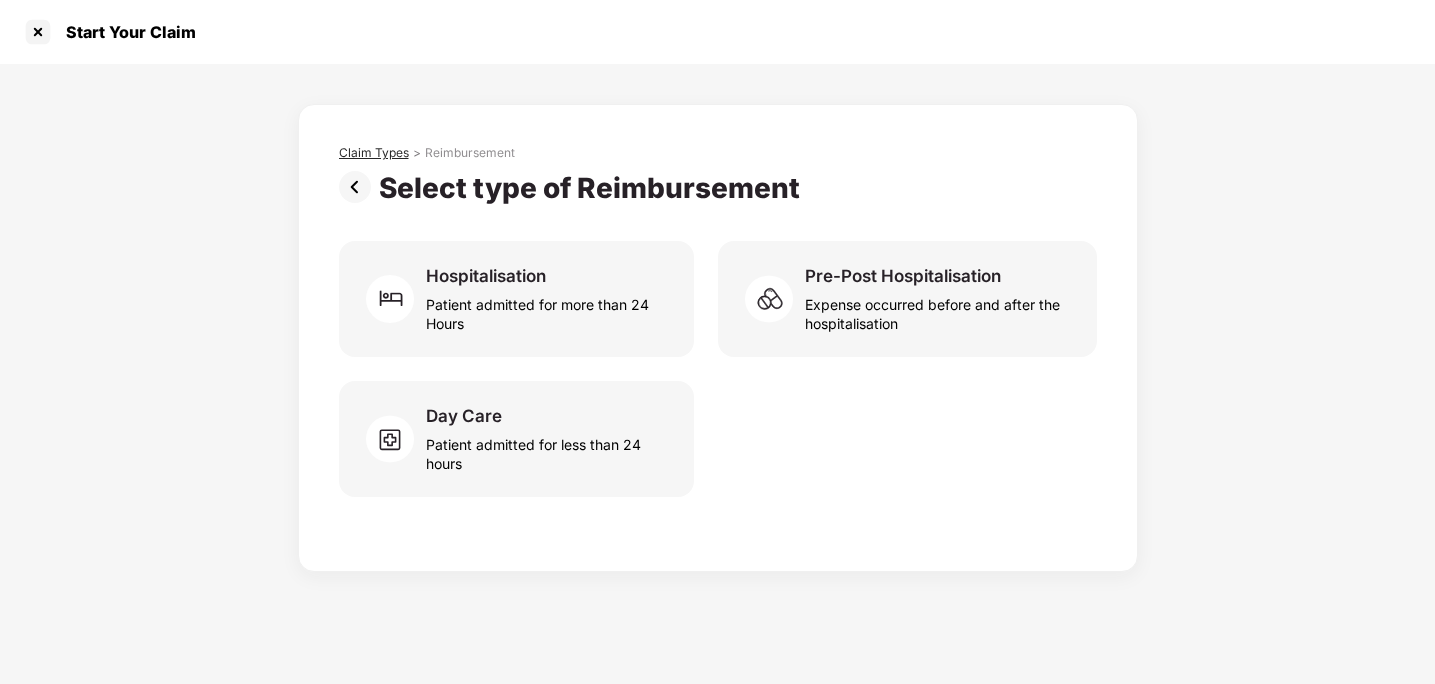 click on "Claim Types" at bounding box center [374, 153] 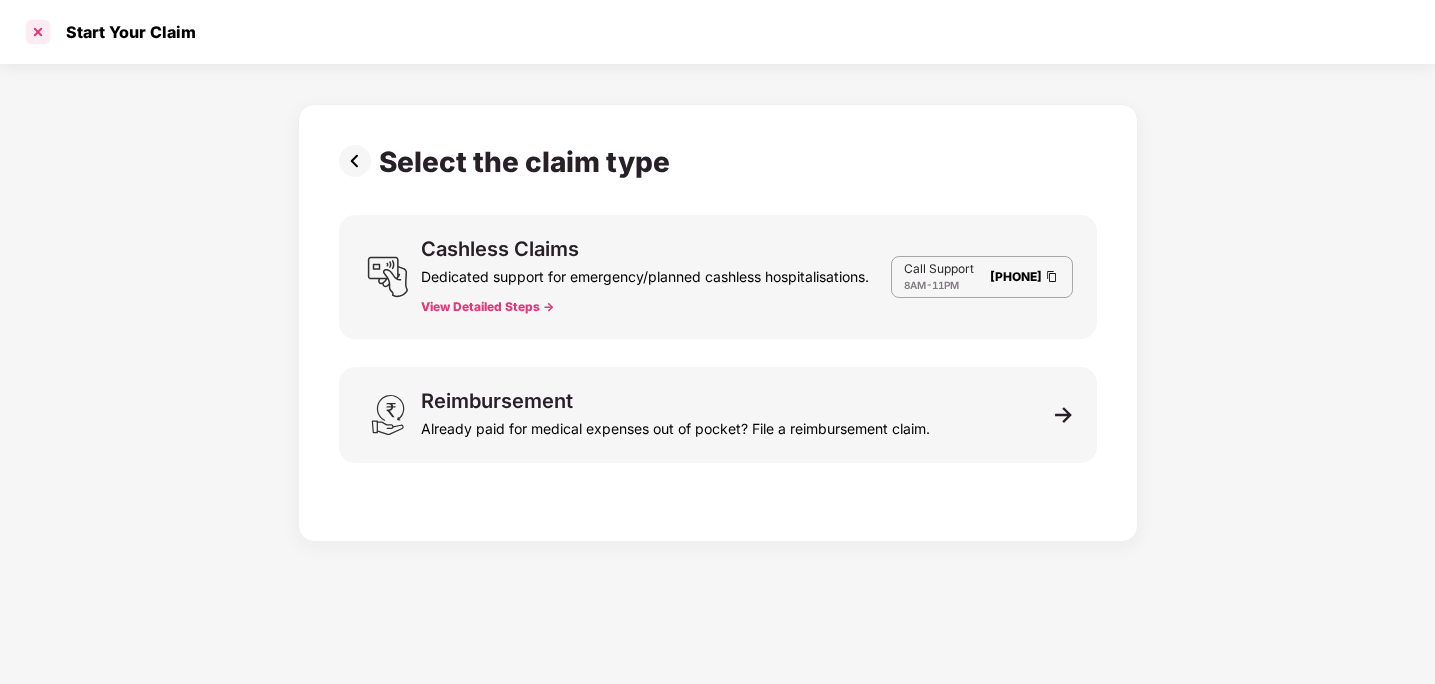 click at bounding box center [38, 32] 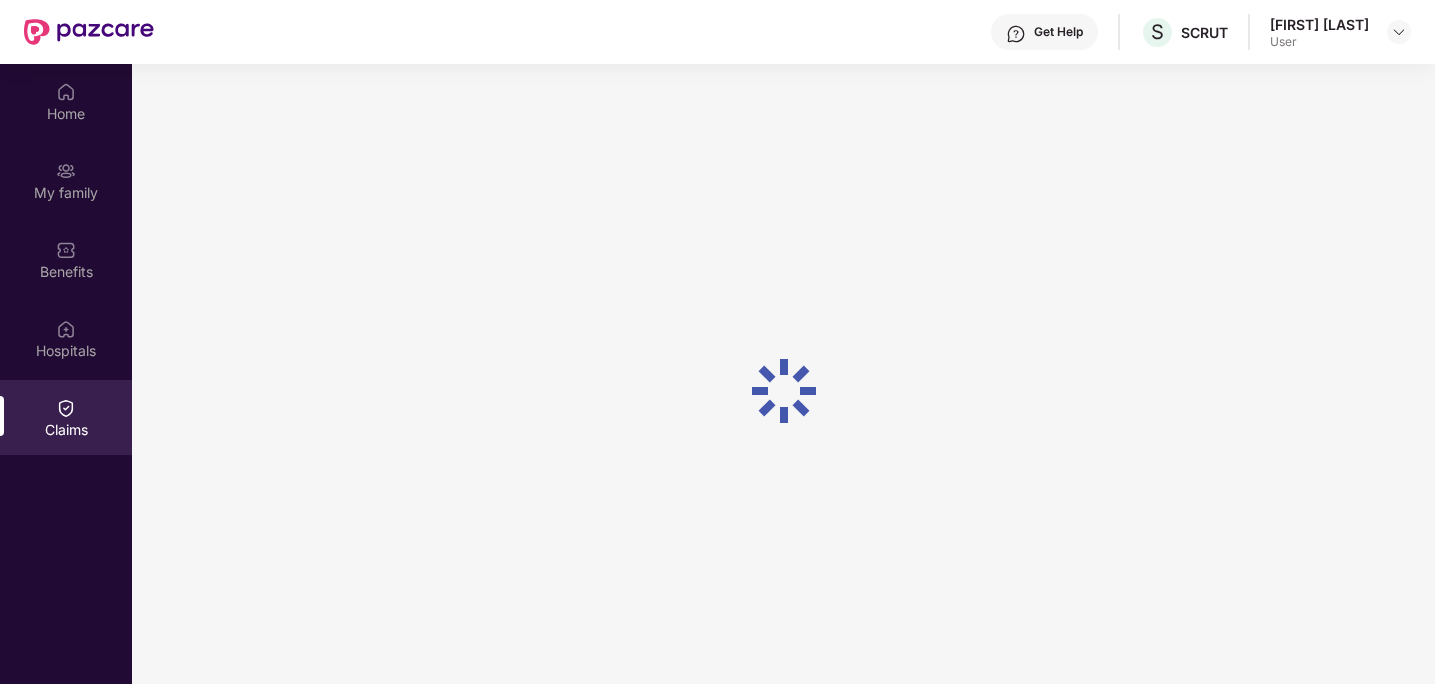 scroll, scrollTop: 112, scrollLeft: 0, axis: vertical 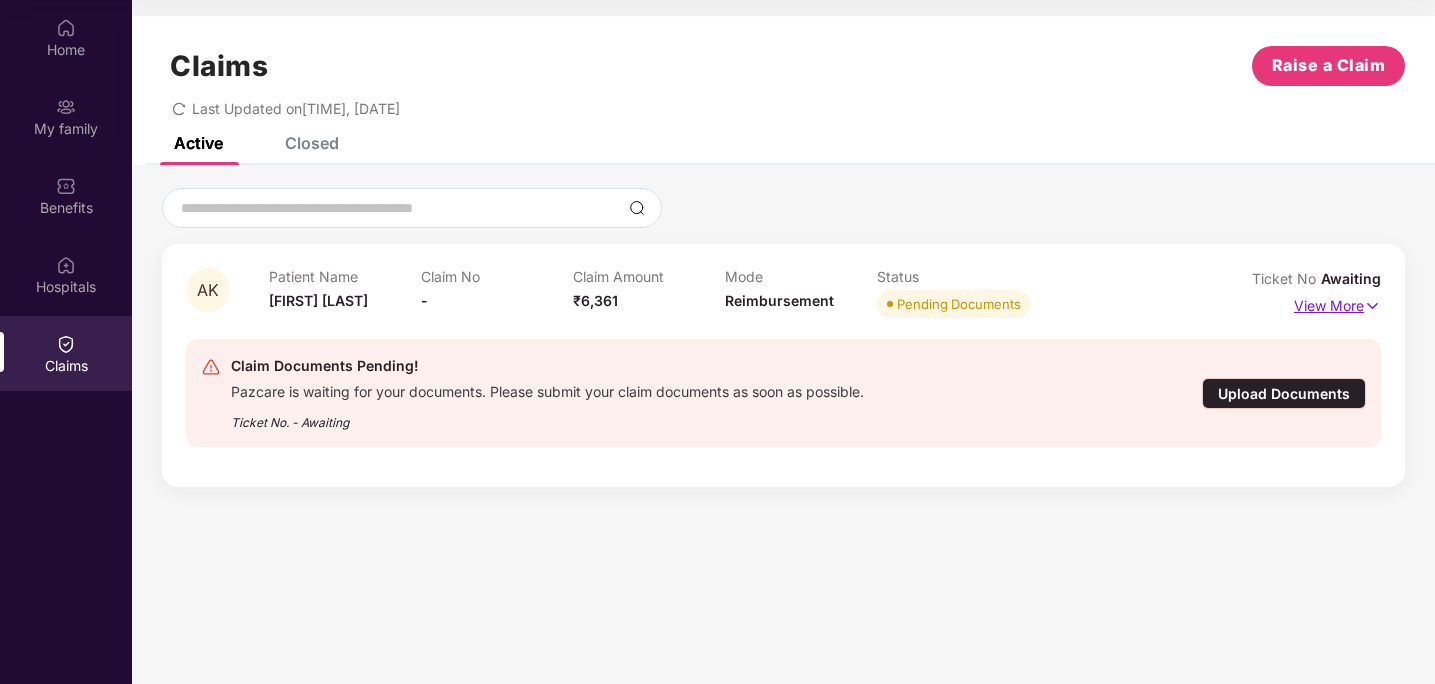 click on "View More" at bounding box center [1337, 303] 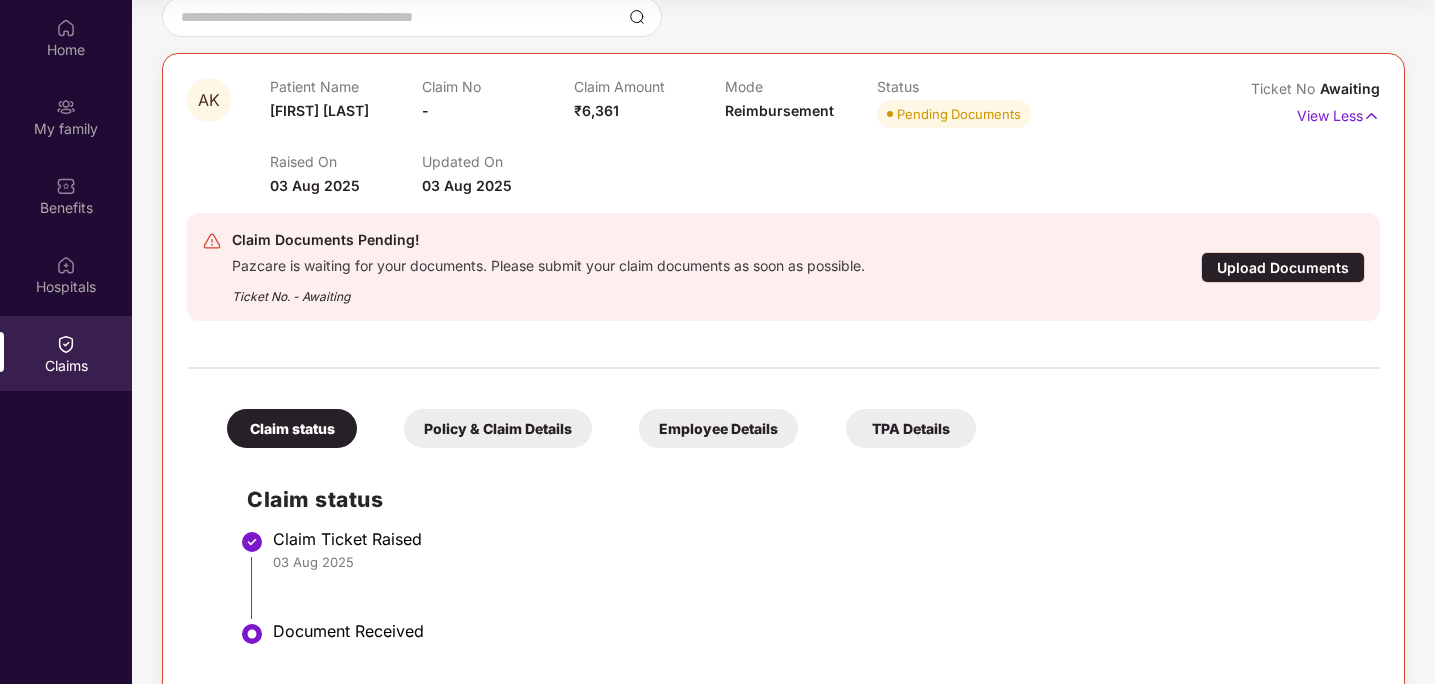scroll, scrollTop: 228, scrollLeft: 0, axis: vertical 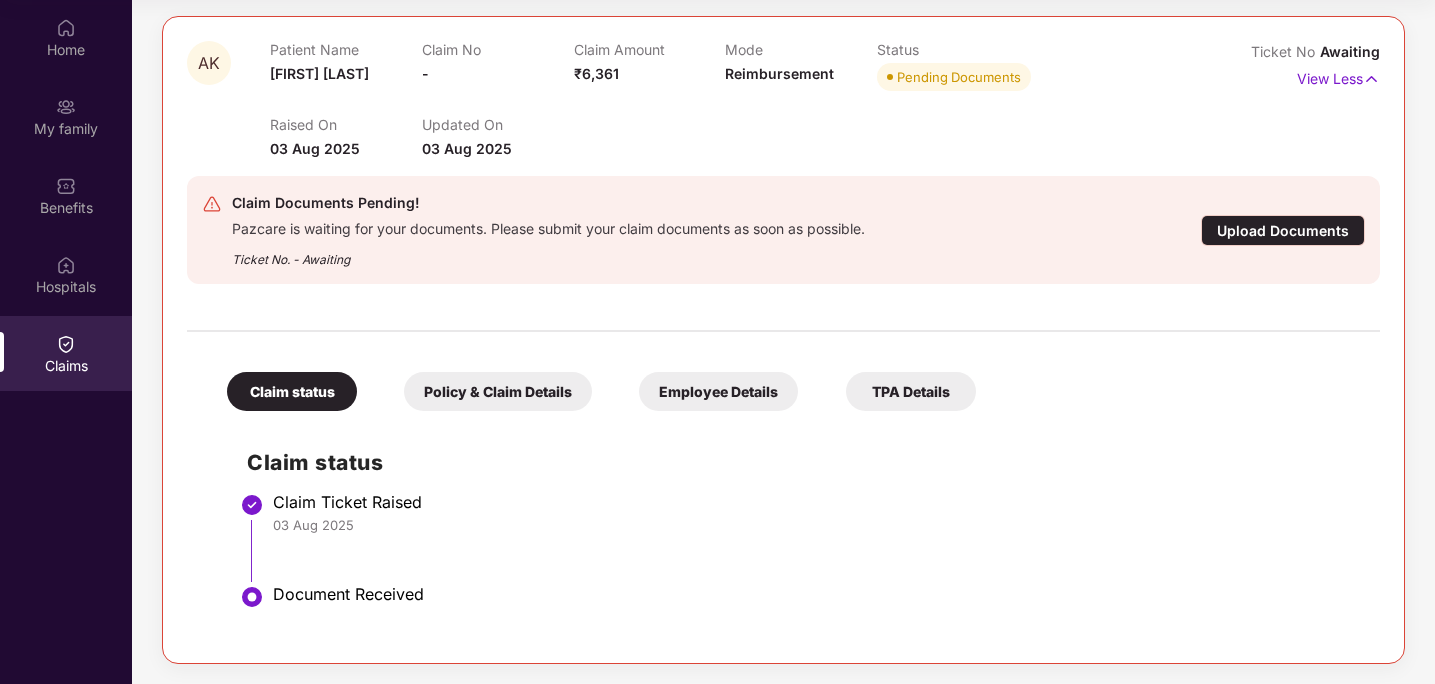click on "Raised On" at bounding box center (346, 124) 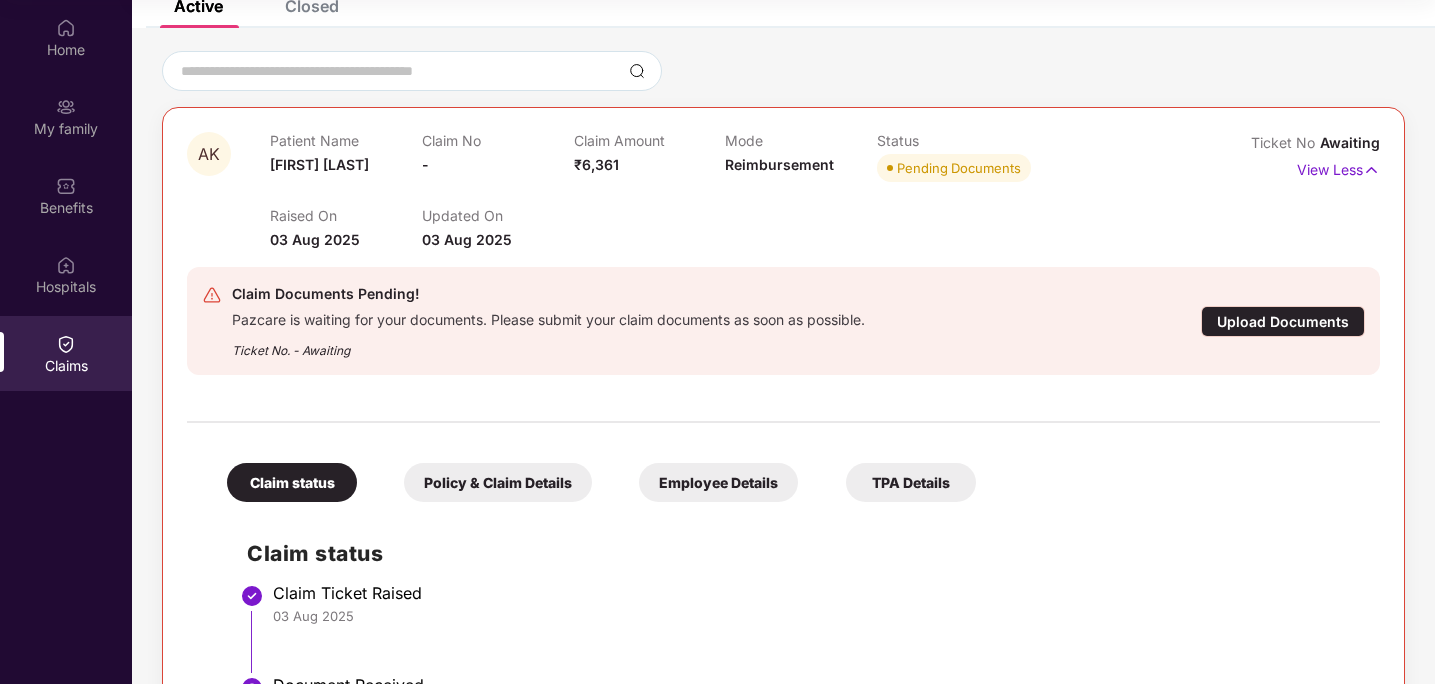 scroll, scrollTop: 0, scrollLeft: 0, axis: both 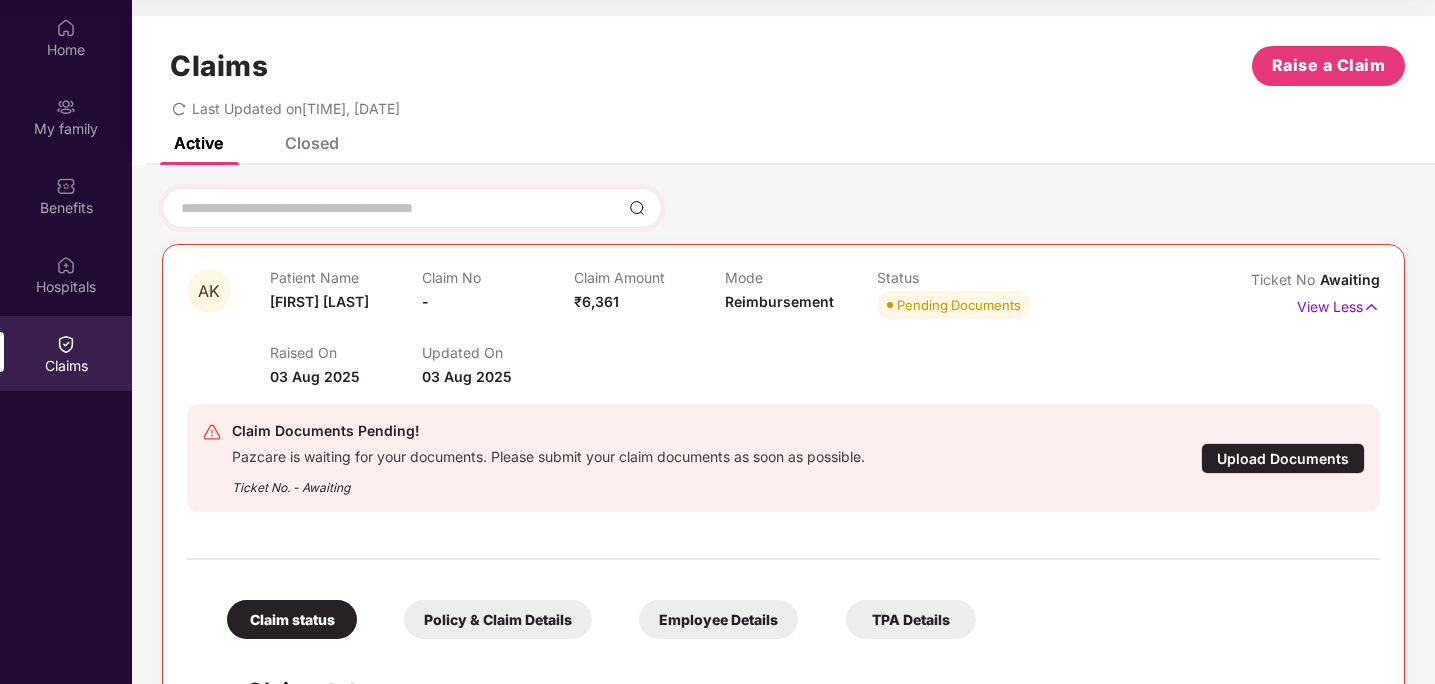 click at bounding box center (412, 208) 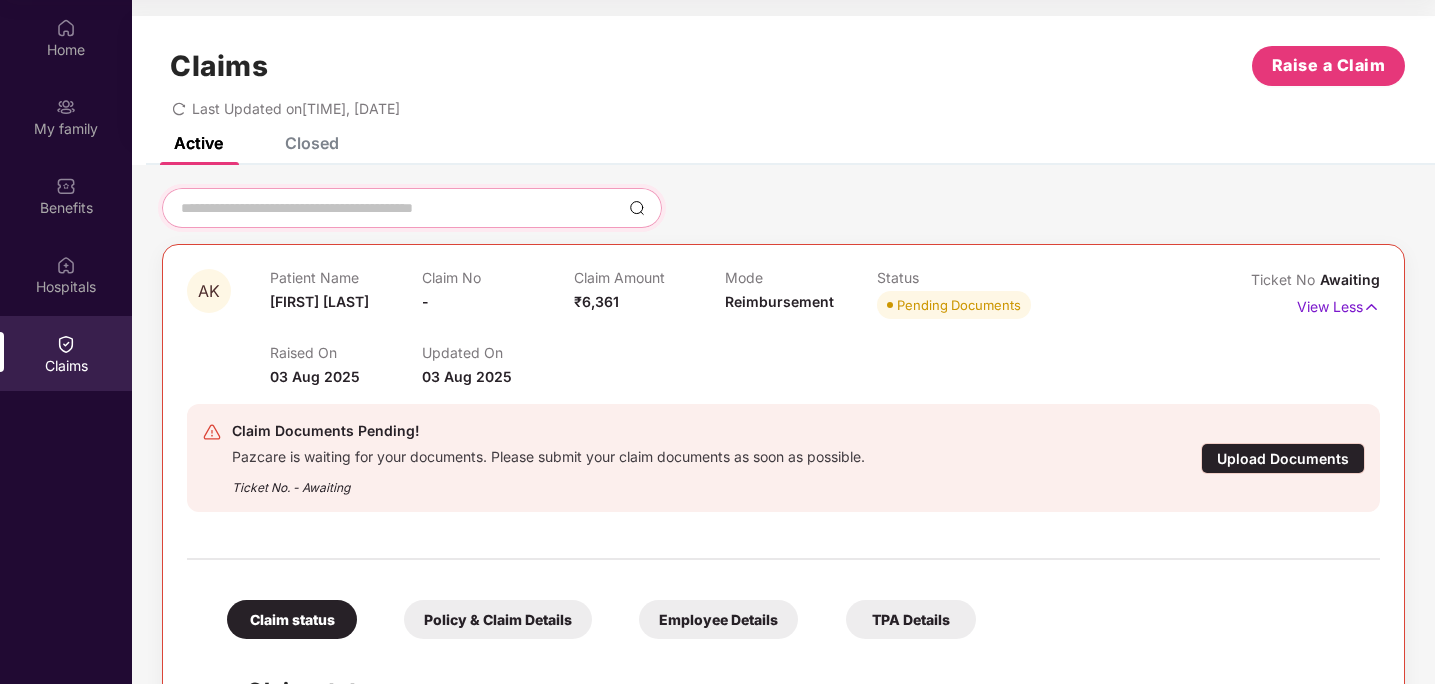 click at bounding box center (400, 208) 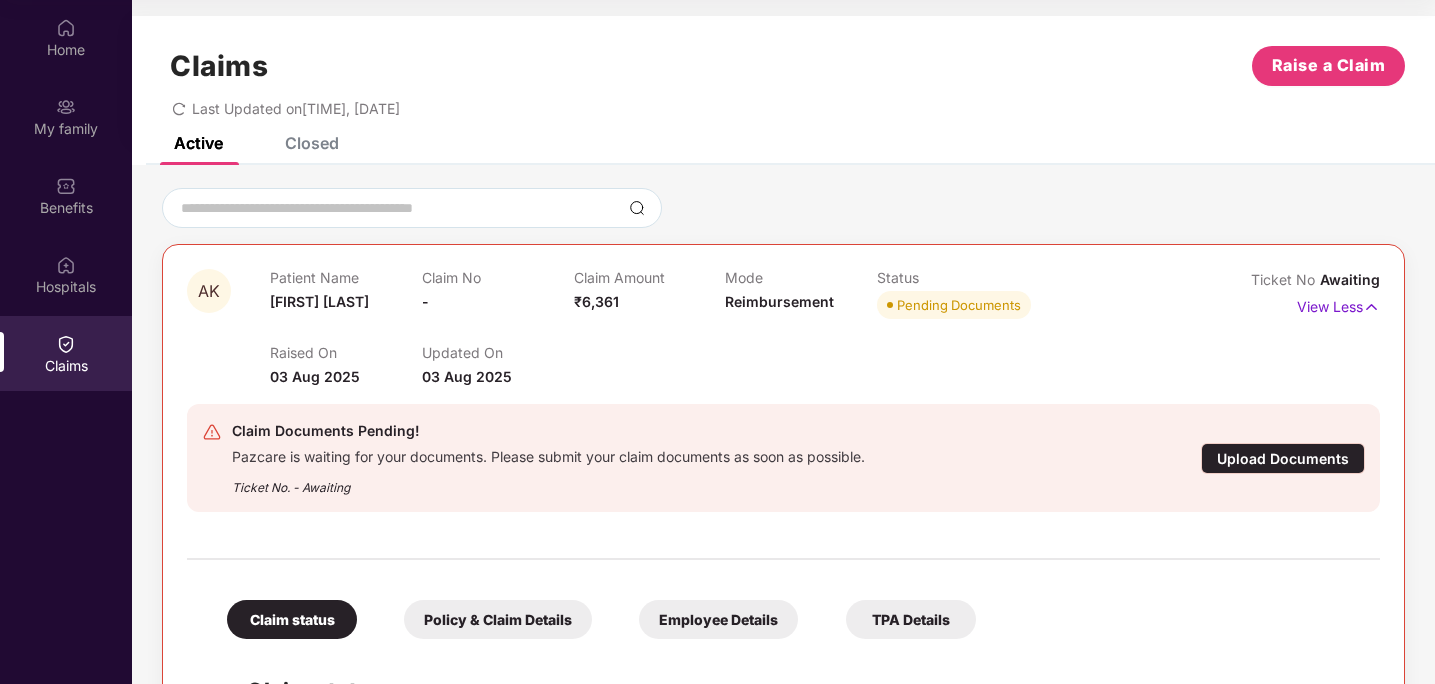 click on "Closed" at bounding box center (312, 143) 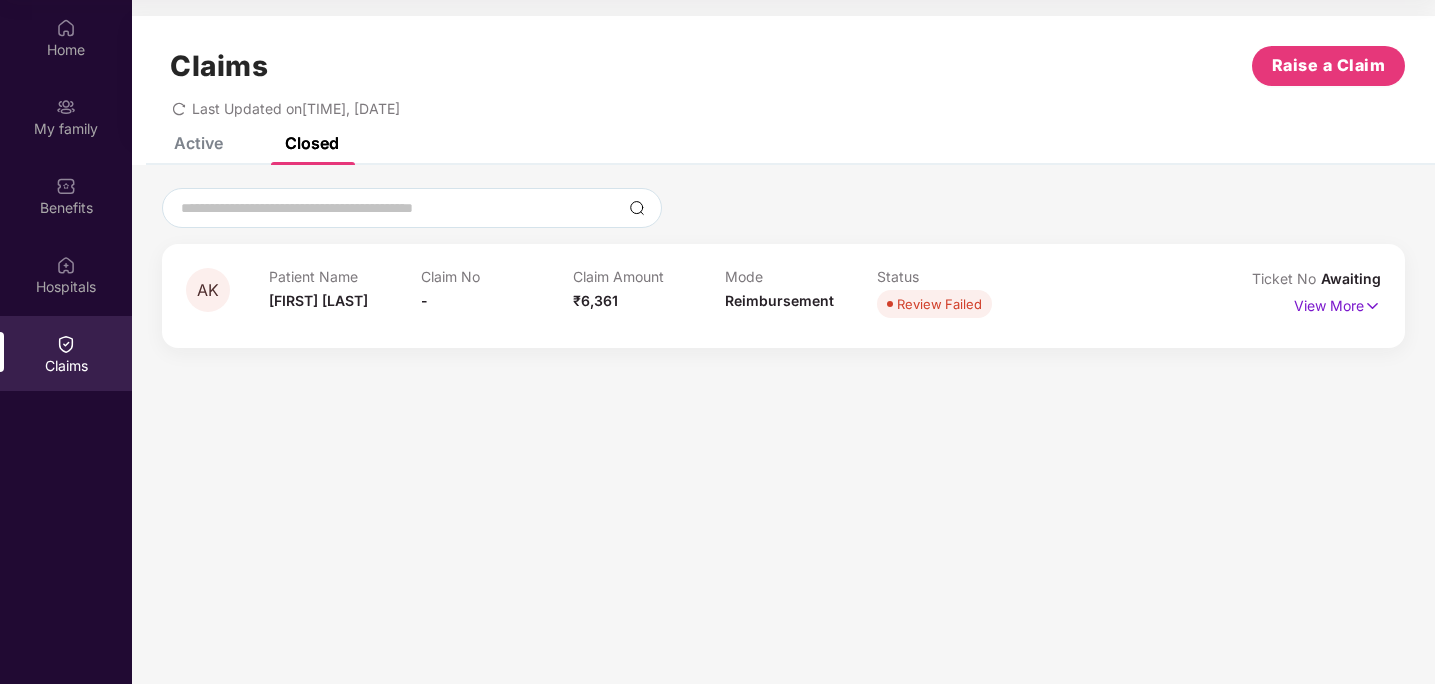 click on "Active" at bounding box center [198, 143] 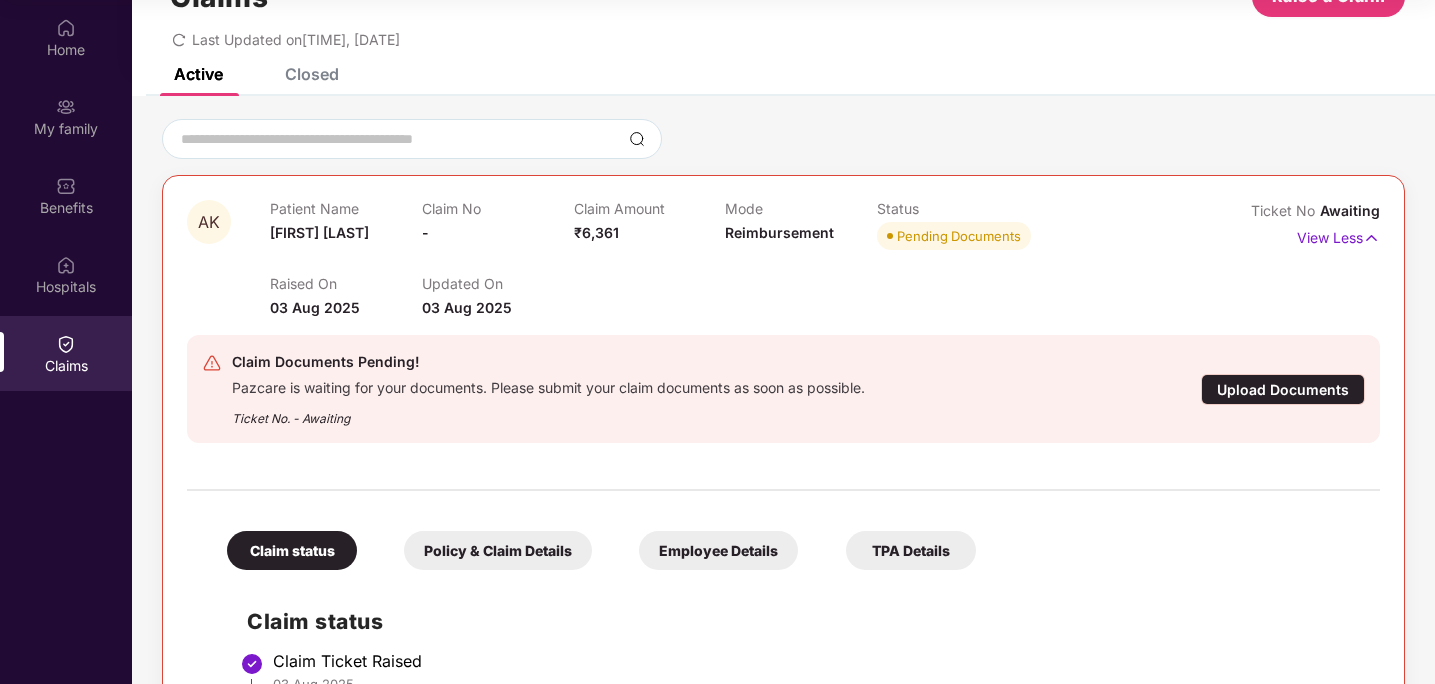 scroll, scrollTop: 73, scrollLeft: 0, axis: vertical 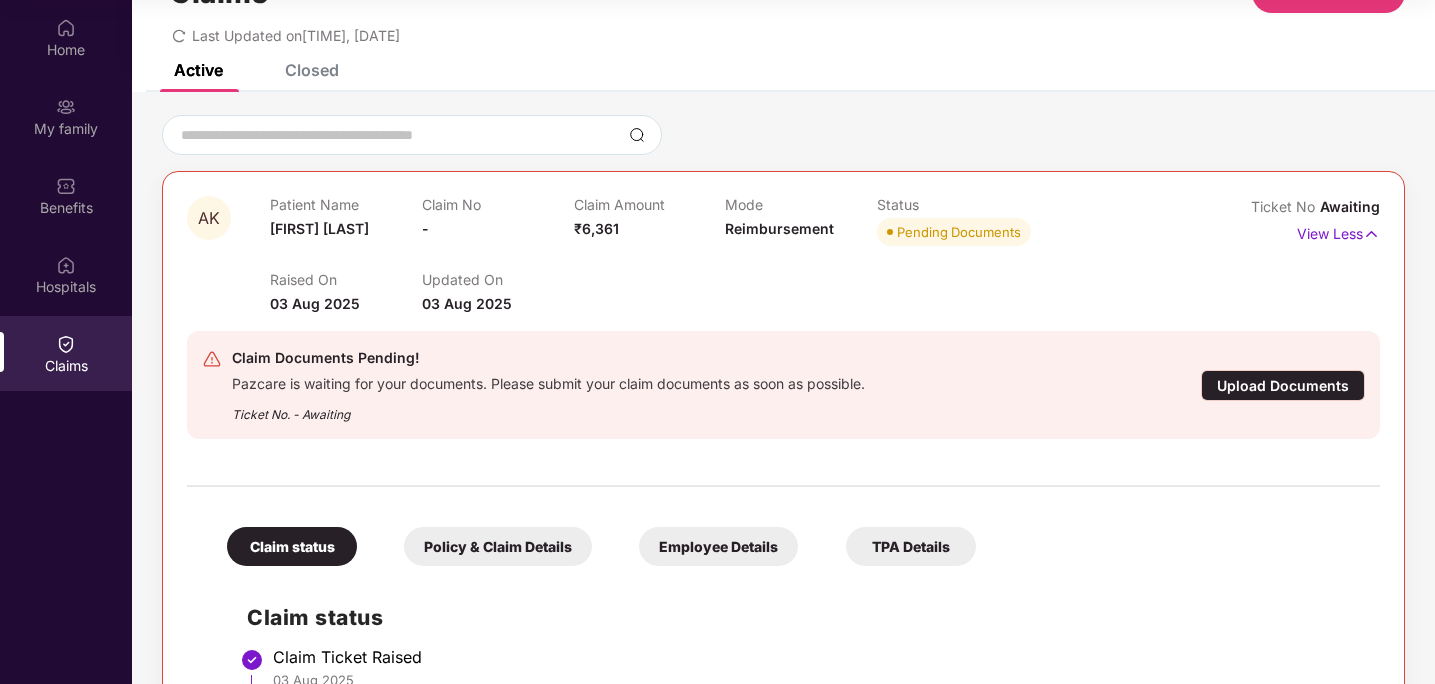 click on "Raised On [DATE] Updated On [DATE]" at bounding box center [725, 283] 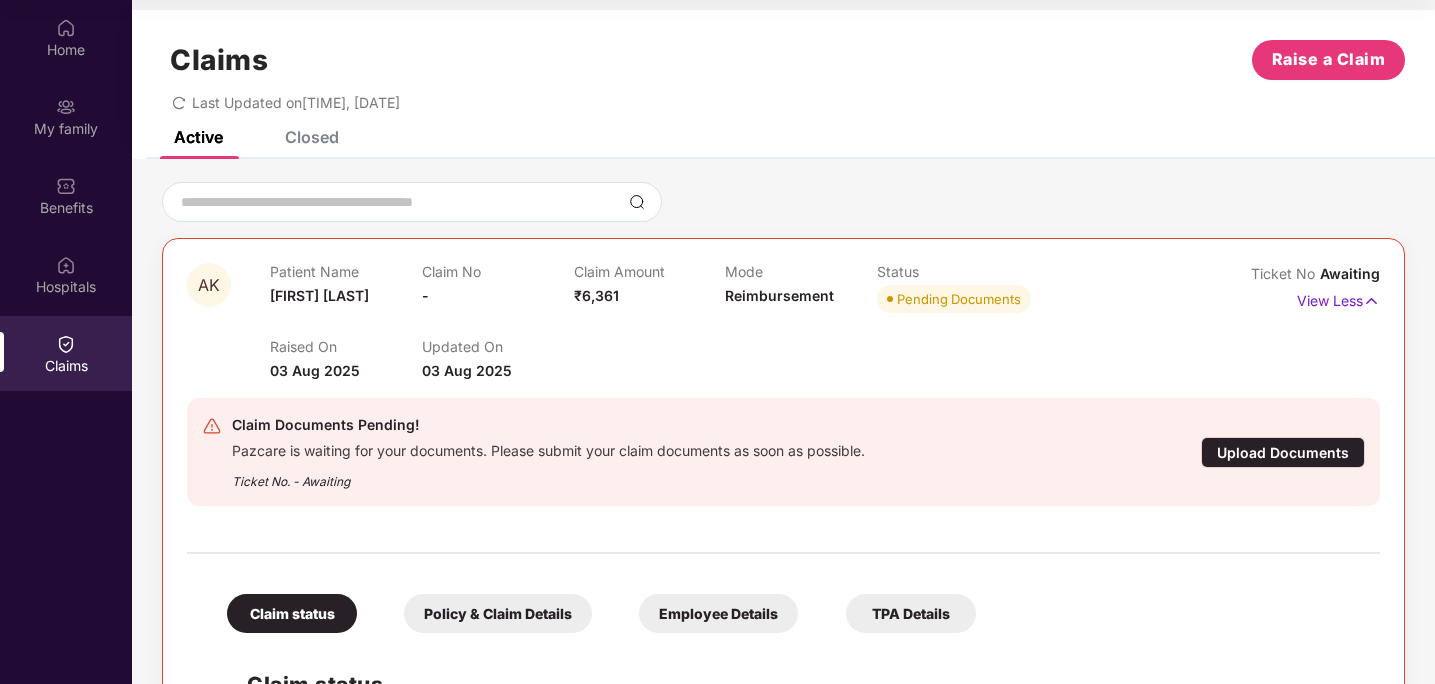 scroll, scrollTop: 1, scrollLeft: 0, axis: vertical 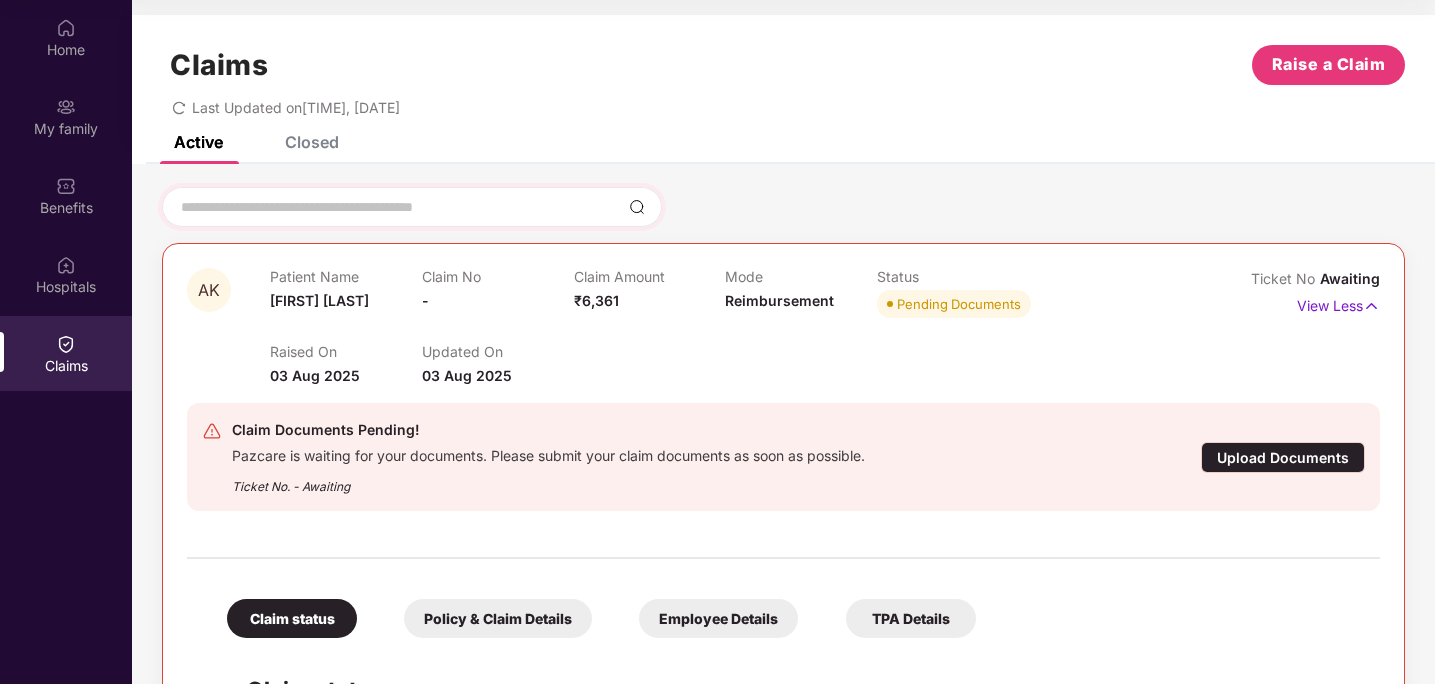 click at bounding box center (412, 207) 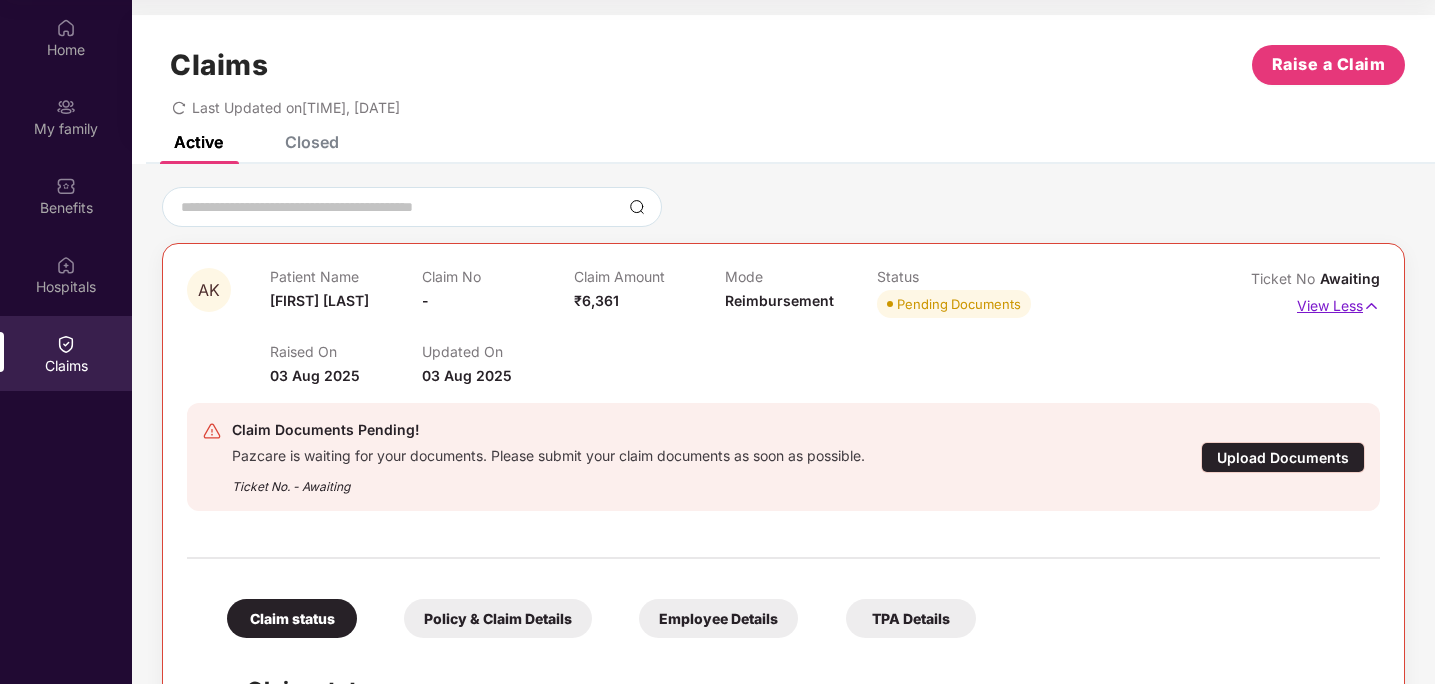 click on "View Less" at bounding box center (1338, 303) 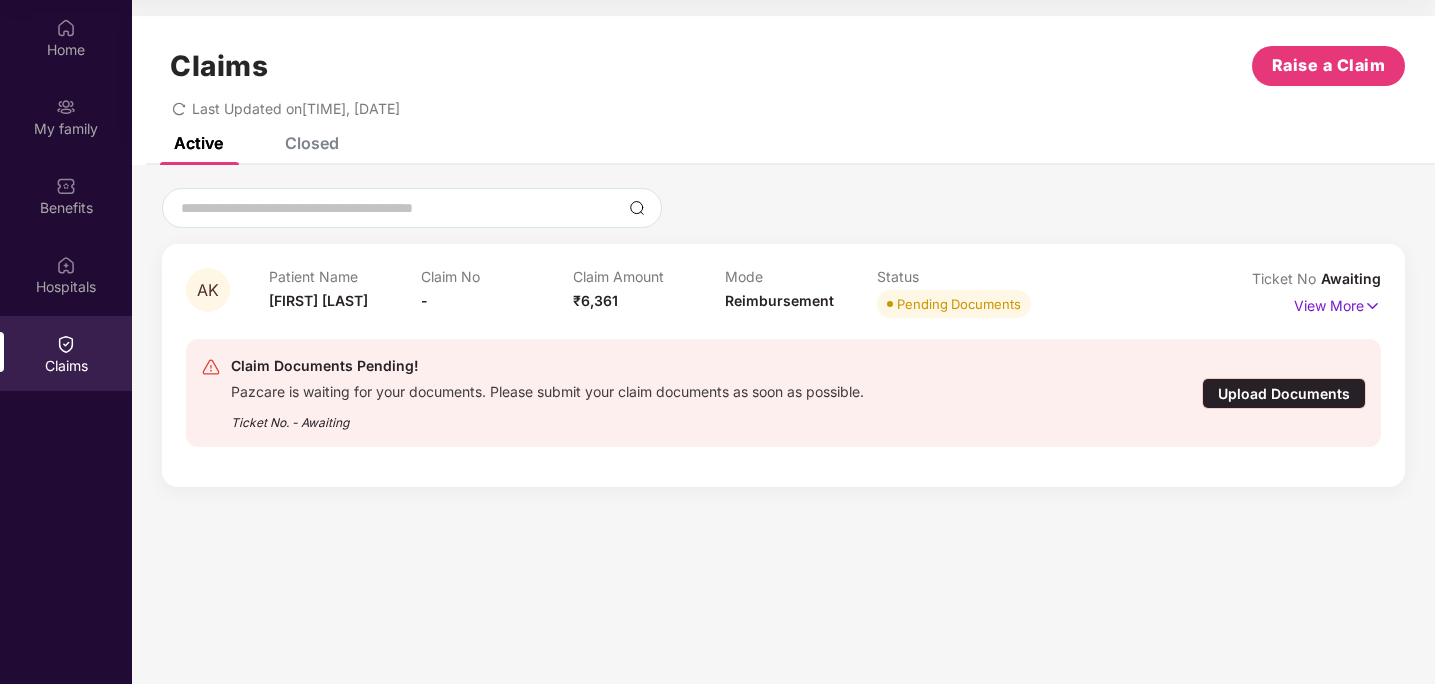 click on "Upload Documents" at bounding box center (1284, 393) 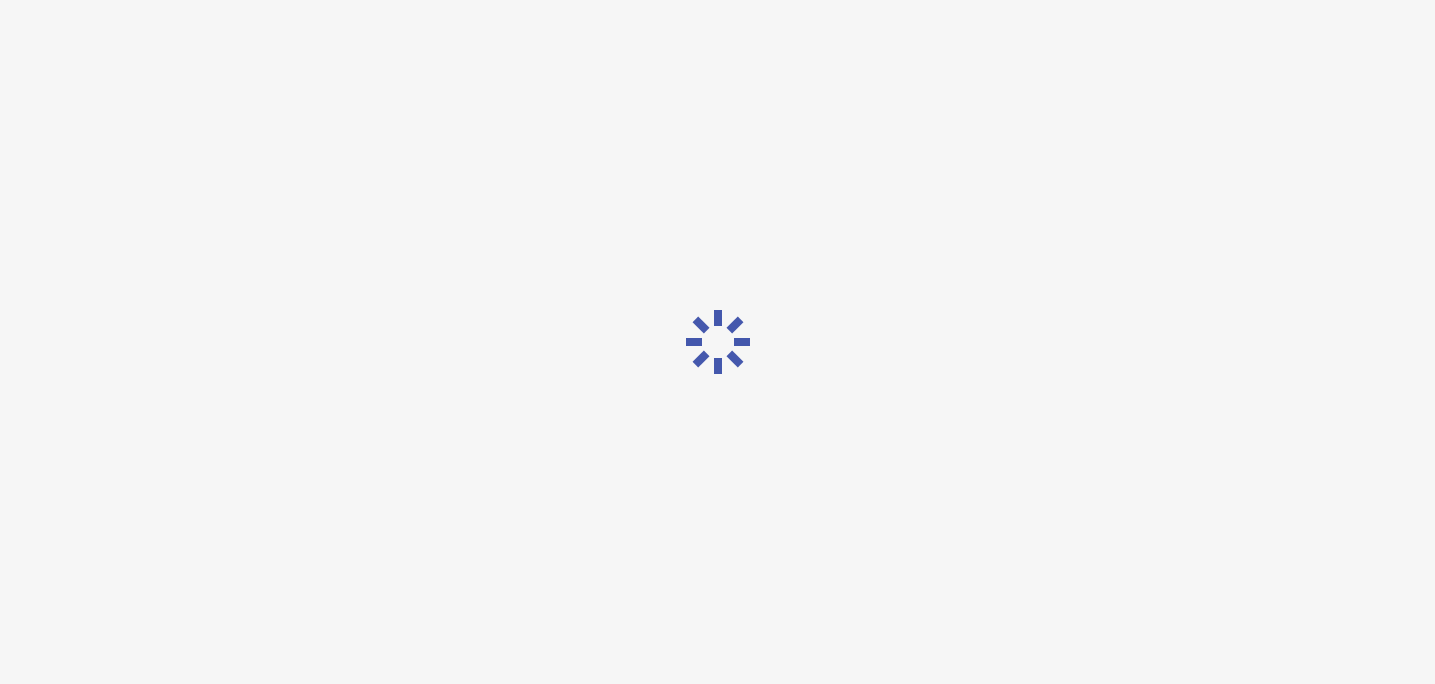 scroll, scrollTop: 48, scrollLeft: 0, axis: vertical 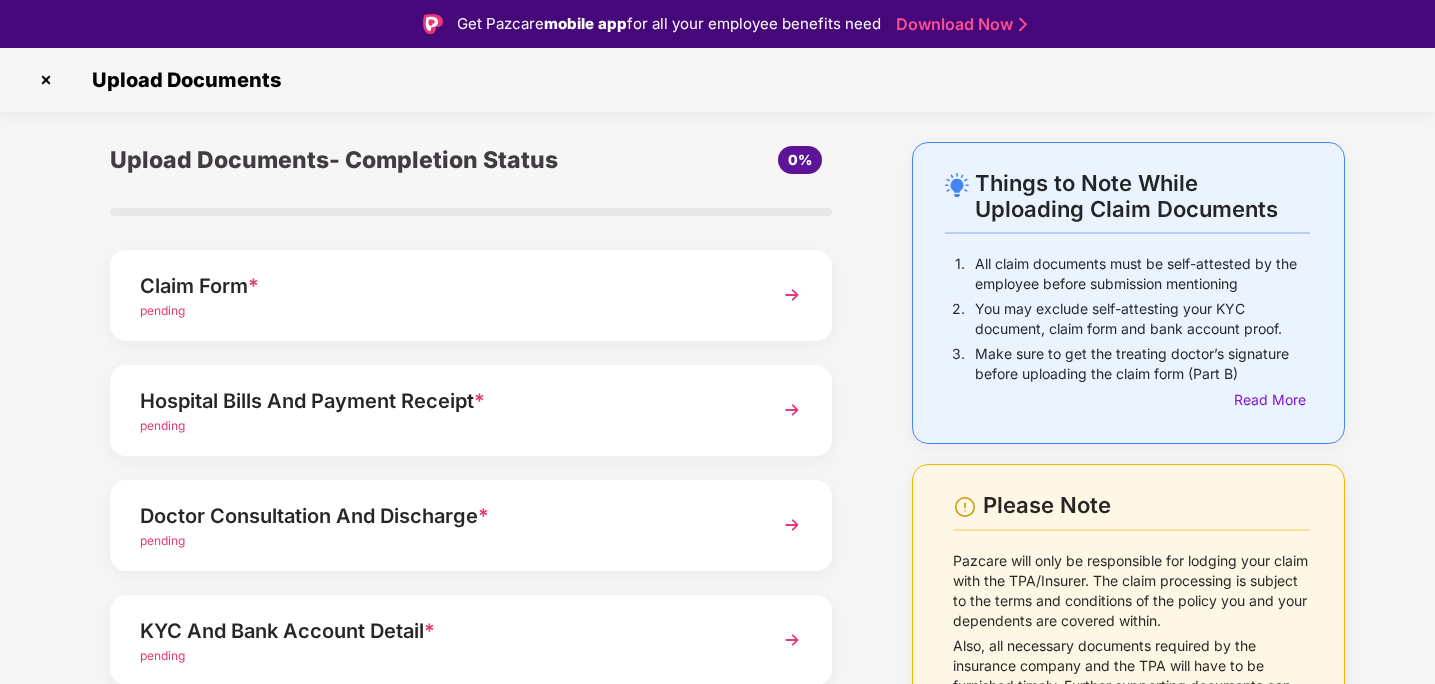 click at bounding box center [46, 80] 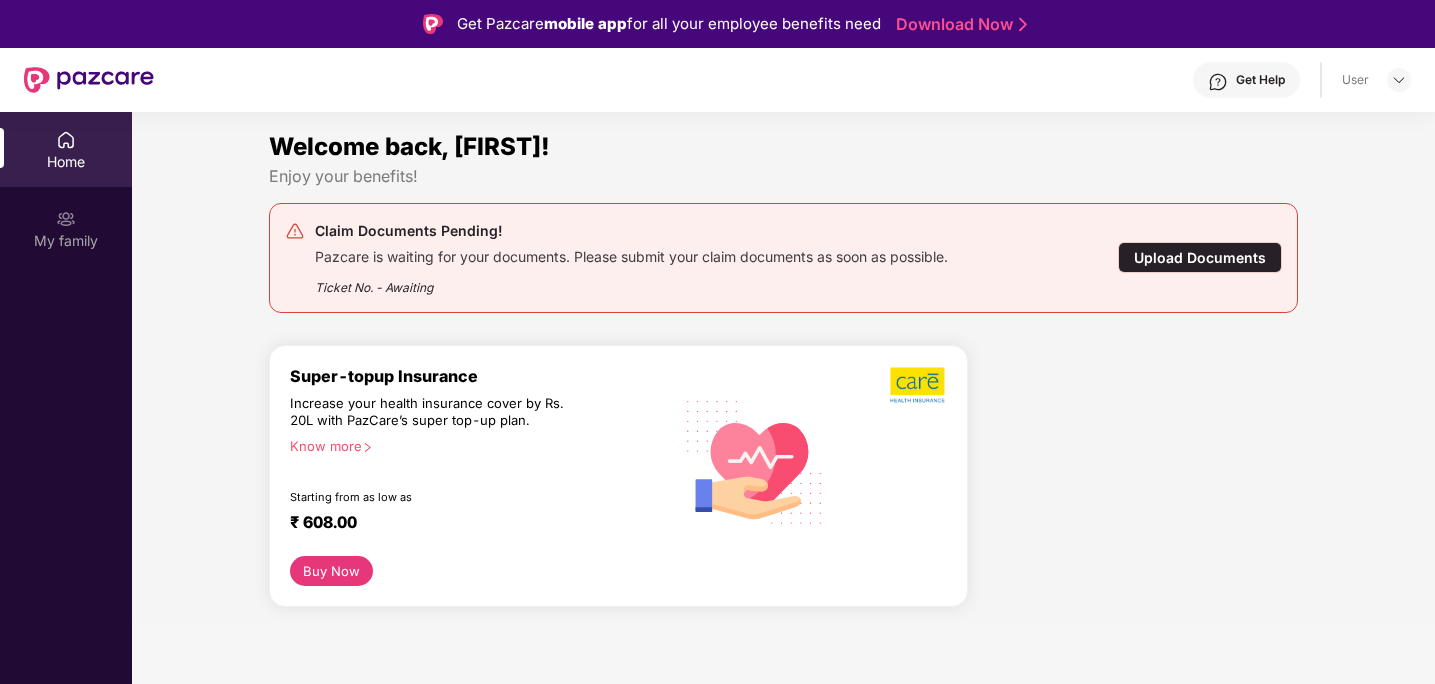 scroll, scrollTop: 0, scrollLeft: 0, axis: both 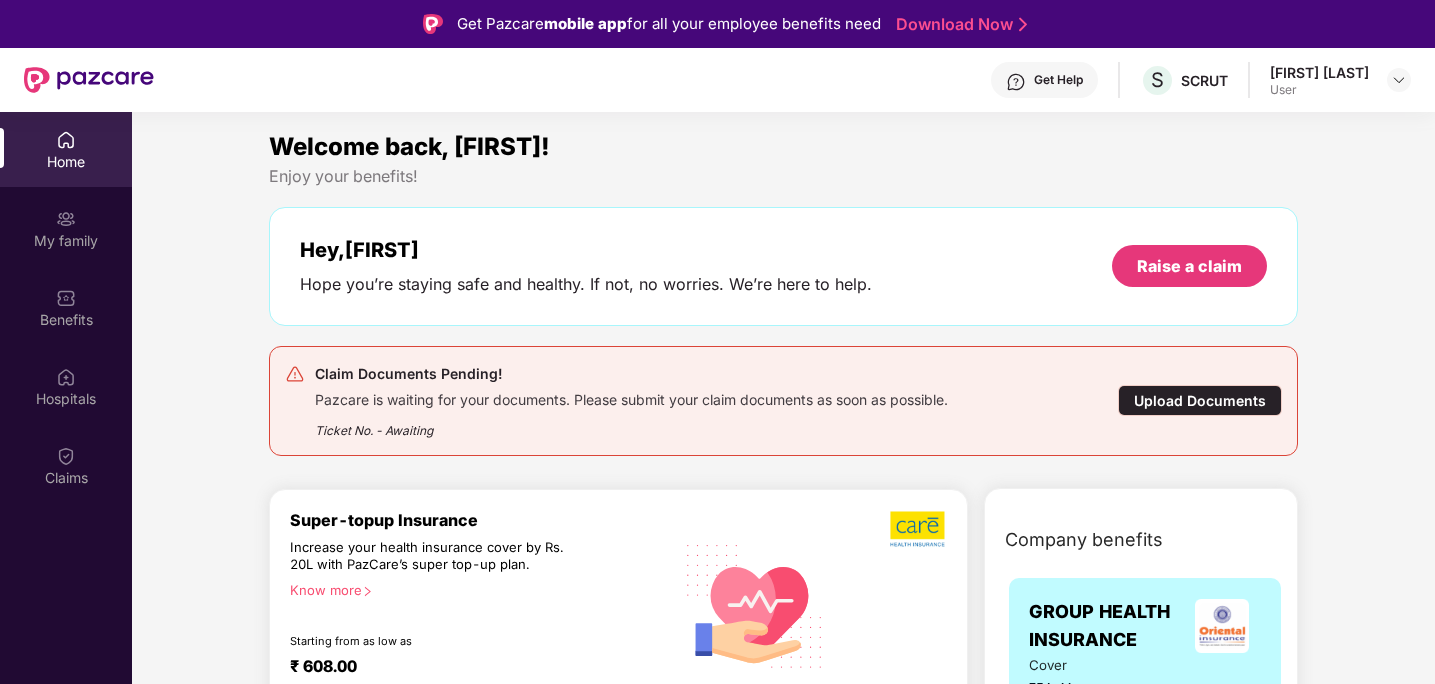 click on "Upload Documents" at bounding box center (1200, 400) 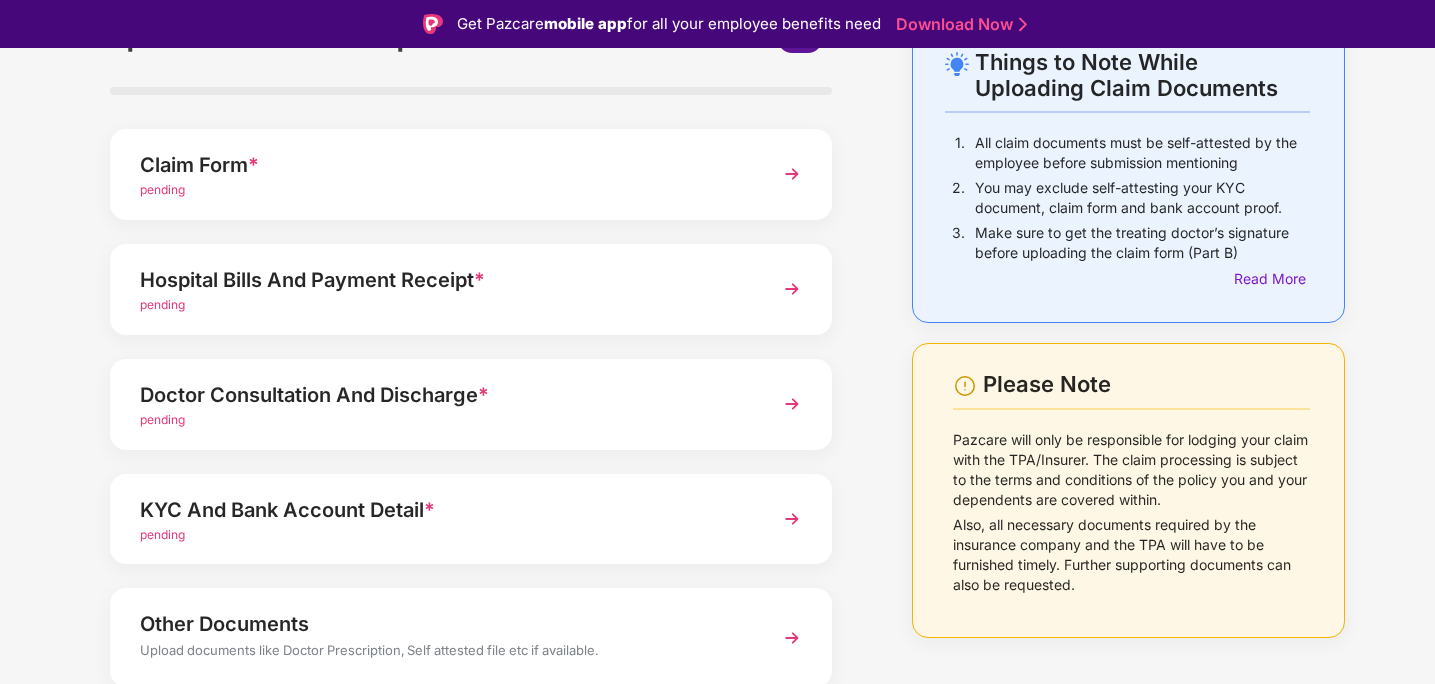 scroll, scrollTop: 121, scrollLeft: 0, axis: vertical 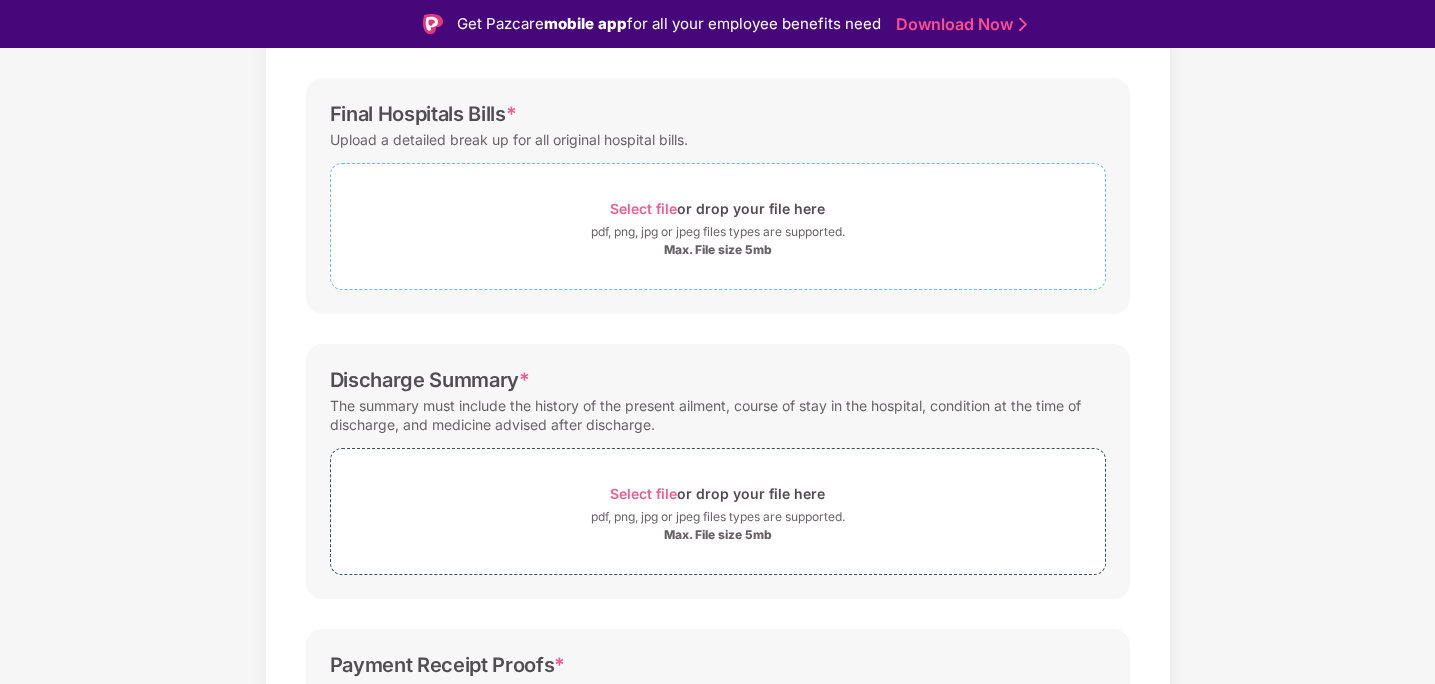 click on "Select file" at bounding box center [643, 208] 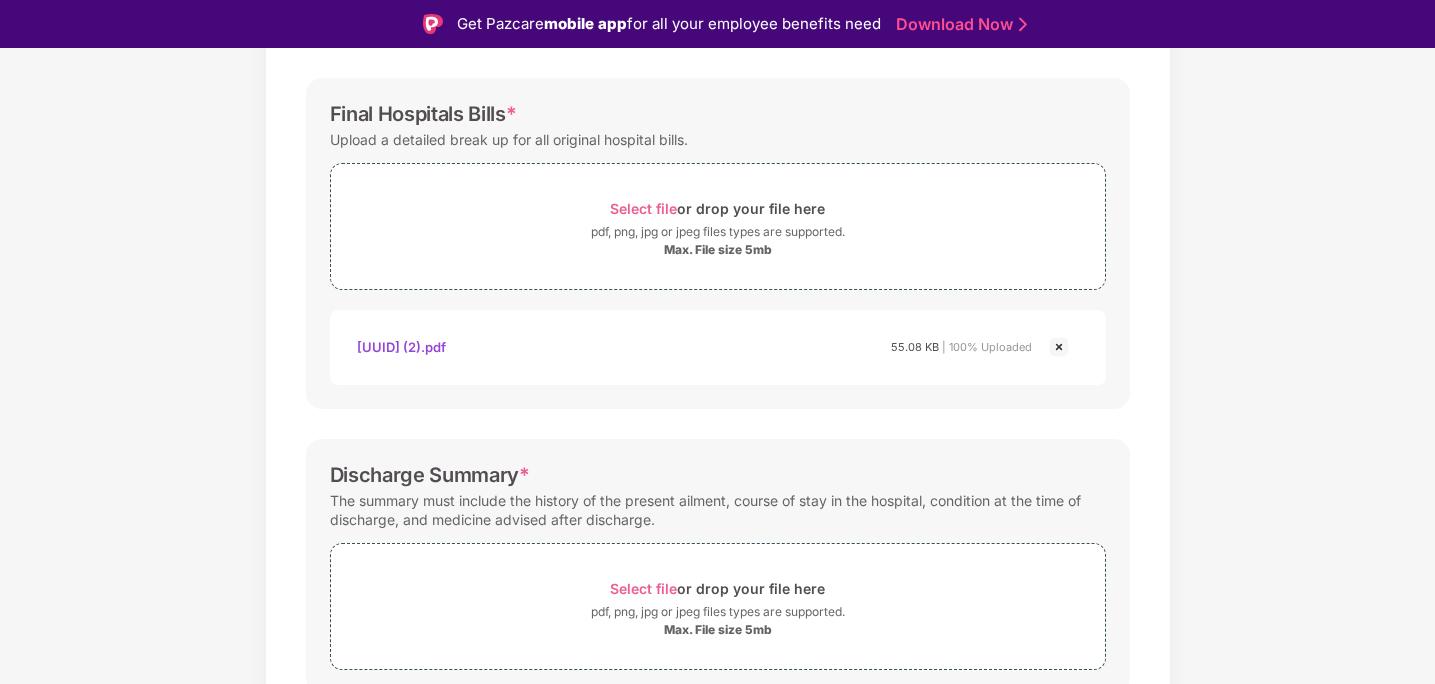 scroll, scrollTop: 332, scrollLeft: 0, axis: vertical 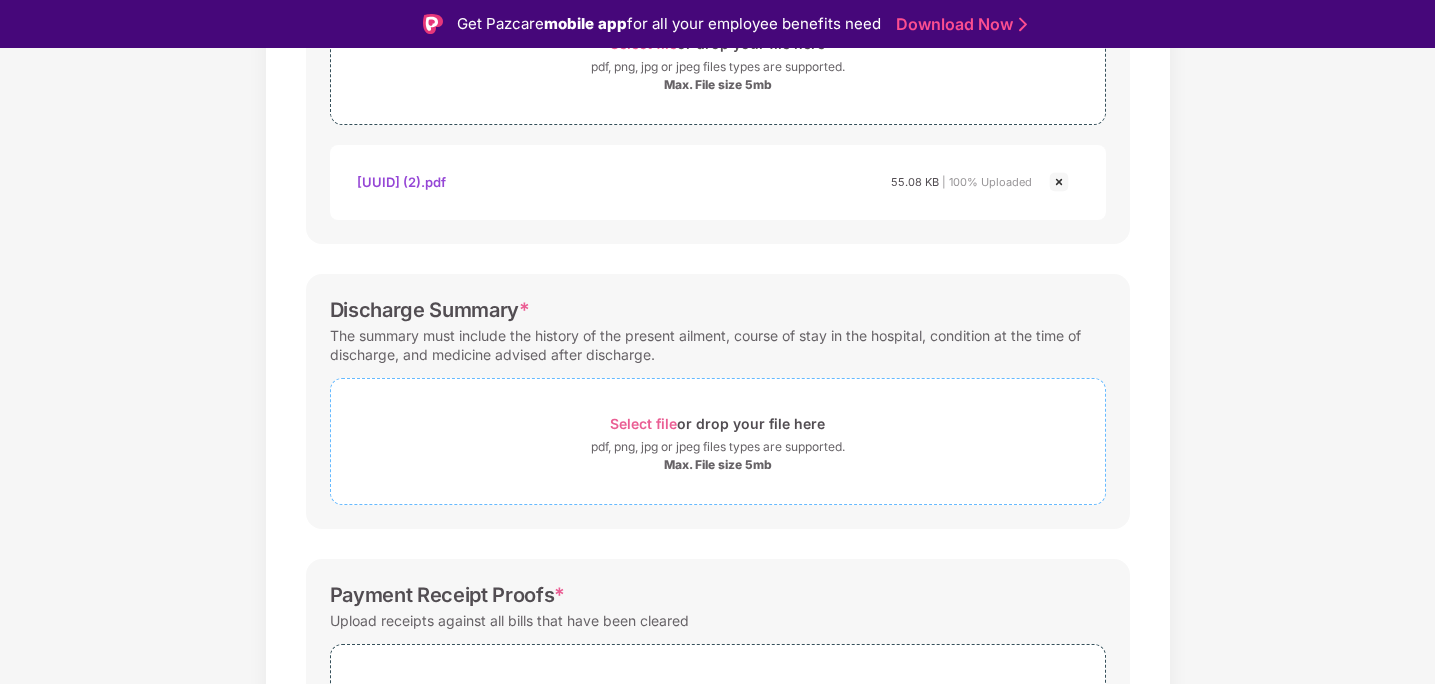 click on "Select file" at bounding box center (643, 423) 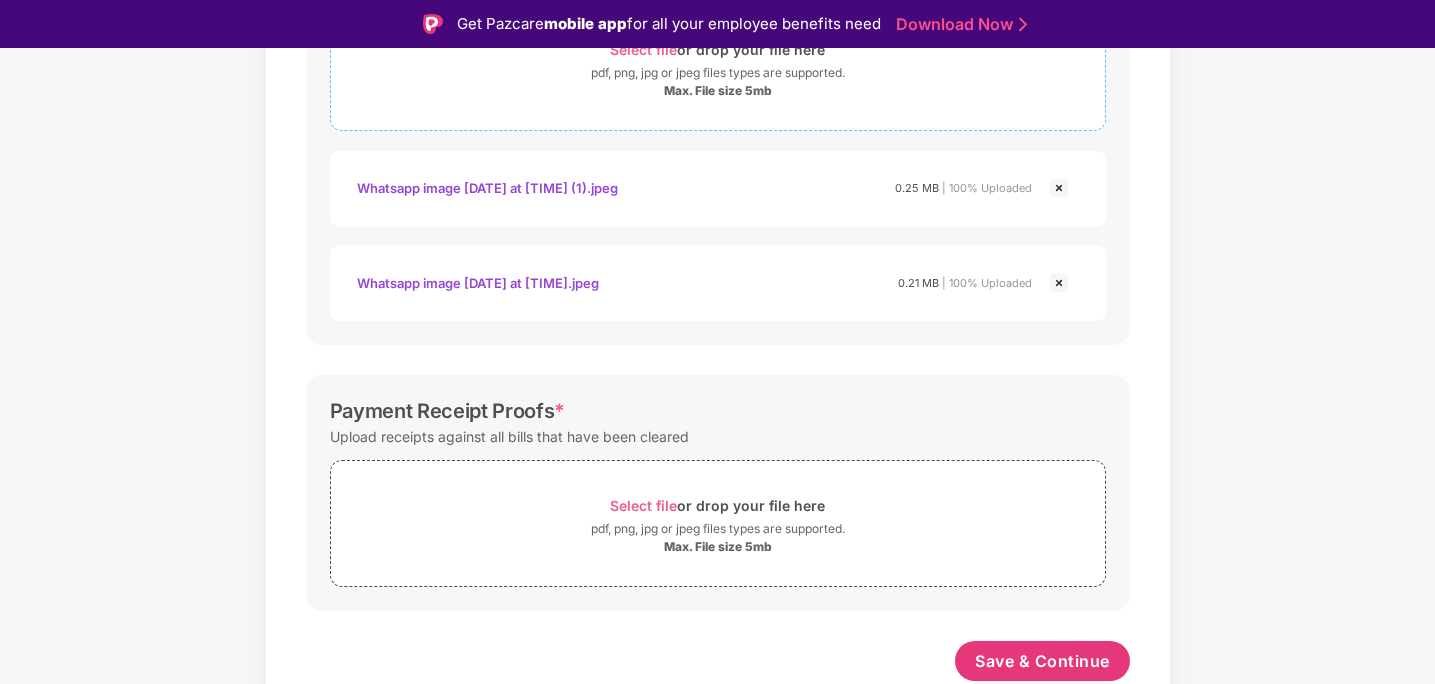 scroll, scrollTop: 816, scrollLeft: 0, axis: vertical 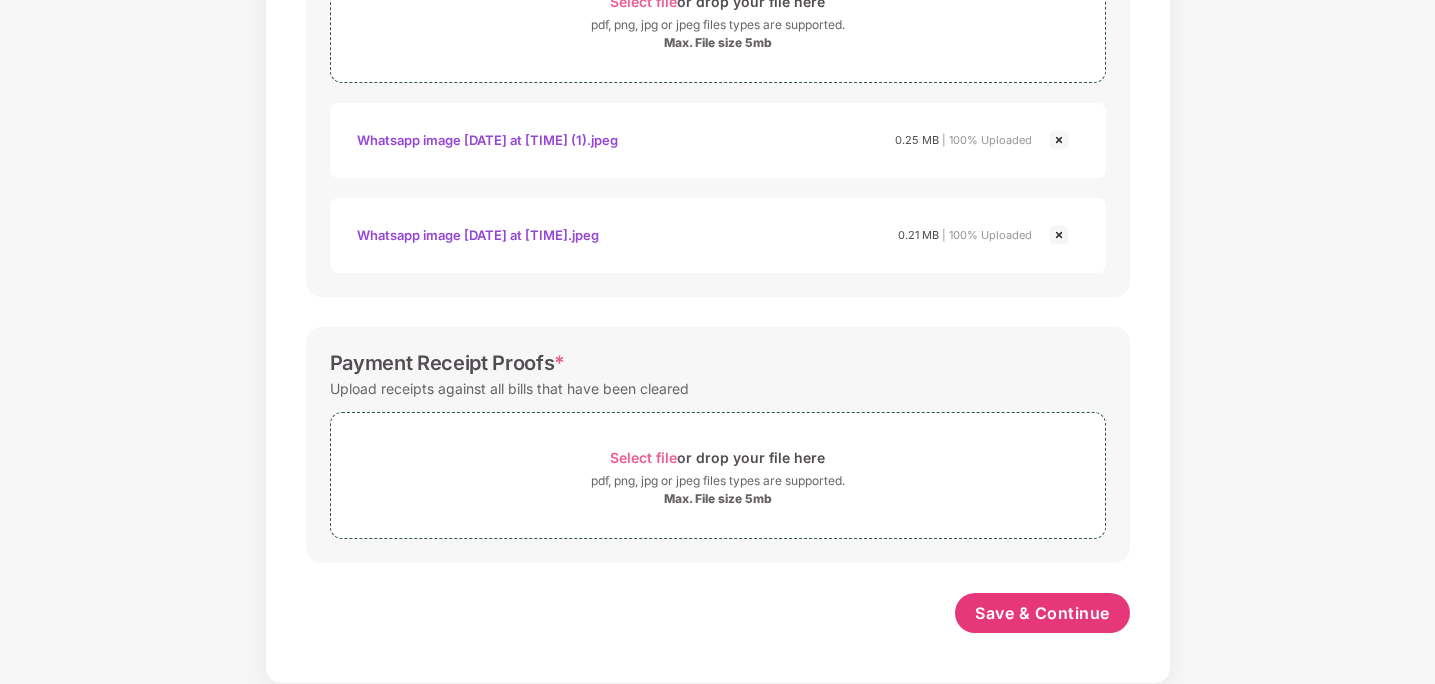 click on "Documents List > Hospital bills and Payment receipt   Hospital bills and Payment receipt Password protected files are not accepted Final Hospitals Bills * Upload a detailed break up for all original hospital bills.   Select file  or drop your file here pdf, png, jpg or jpeg files types are supported. Max. File size 5mb 251acf54-571f-4299-a418-7adbeb2b7cdc (2).pdf   251acf54-571f-4299-a418-7adbeb2b7cdc (2).pdf 55.08 KB    | 100% Uploaded Discharge Summary * The summary must include the history of the present ailment, course of stay in the hospital, condition at the time of discharge, and medicine advised after discharge.   Select file  or drop your file here pdf, png, jpg or jpeg files types are supported. Max. File size 5mb WhatsApp Image 2025-08-03 at 2.10.54 PM (1).jpeg WhatsApp Image 2025-08-03 at 2.10.54 PM.jpeg   Whatsapp image 2025-08-03 at 2.10.54 pm (1).jpeg 0.25 MB    | 100% Uploaded Whatsapp image 2025-08-03 at 2.10.54 pm.jpeg 0.21 MB    | 100% Uploaded Payment Receipt Proofs *   Select file" at bounding box center [717, -19] 